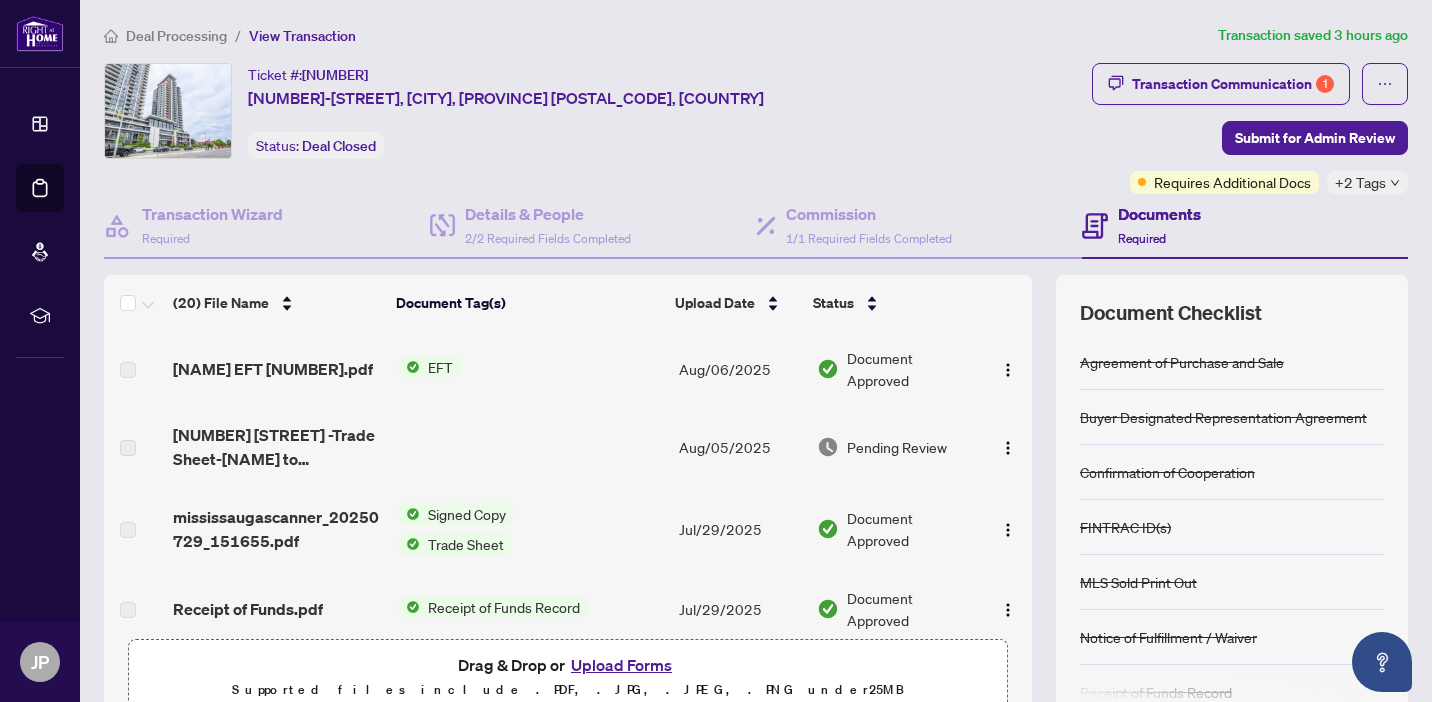 scroll, scrollTop: 0, scrollLeft: 0, axis: both 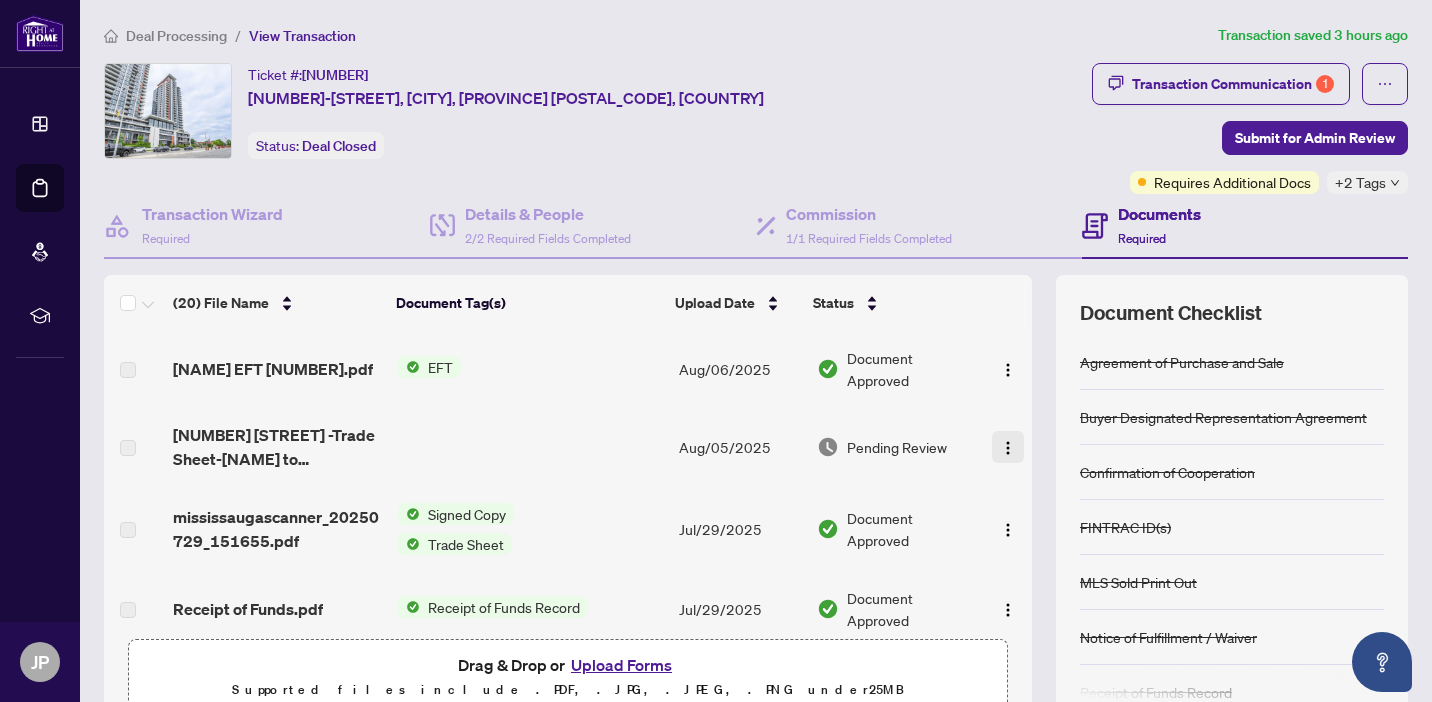 click at bounding box center [1008, 448] 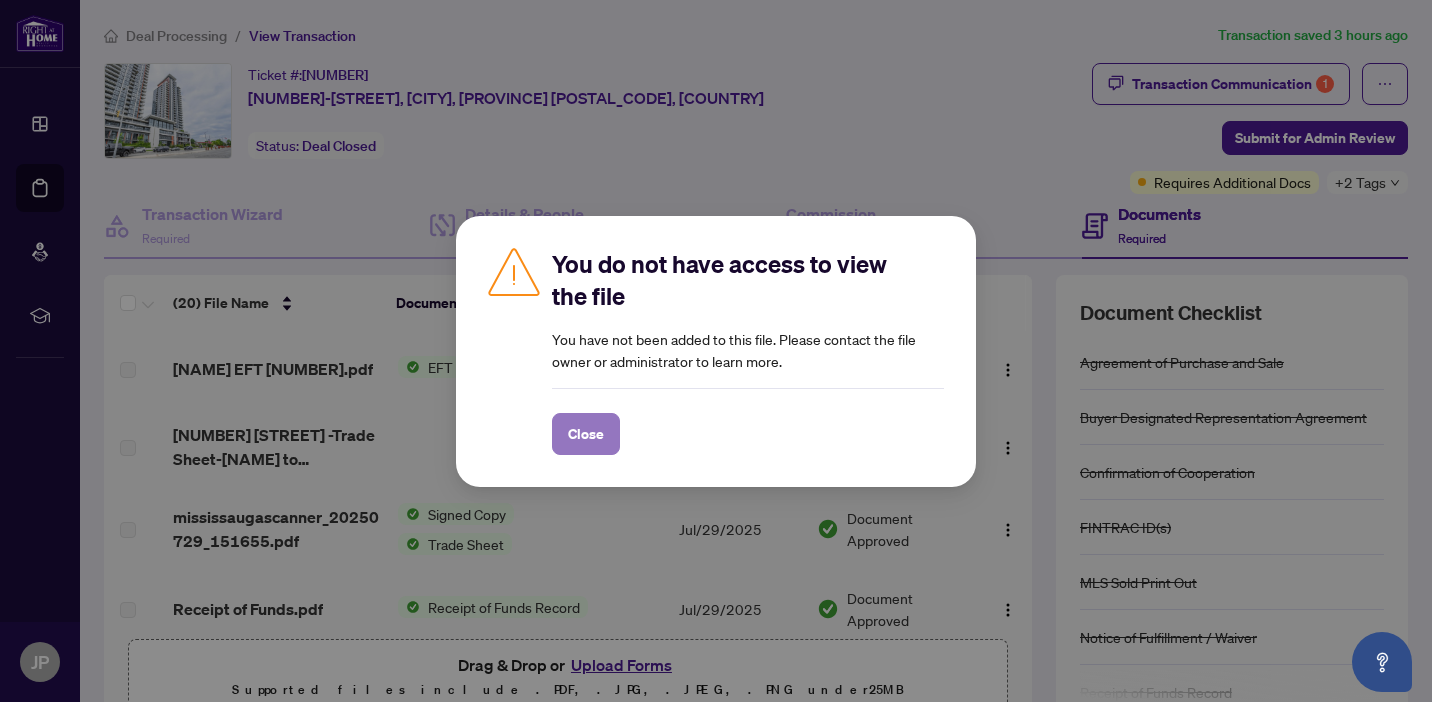 click on "Close" at bounding box center (586, 434) 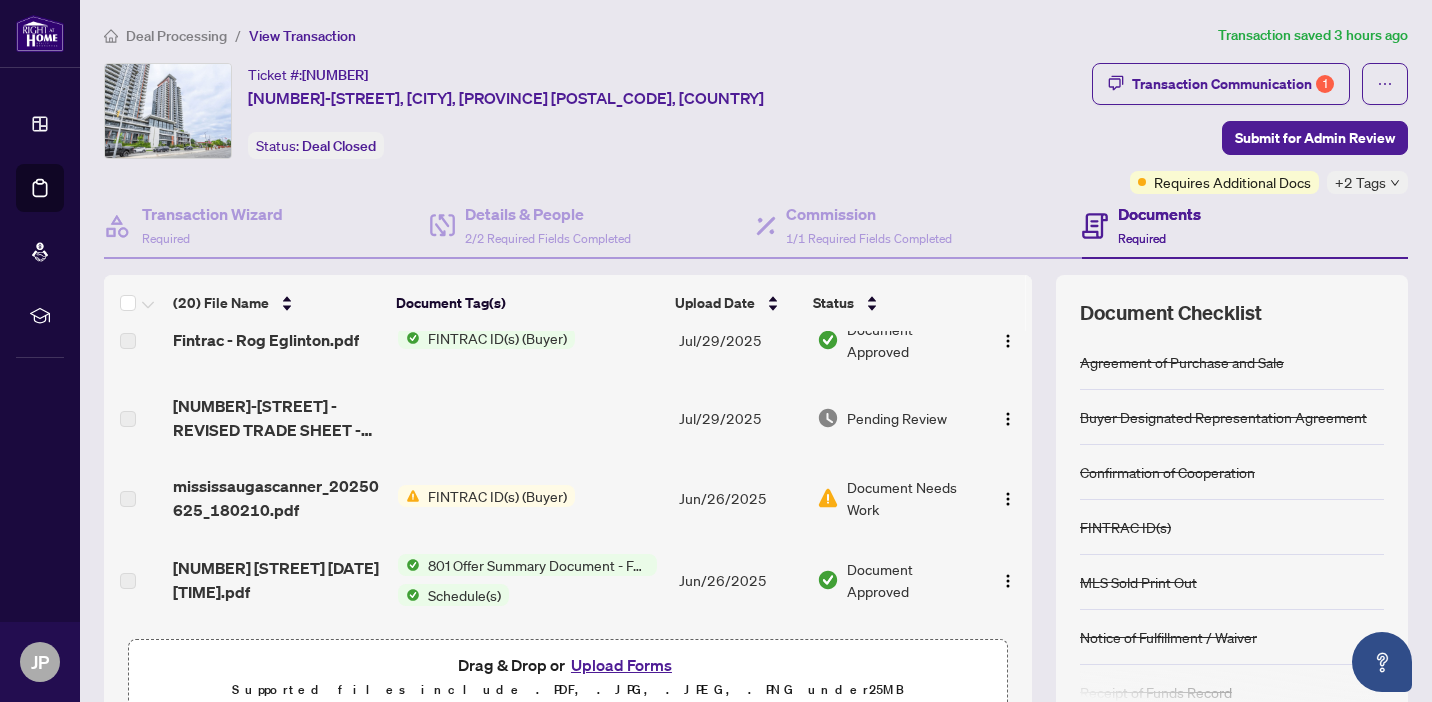 scroll, scrollTop: 432, scrollLeft: 0, axis: vertical 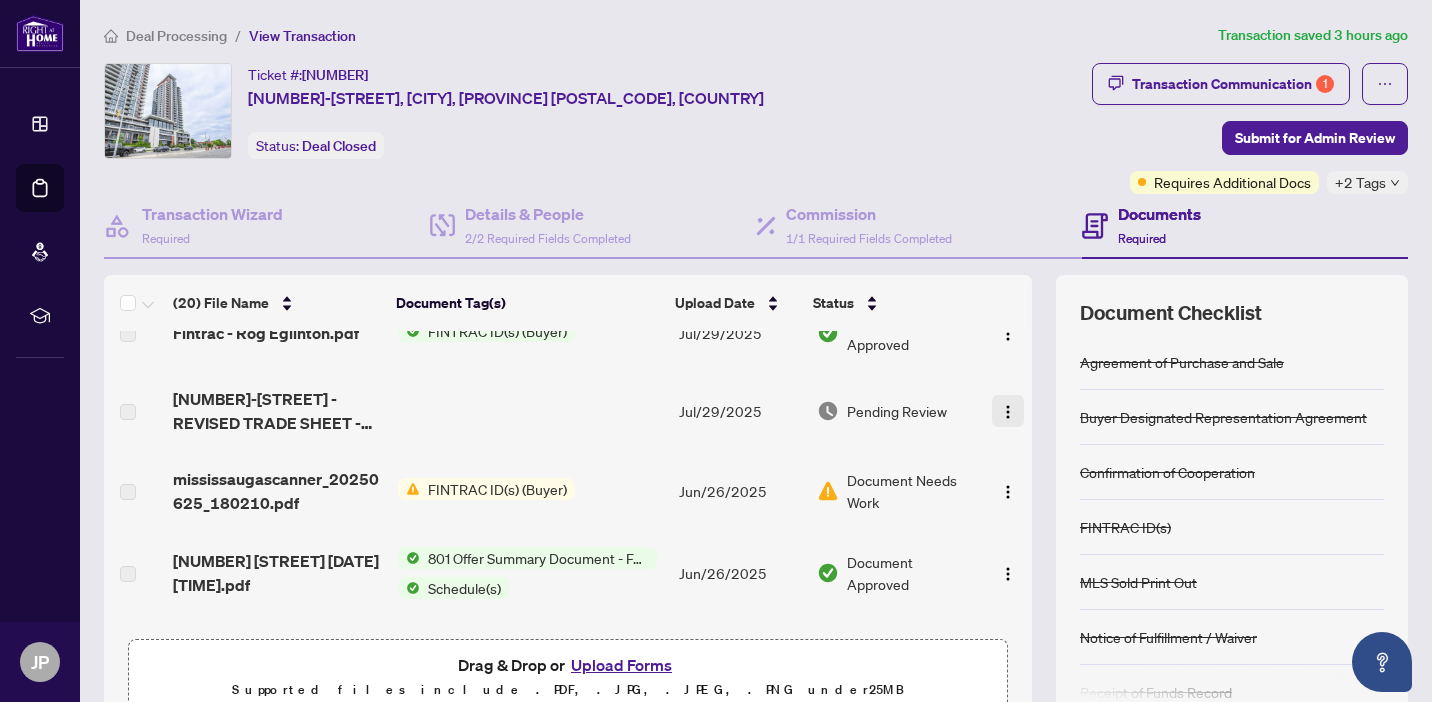 click at bounding box center (1008, 412) 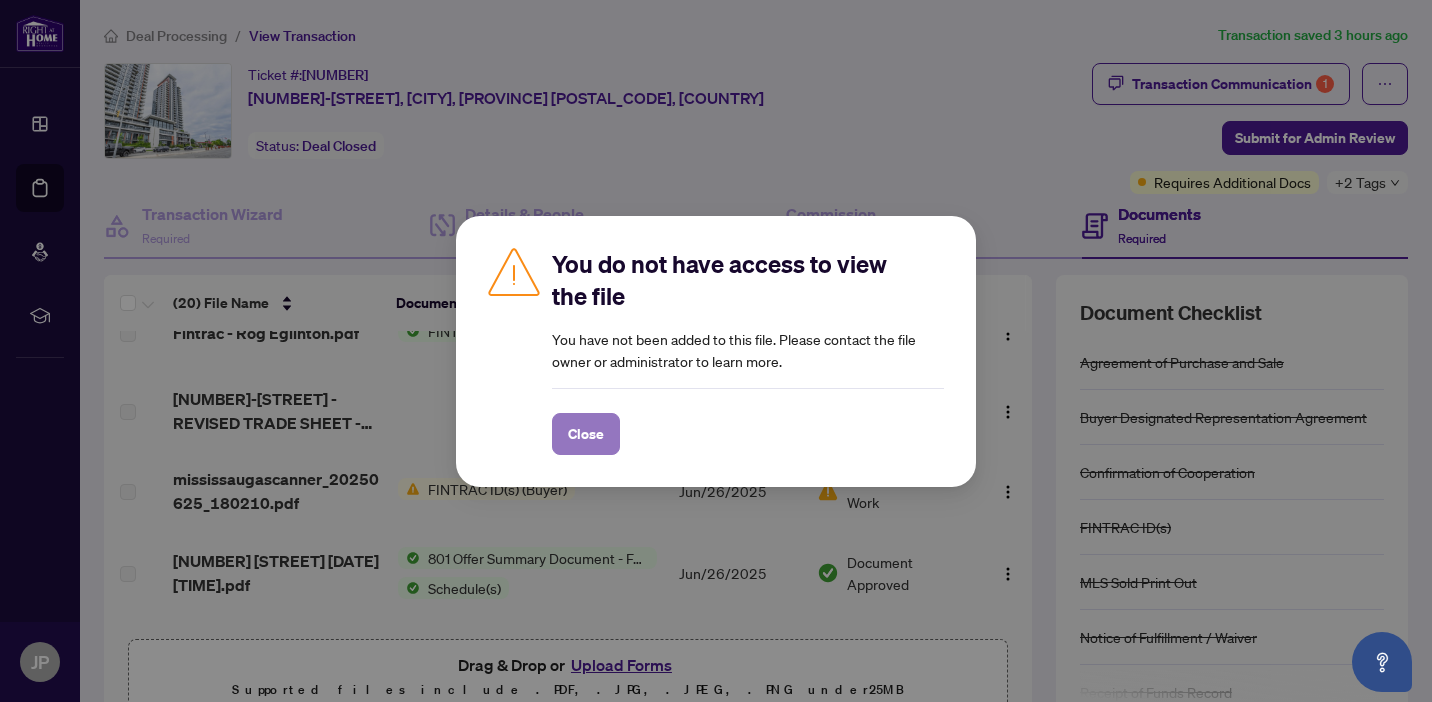 click on "Close" at bounding box center (586, 434) 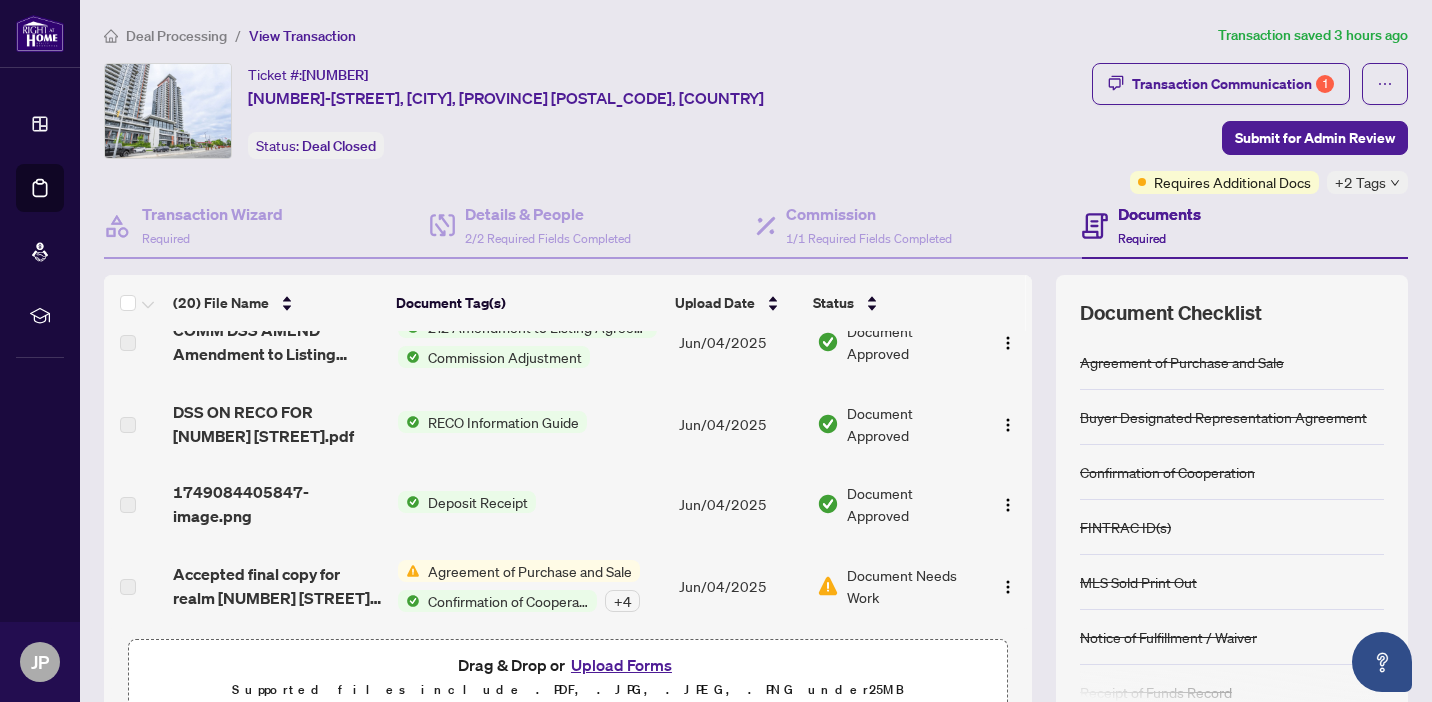 scroll, scrollTop: 1313, scrollLeft: 0, axis: vertical 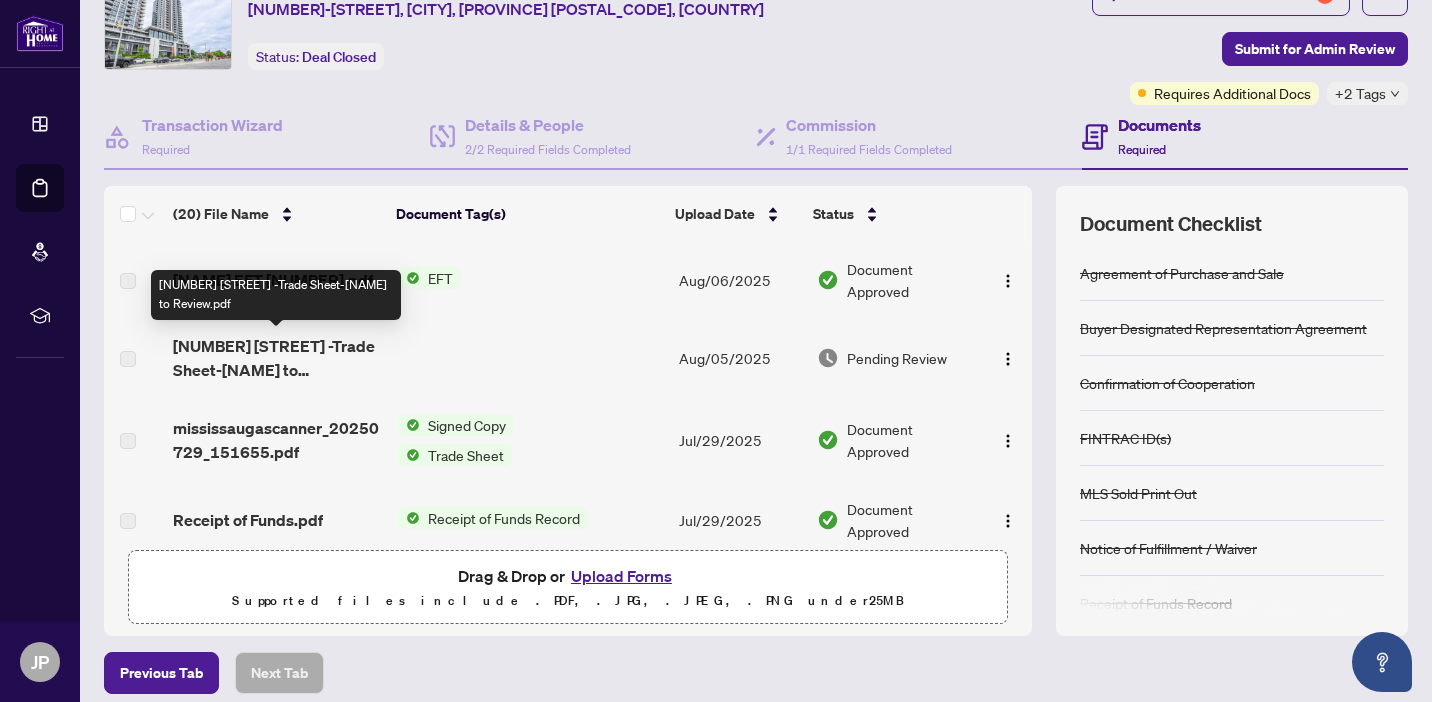 click on "[NUMBER] [STREET] -Trade Sheet-[NAME] to Review.pdf" at bounding box center (277, 358) 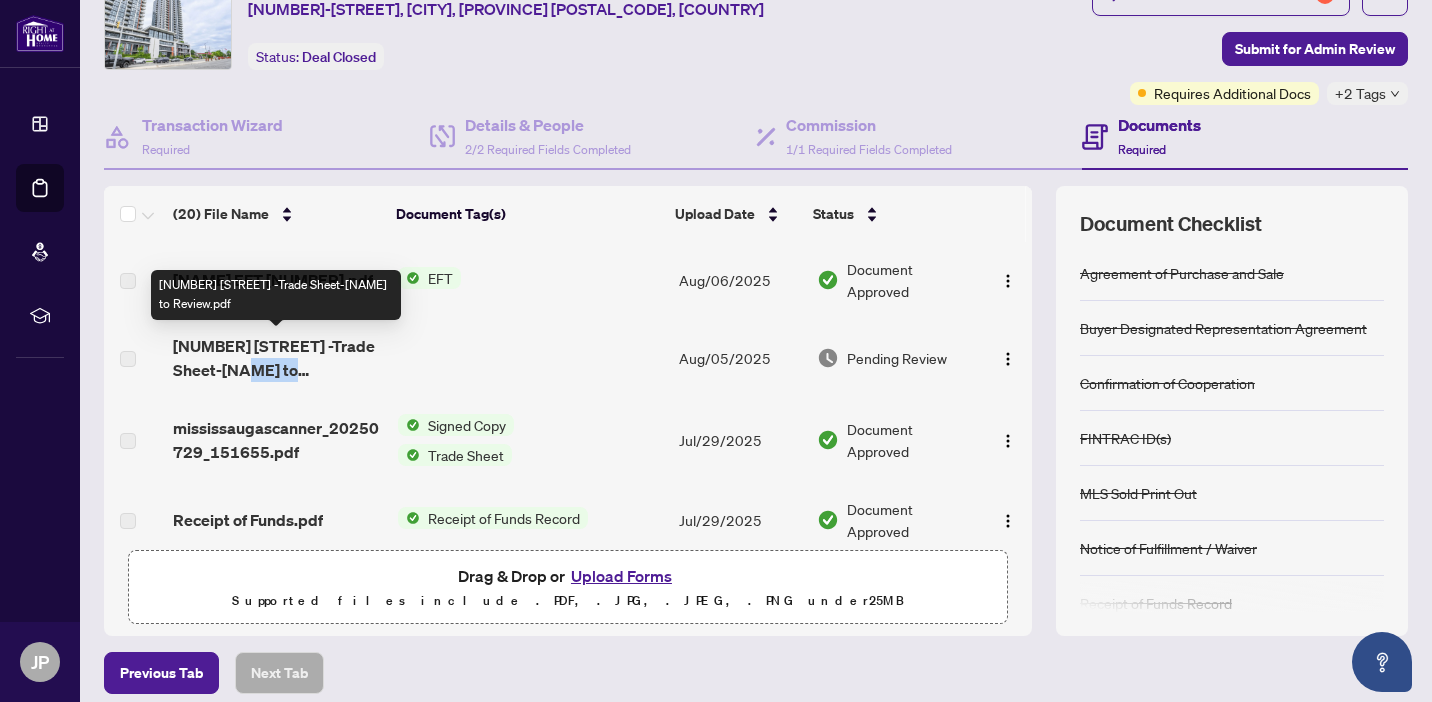 click on "[NUMBER] [STREET] -Trade Sheet-[NAME] to Review.pdf" at bounding box center (277, 358) 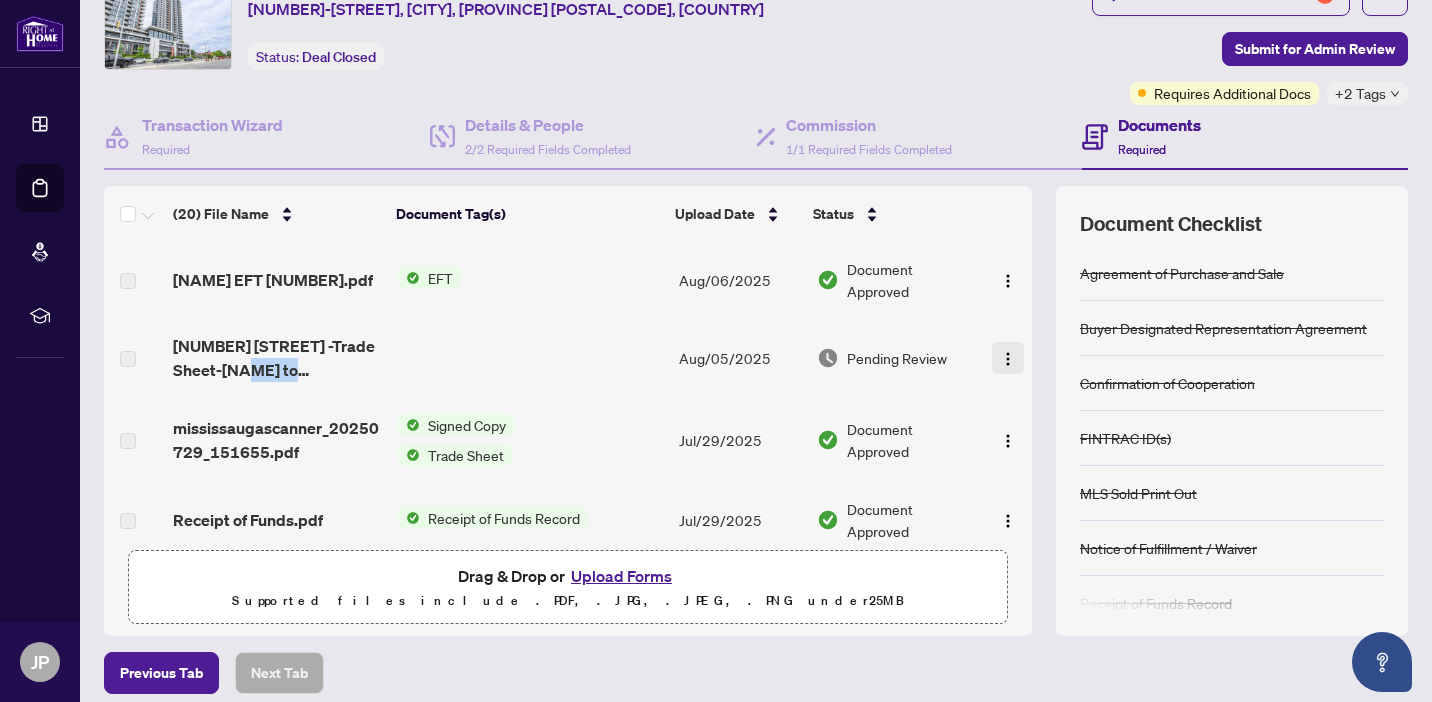 click at bounding box center [1008, 359] 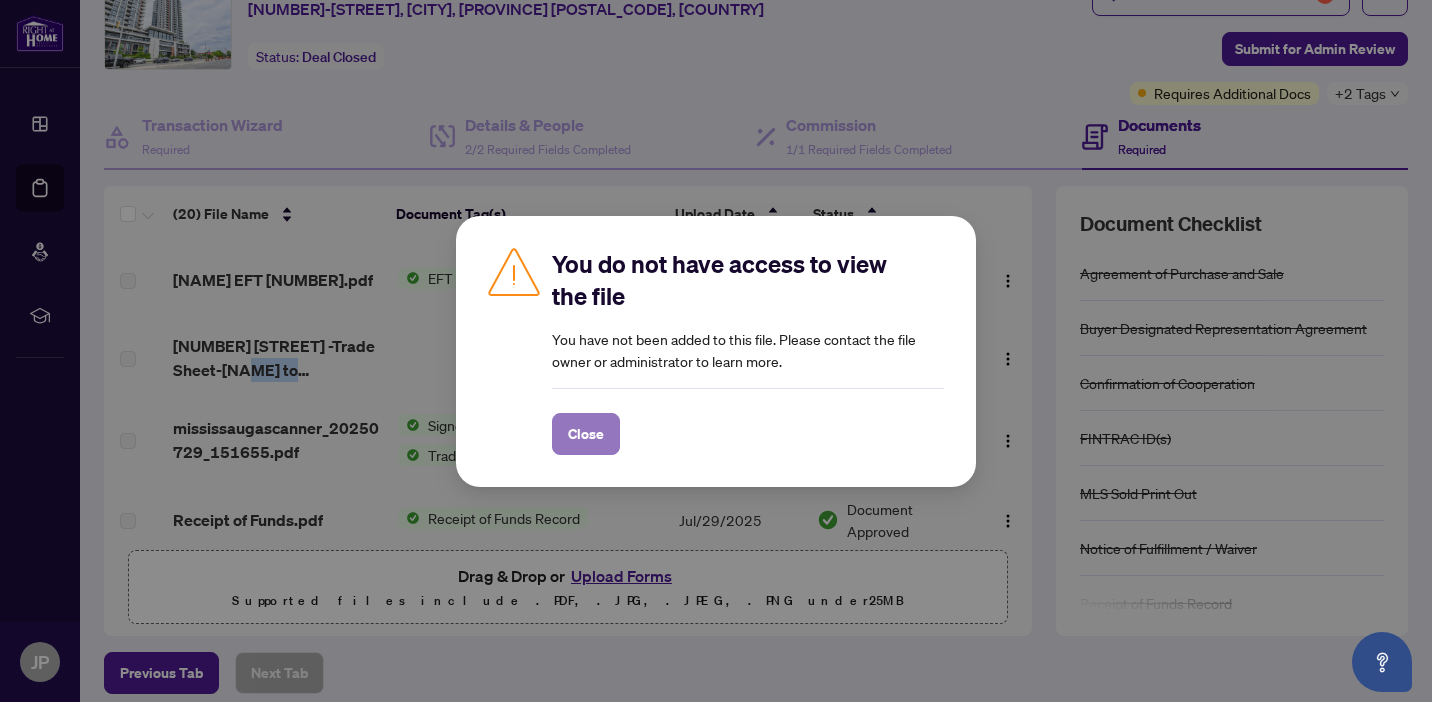 click on "Close" at bounding box center (586, 434) 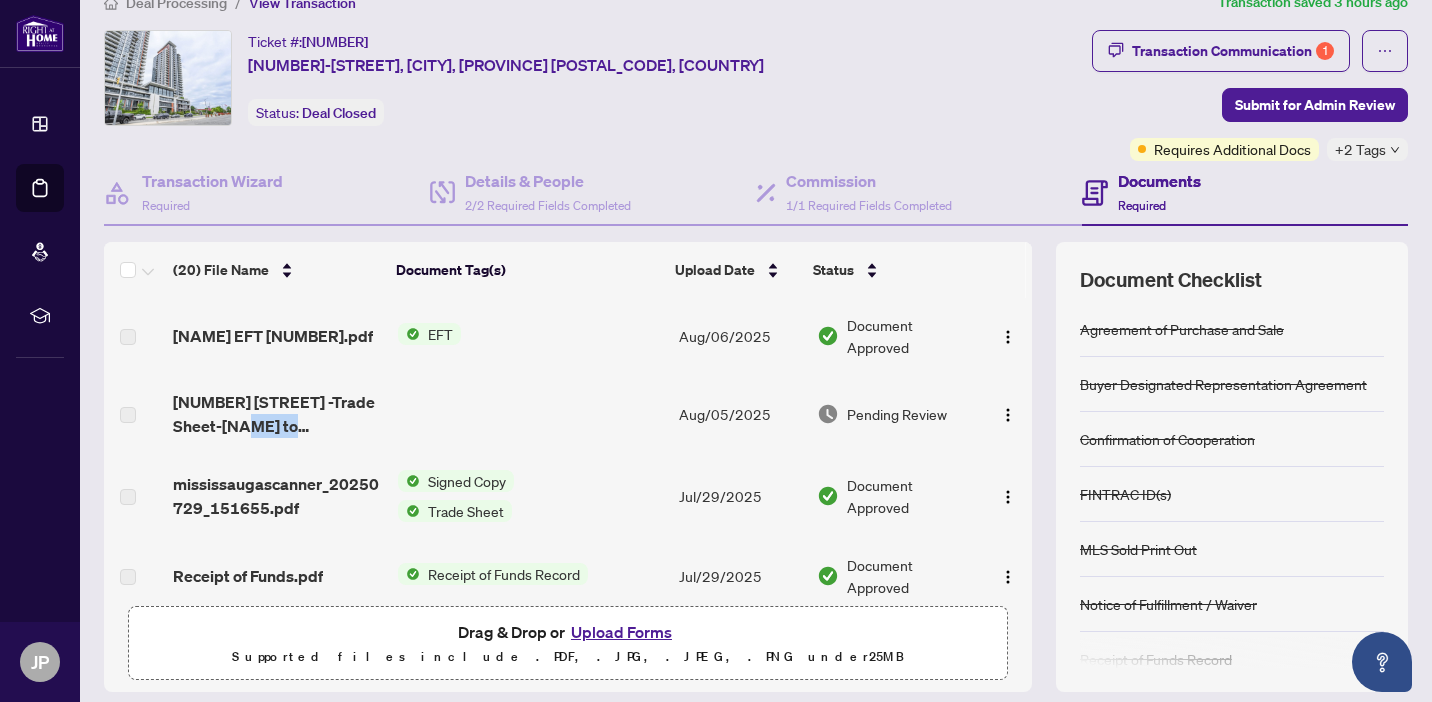 scroll, scrollTop: 25, scrollLeft: 0, axis: vertical 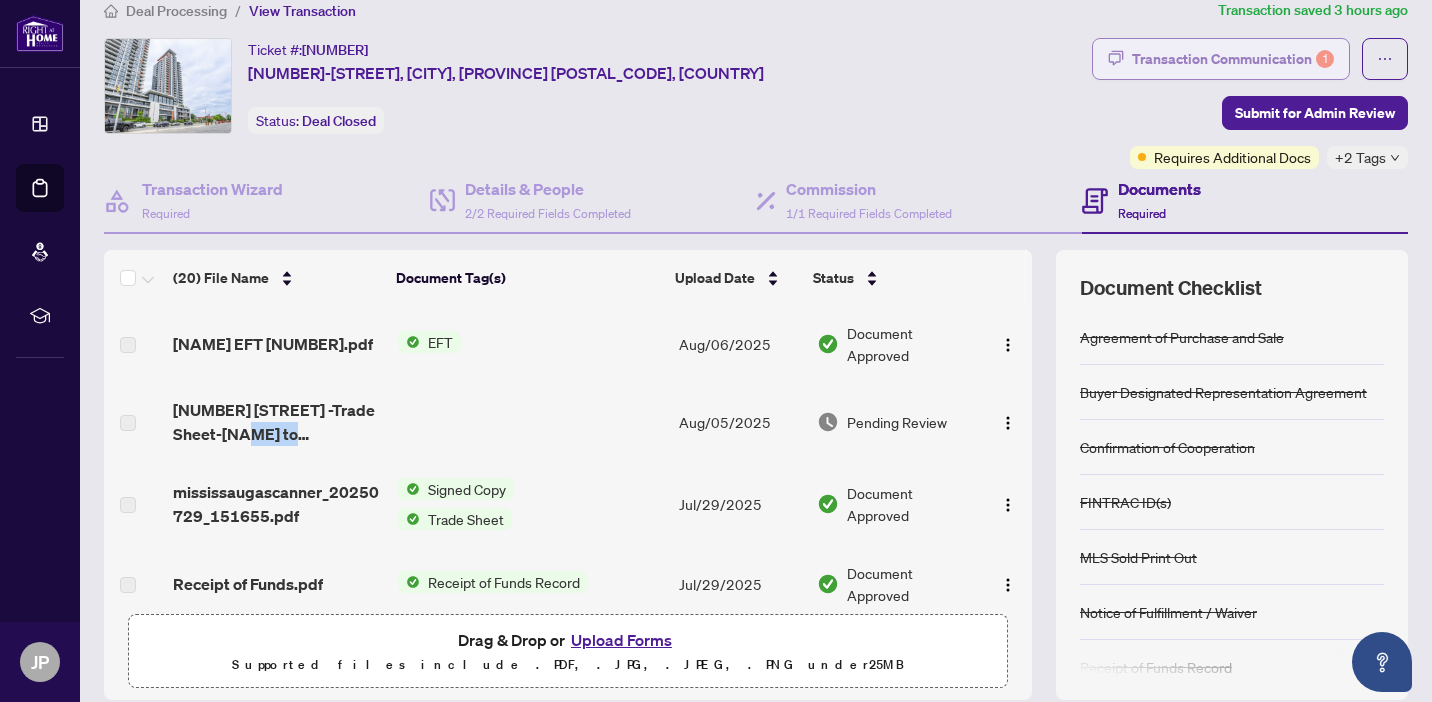 click on "Transaction Communication 1" at bounding box center (1233, 59) 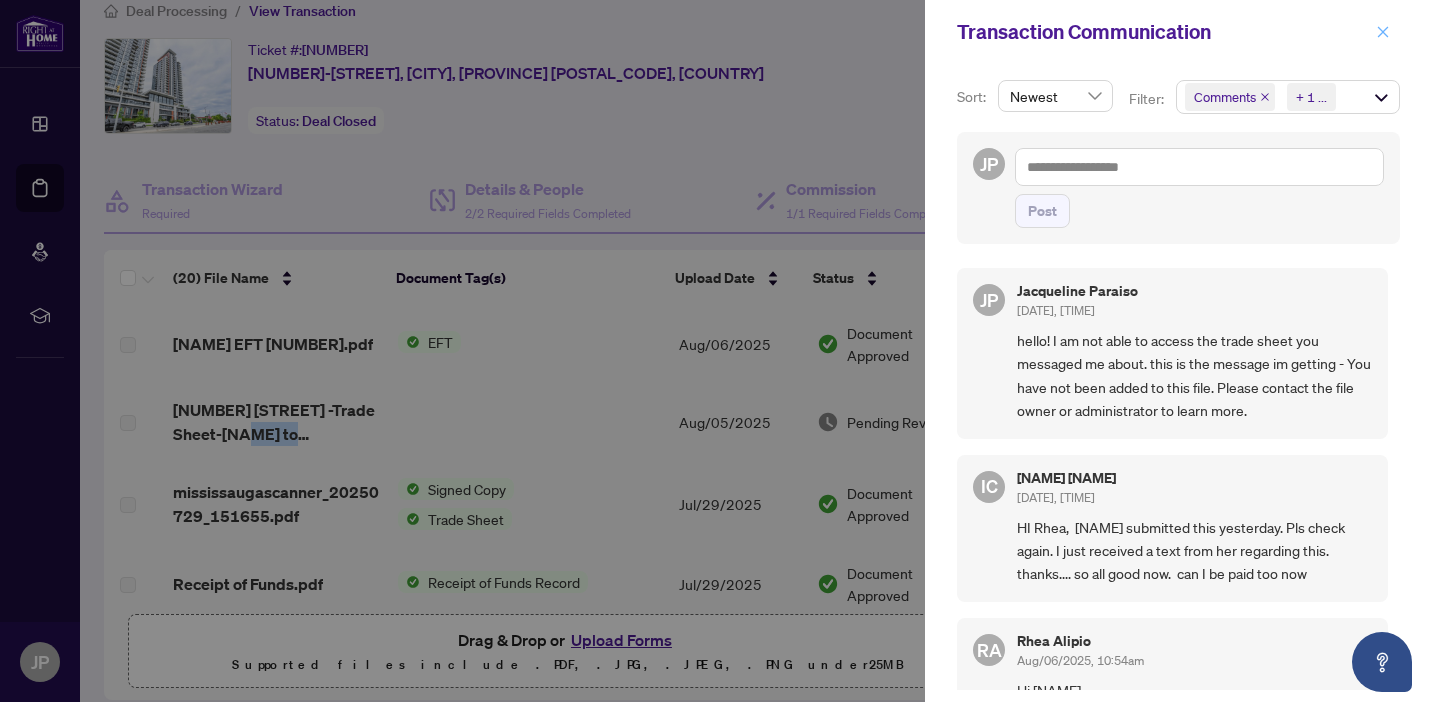 click 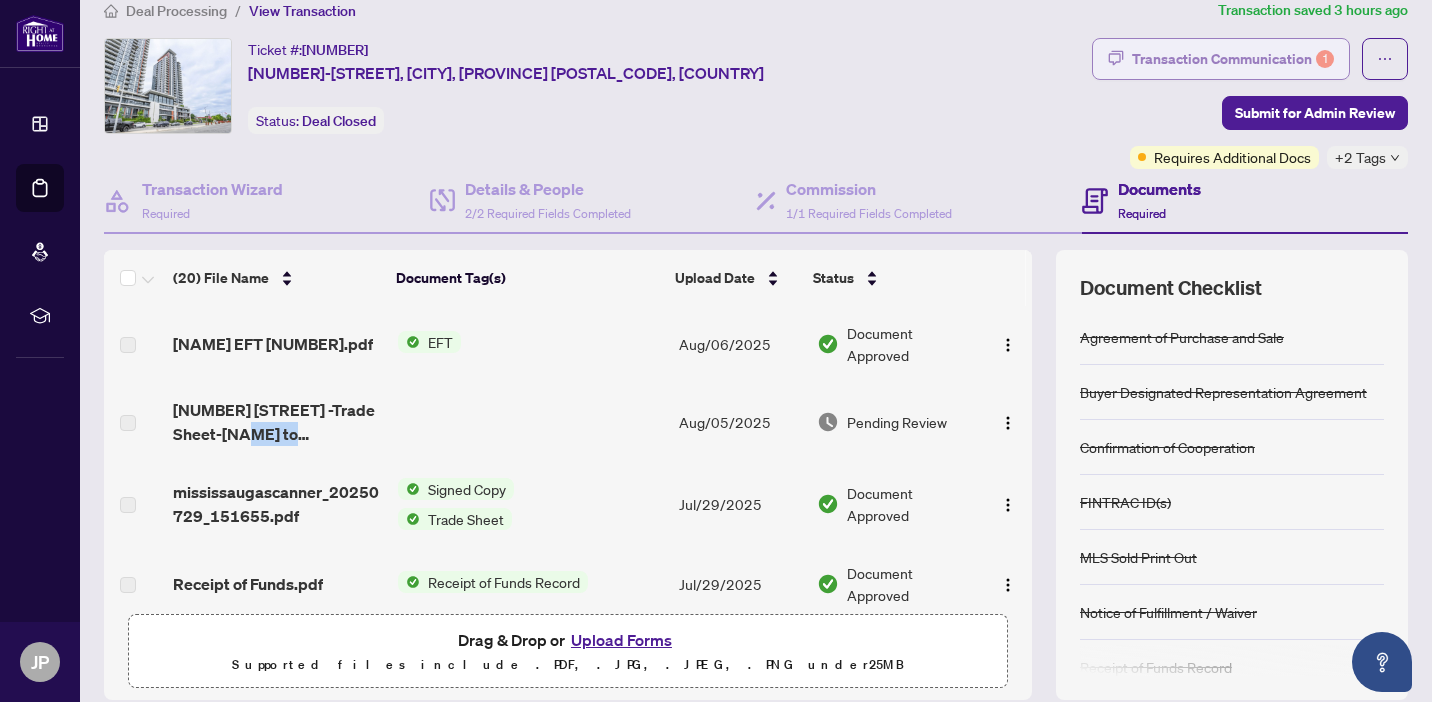 click on "Transaction Communication 1" at bounding box center (1233, 59) 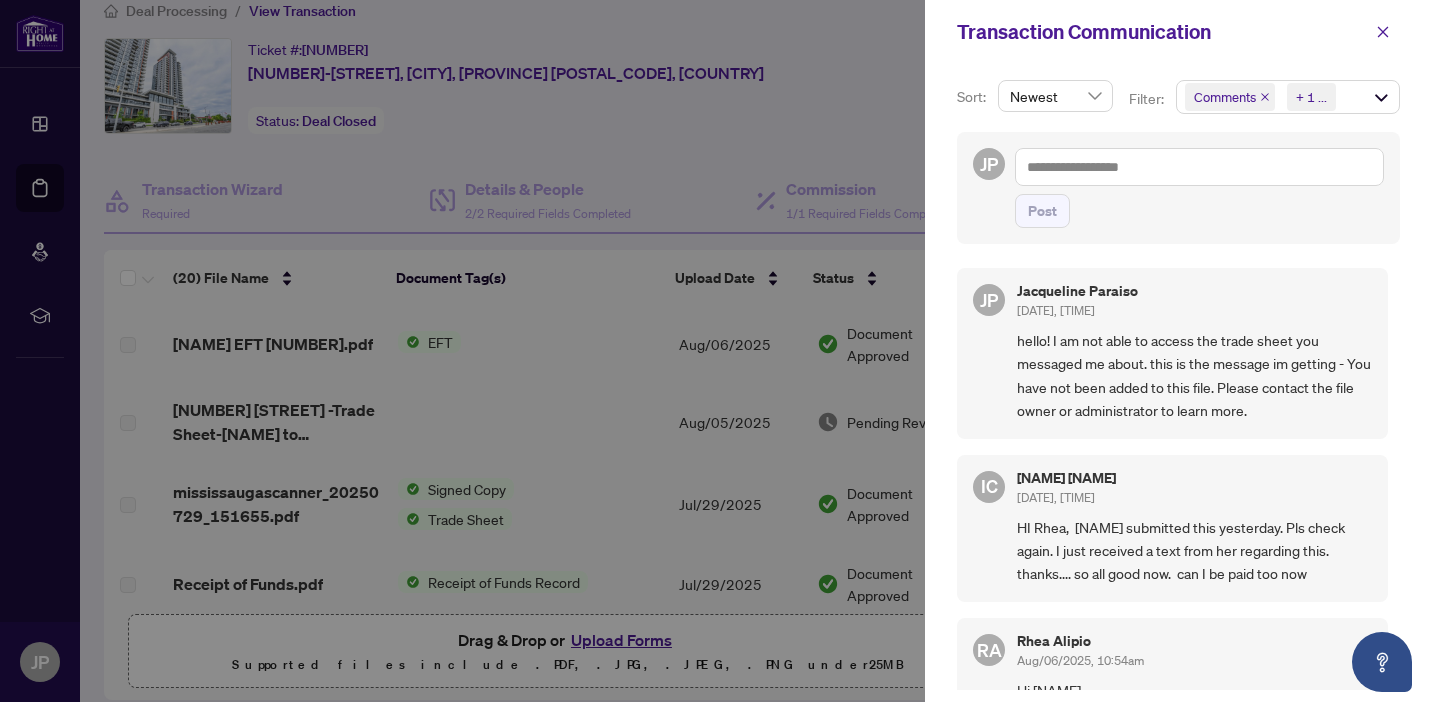 click at bounding box center [716, 351] 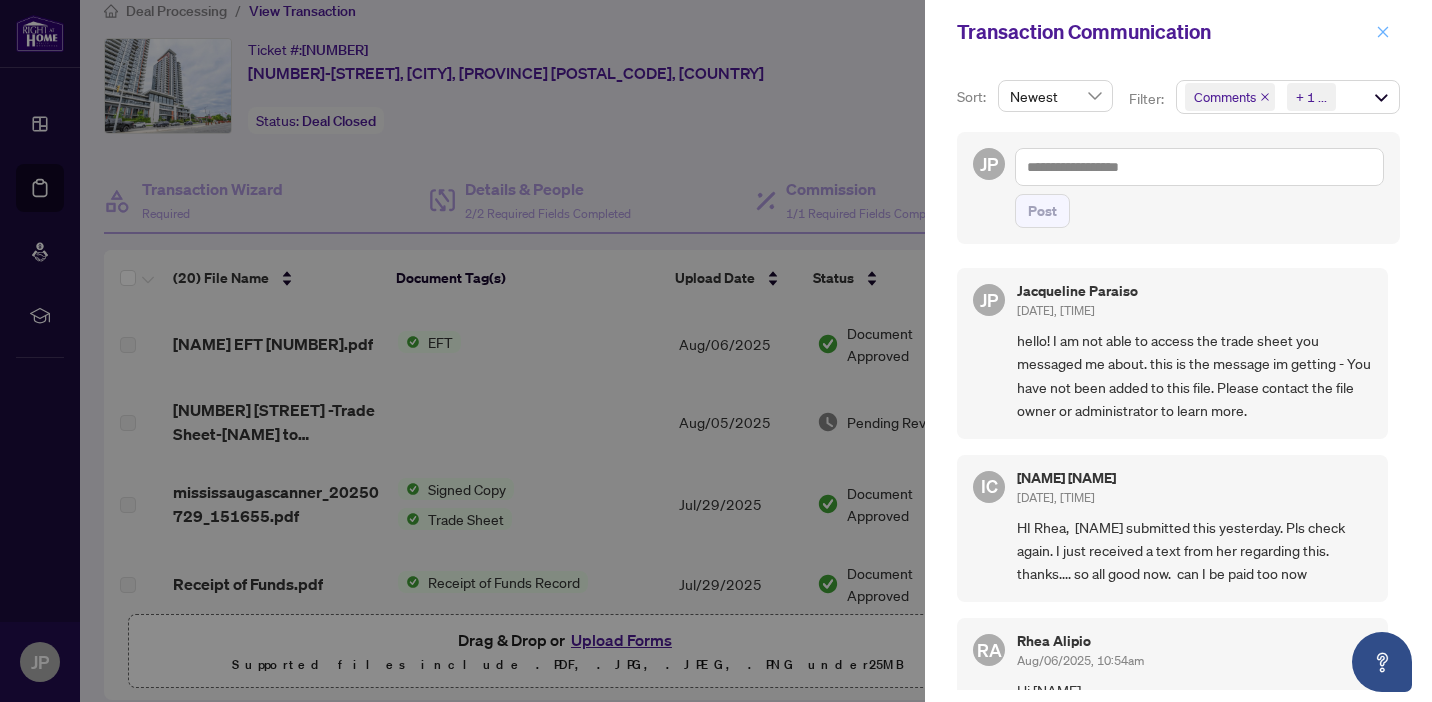 click at bounding box center [1383, 32] 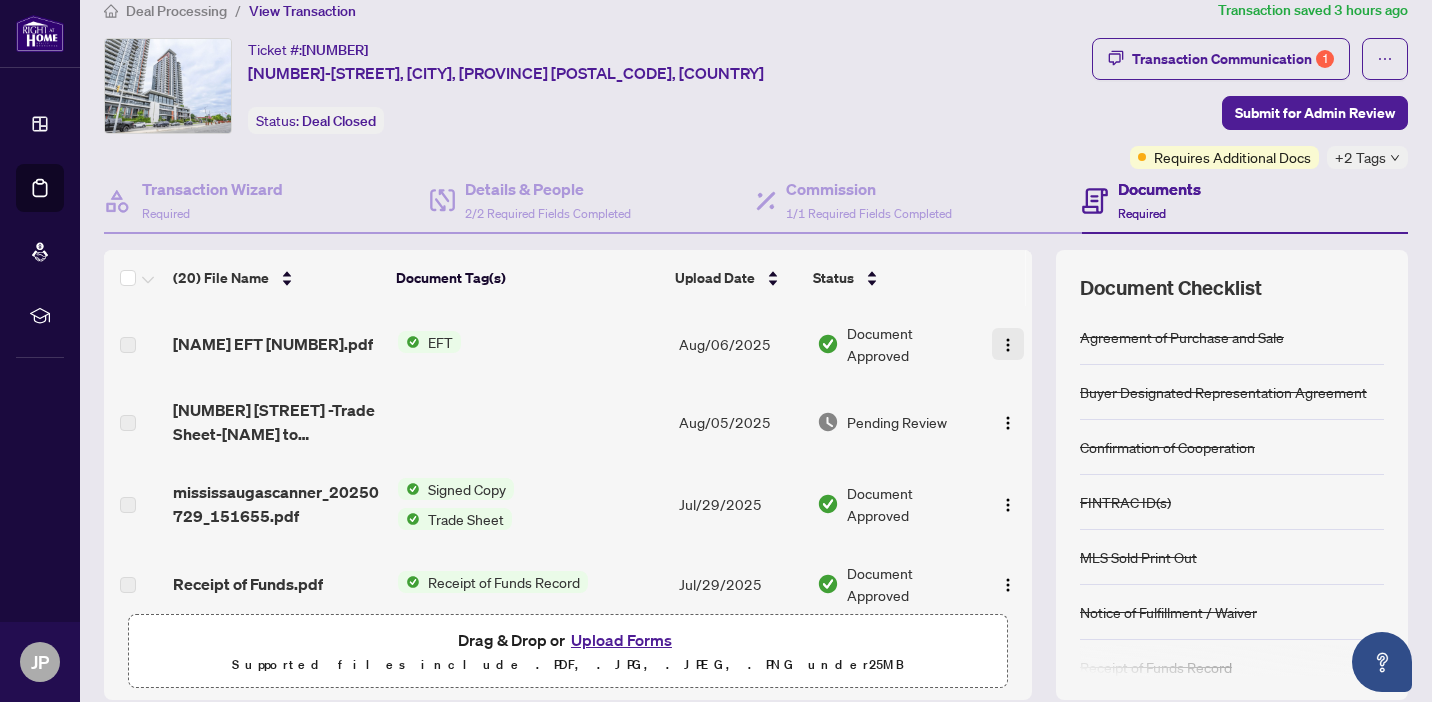 click at bounding box center (1008, 345) 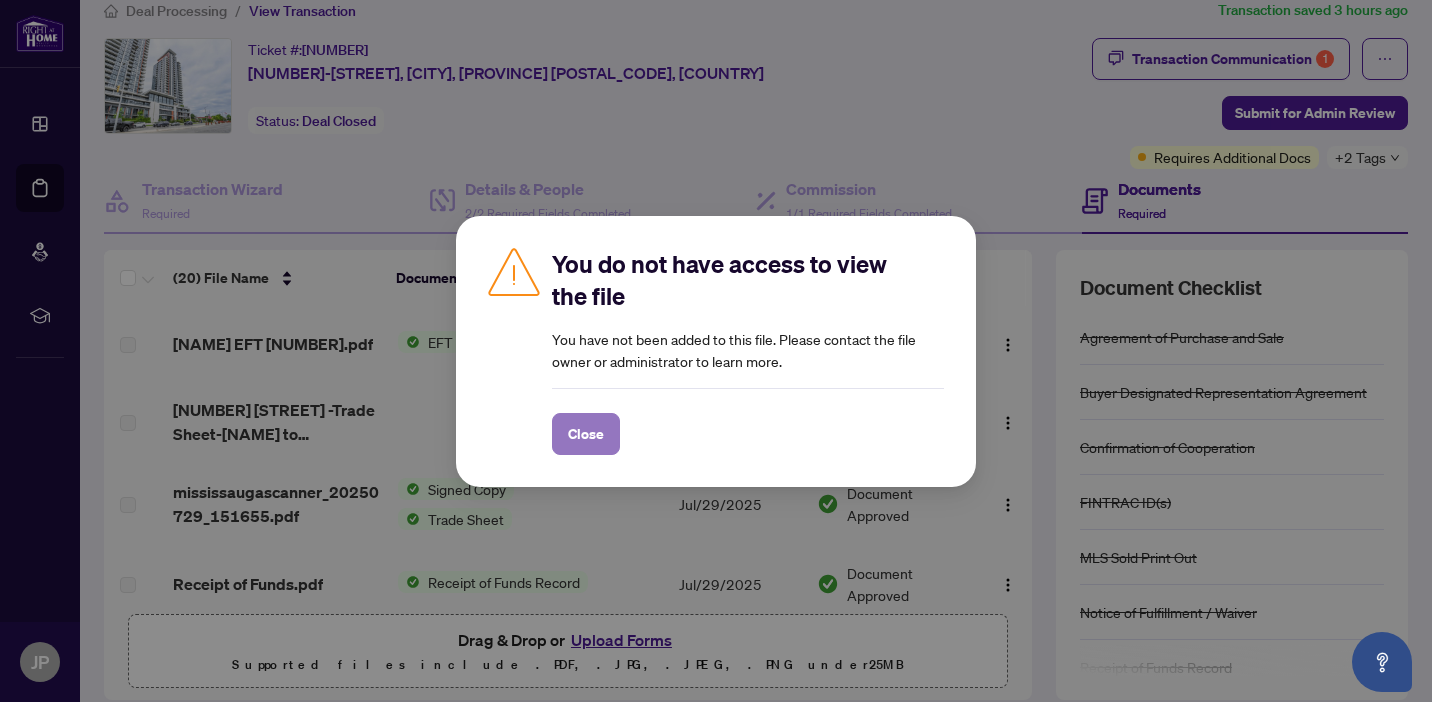 click on "Close" at bounding box center [586, 434] 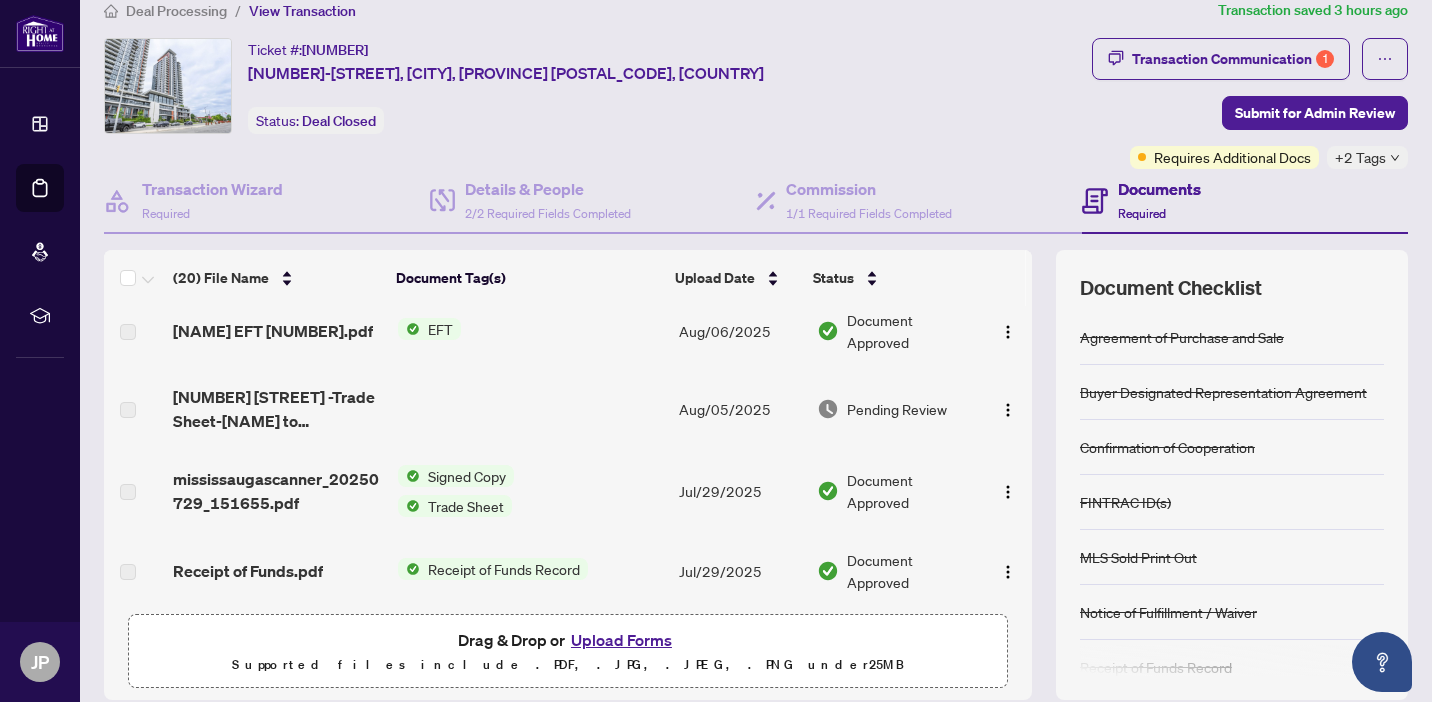 scroll, scrollTop: 0, scrollLeft: 0, axis: both 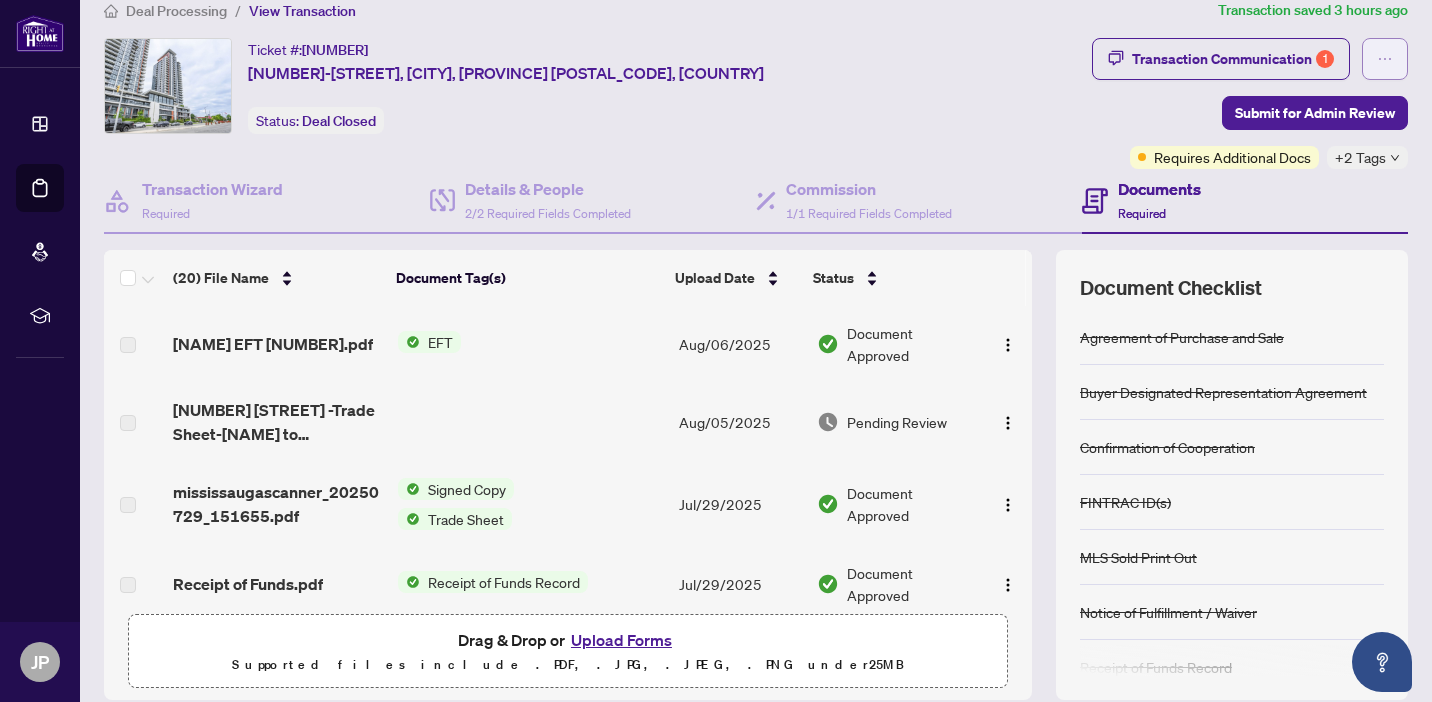click 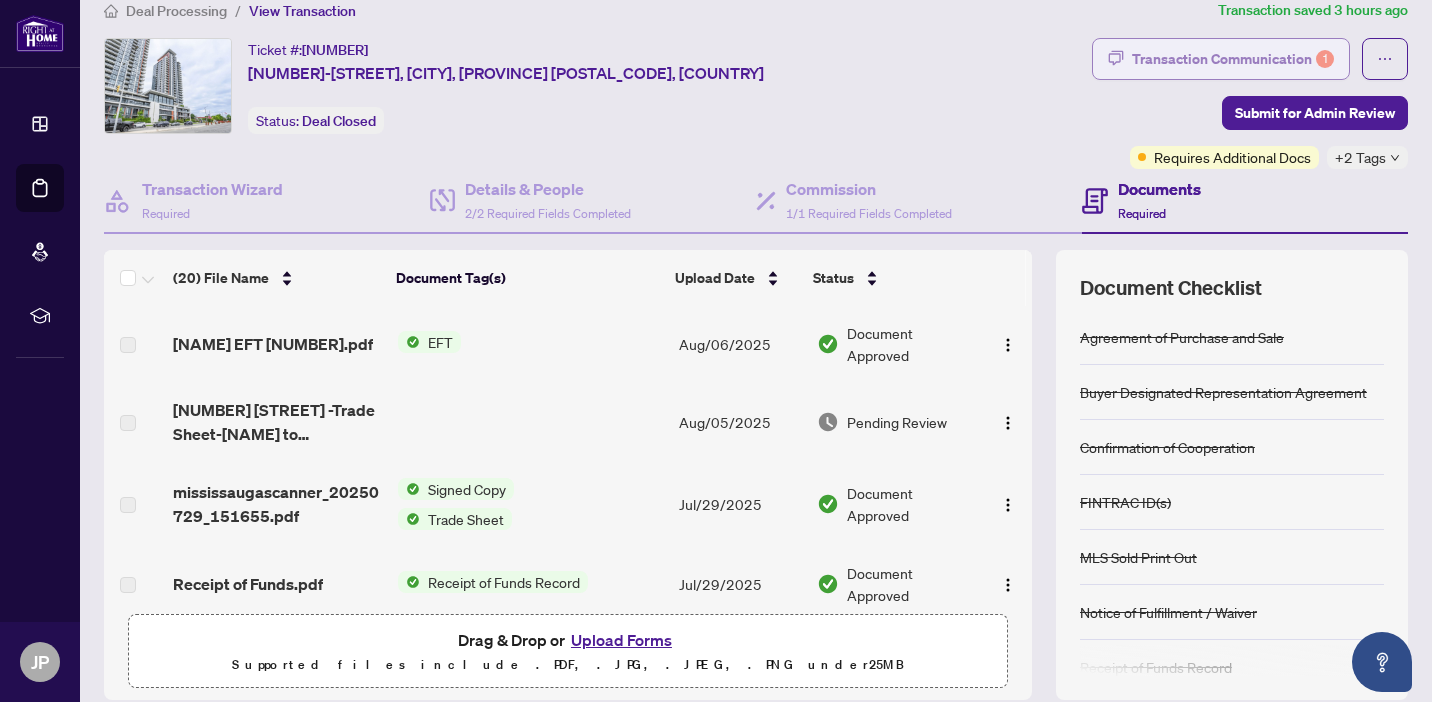 click on "Transaction Communication 1" at bounding box center (1233, 59) 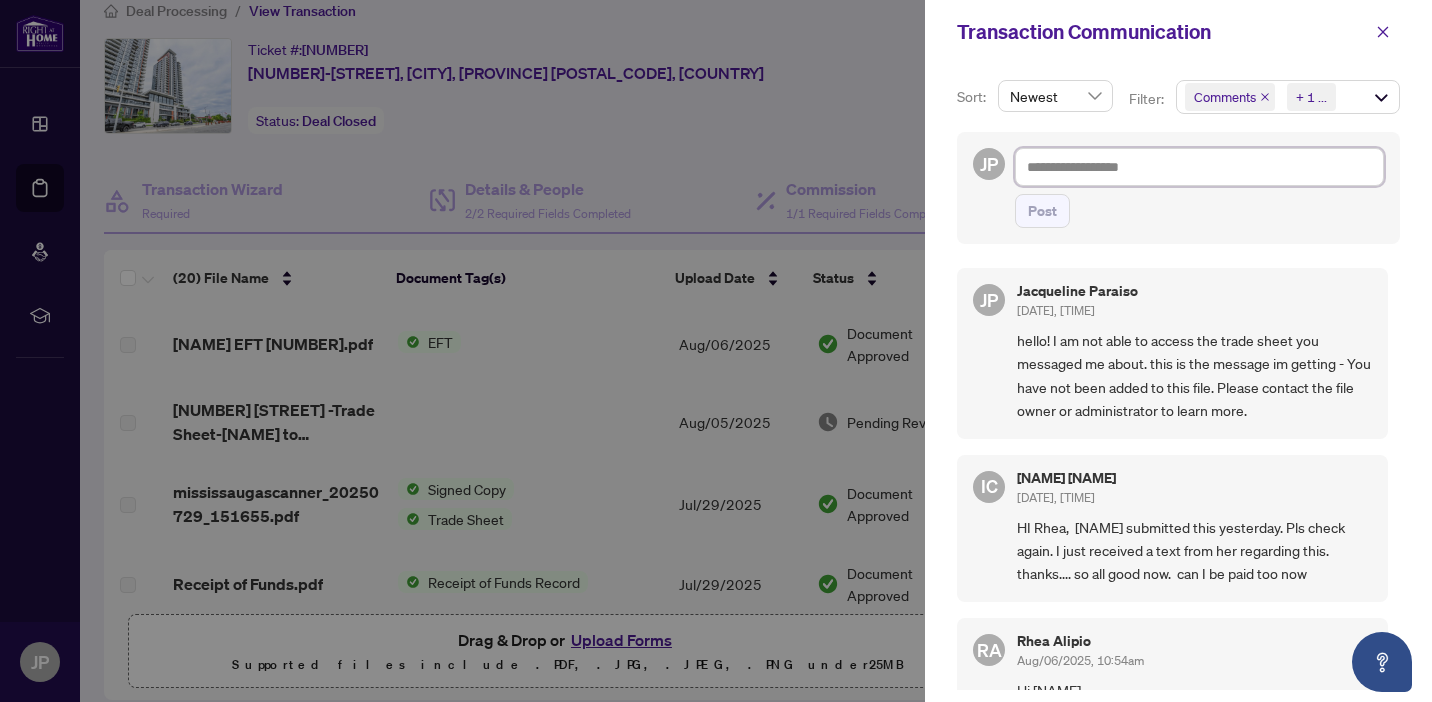 click at bounding box center [1199, 167] 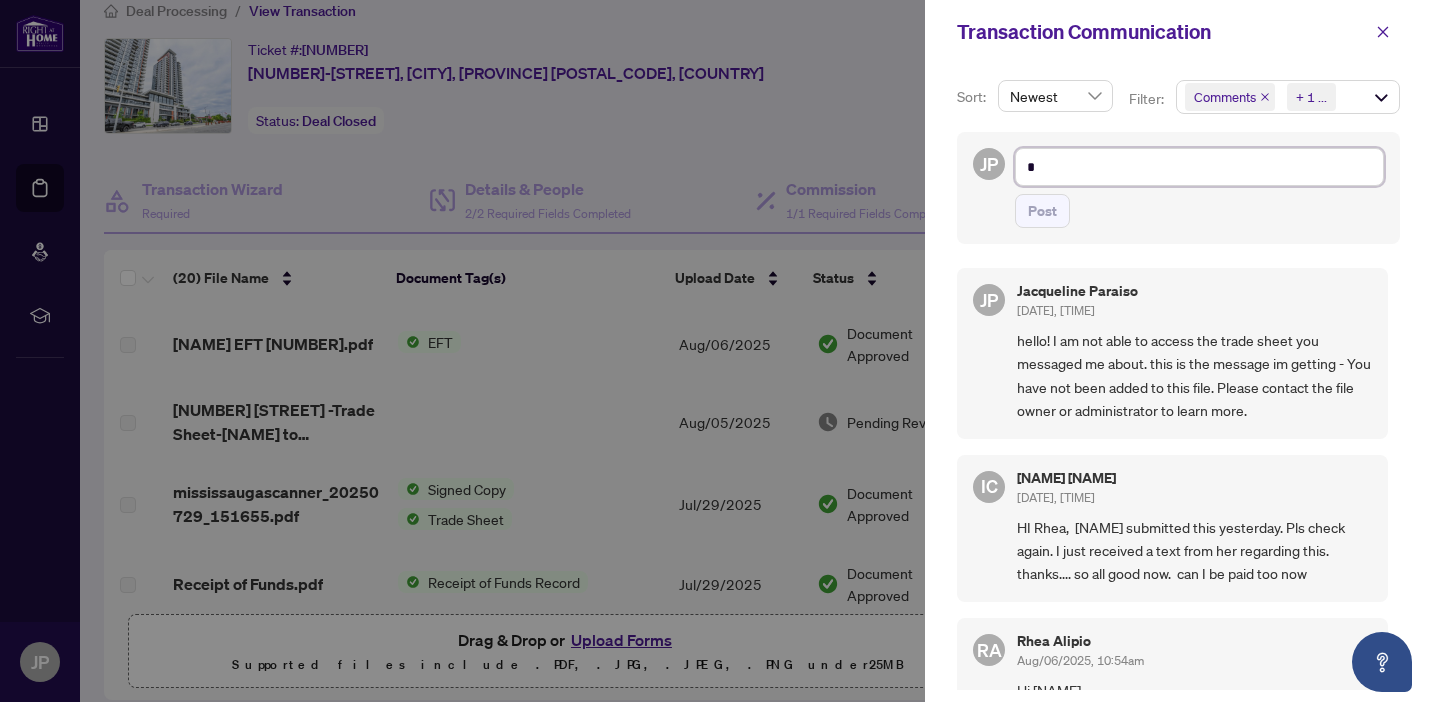 type on "*" 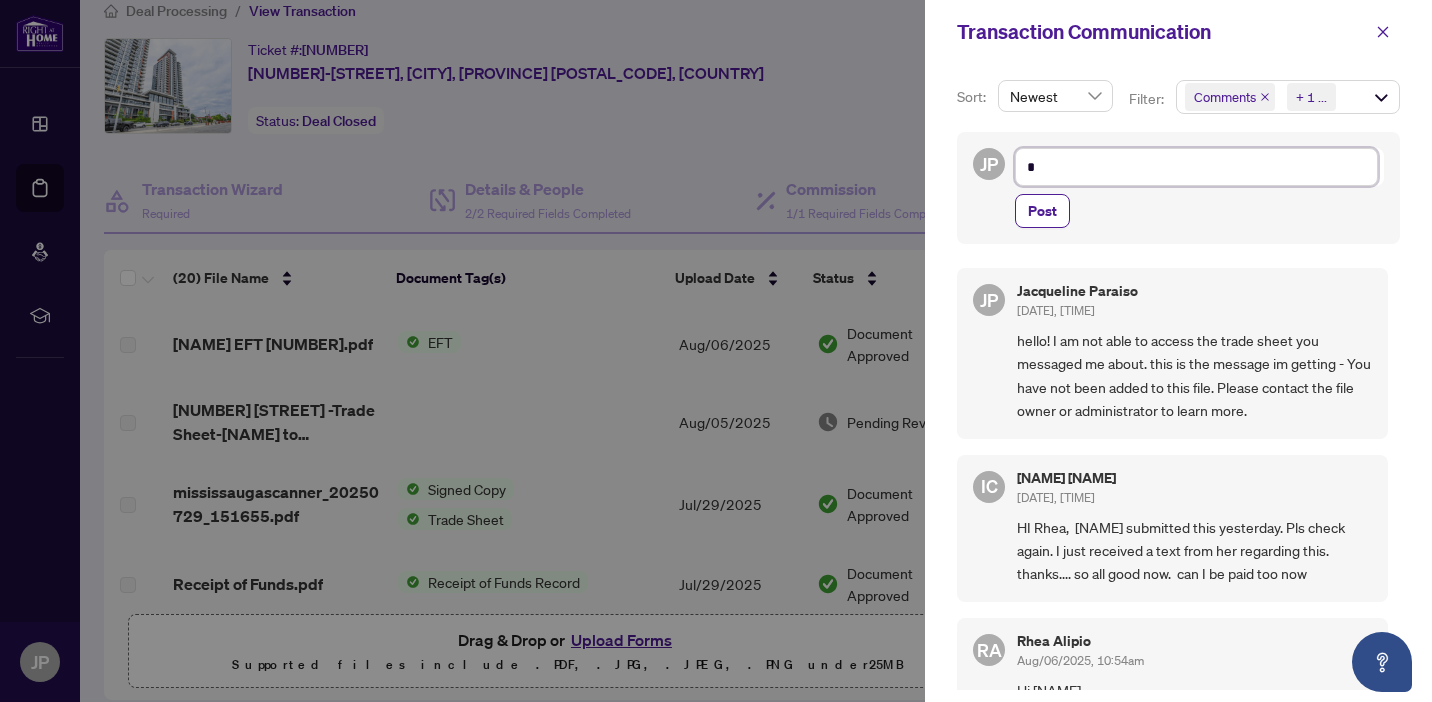 type on "**" 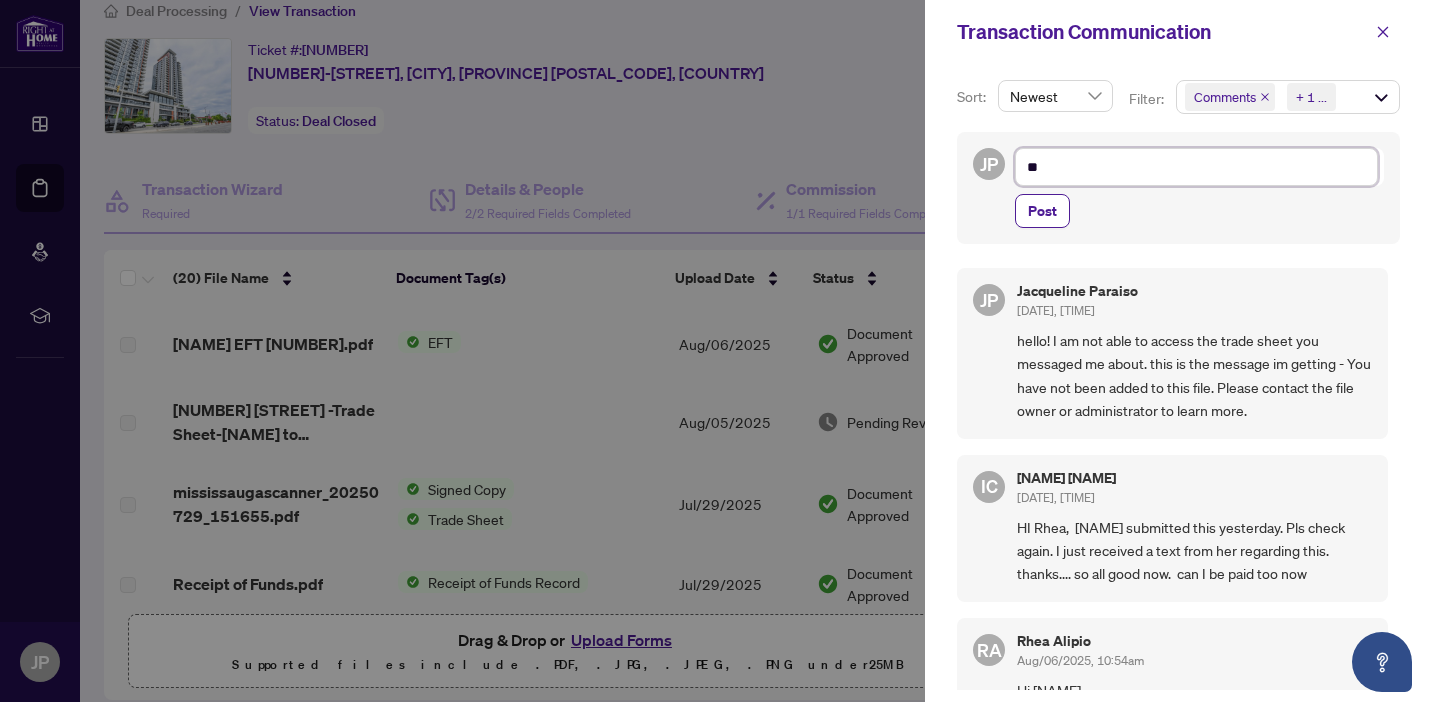 type on "***" 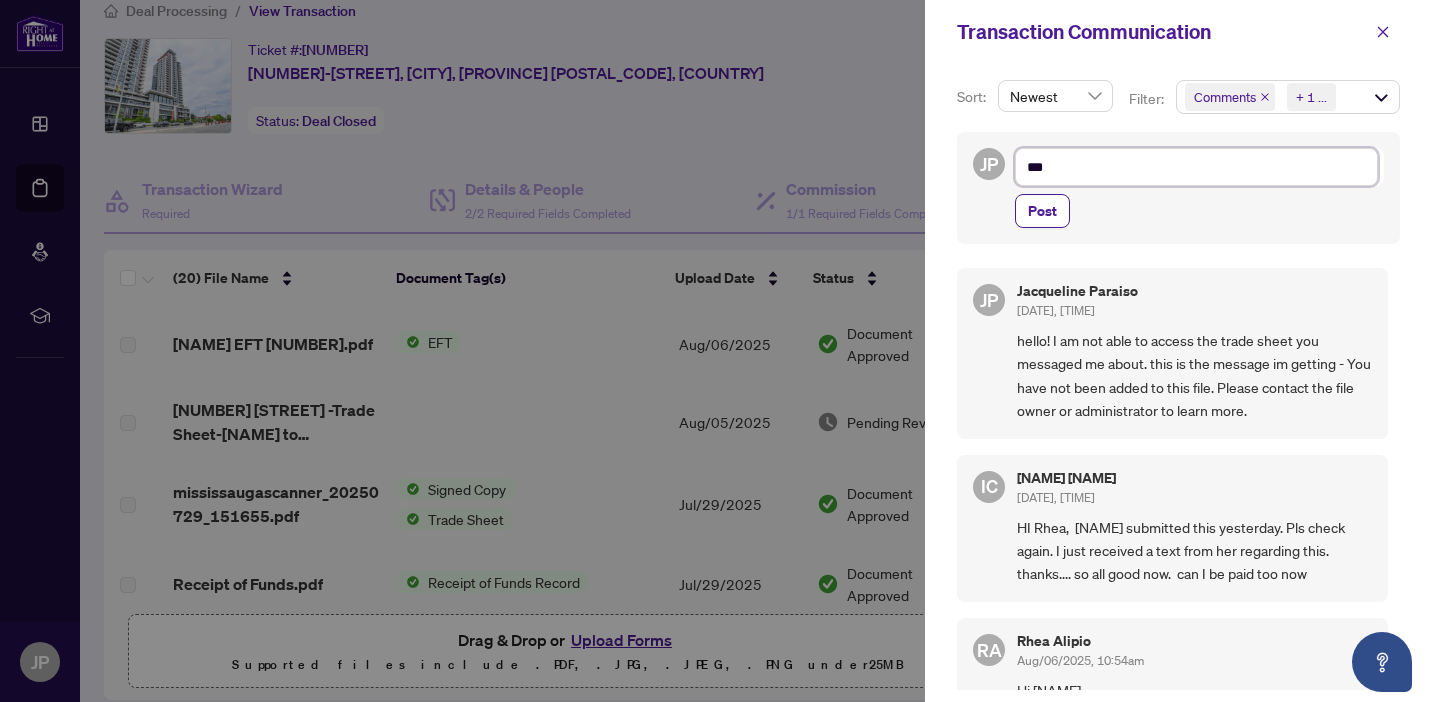 type on "****" 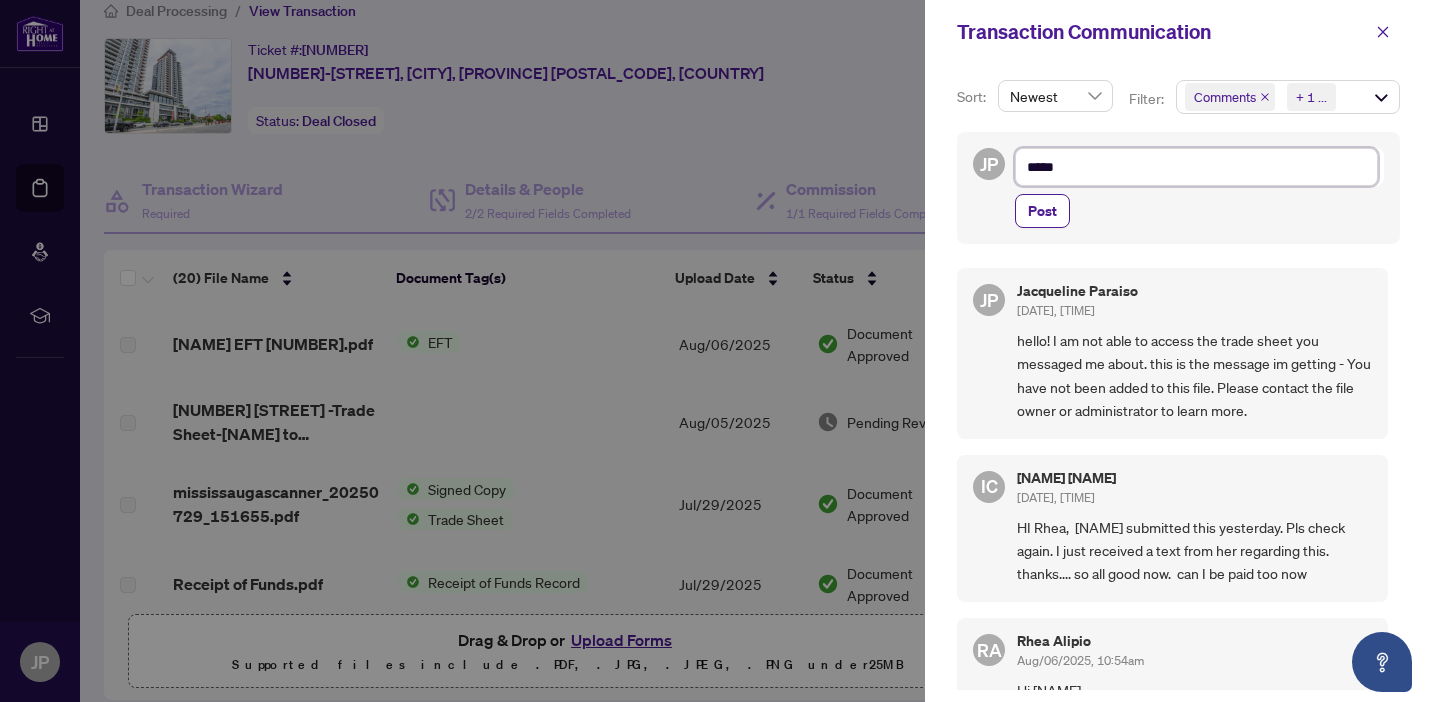 type on "******" 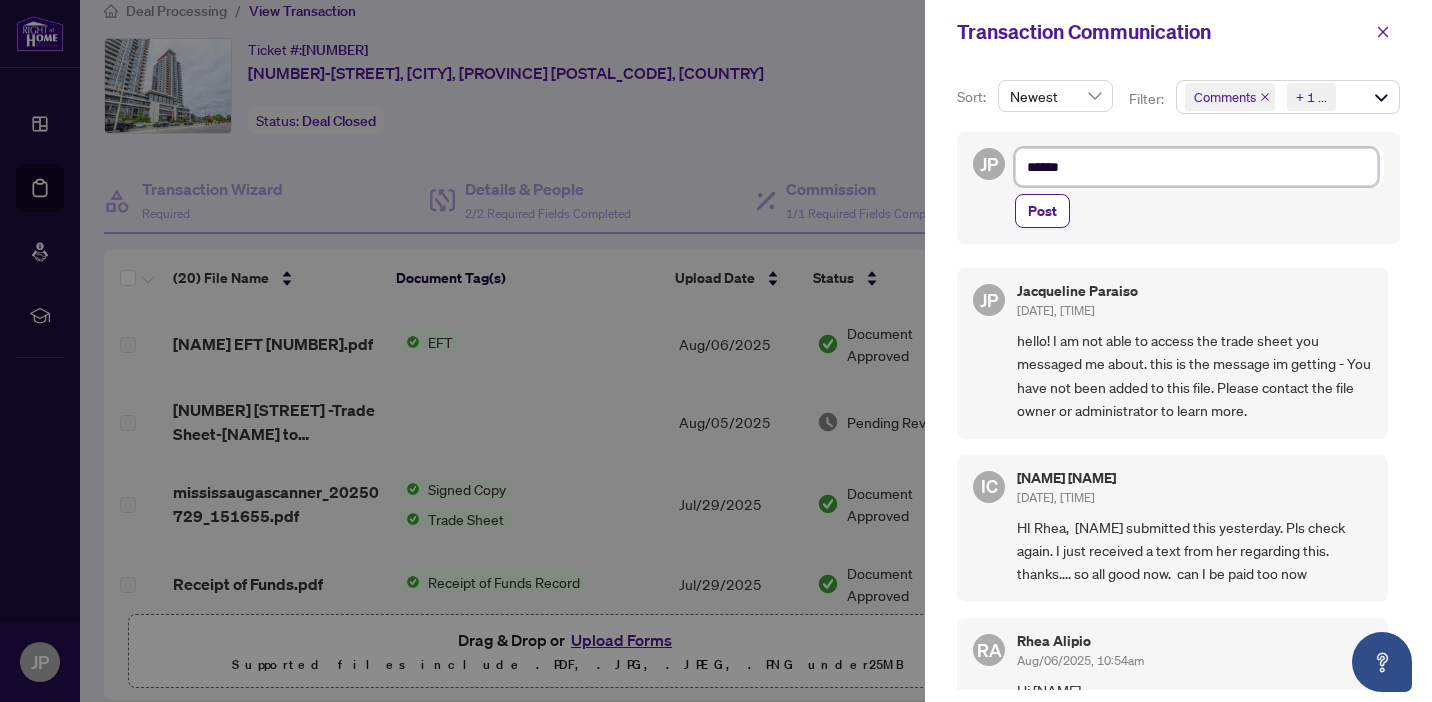 type on "******" 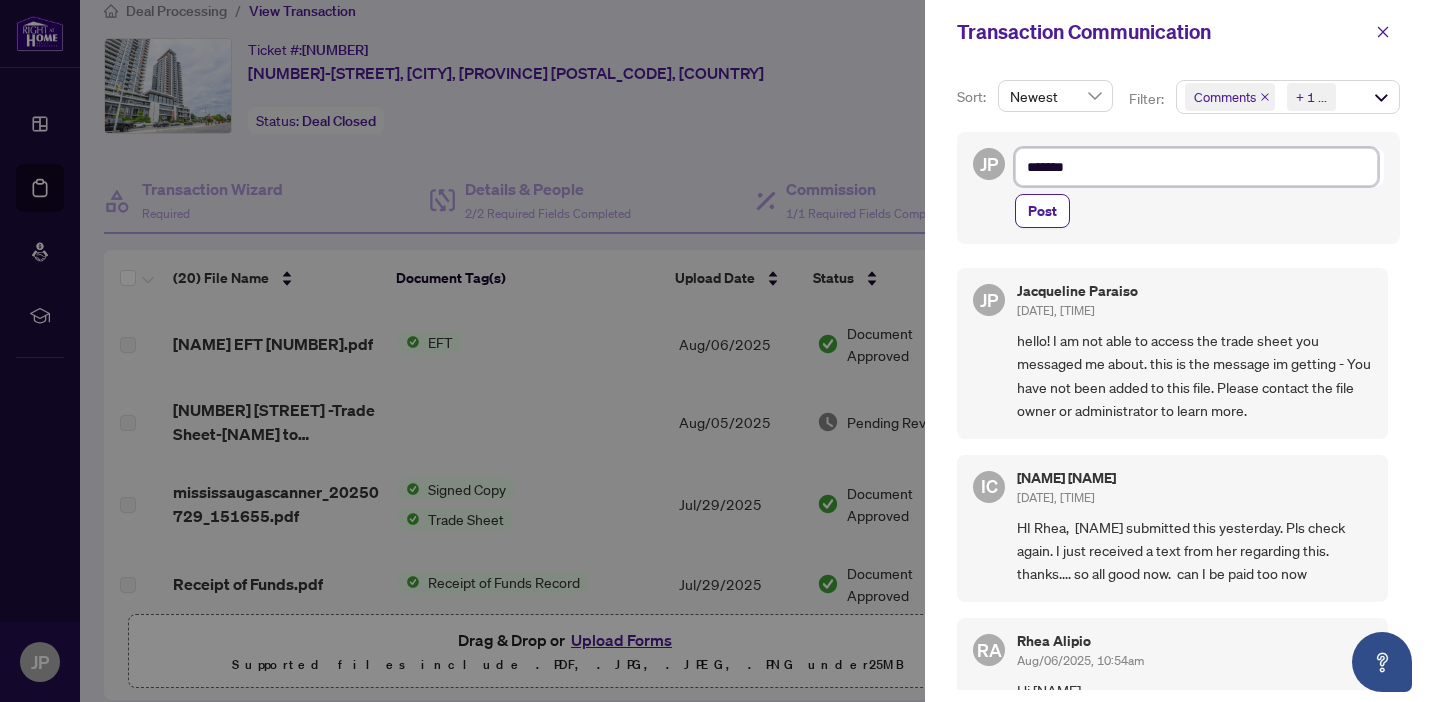 type on "********" 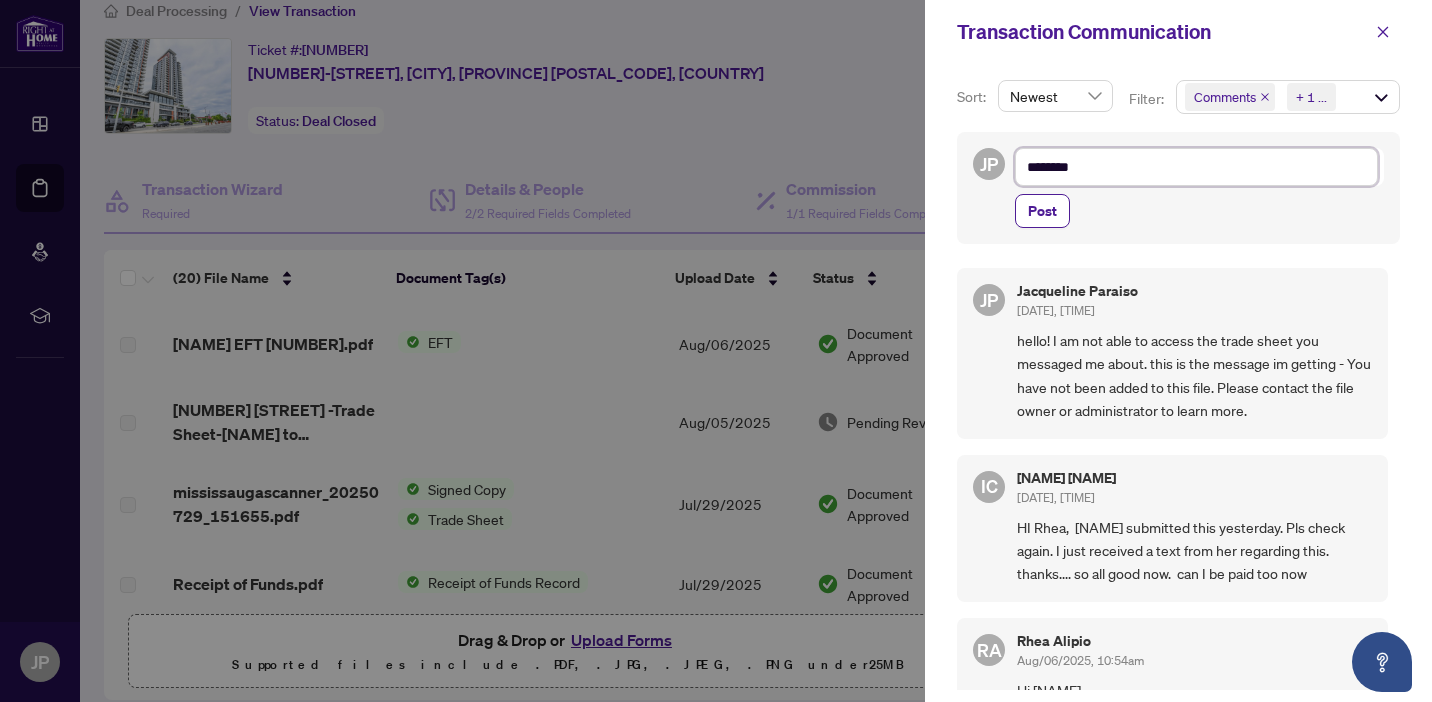 type on "*********" 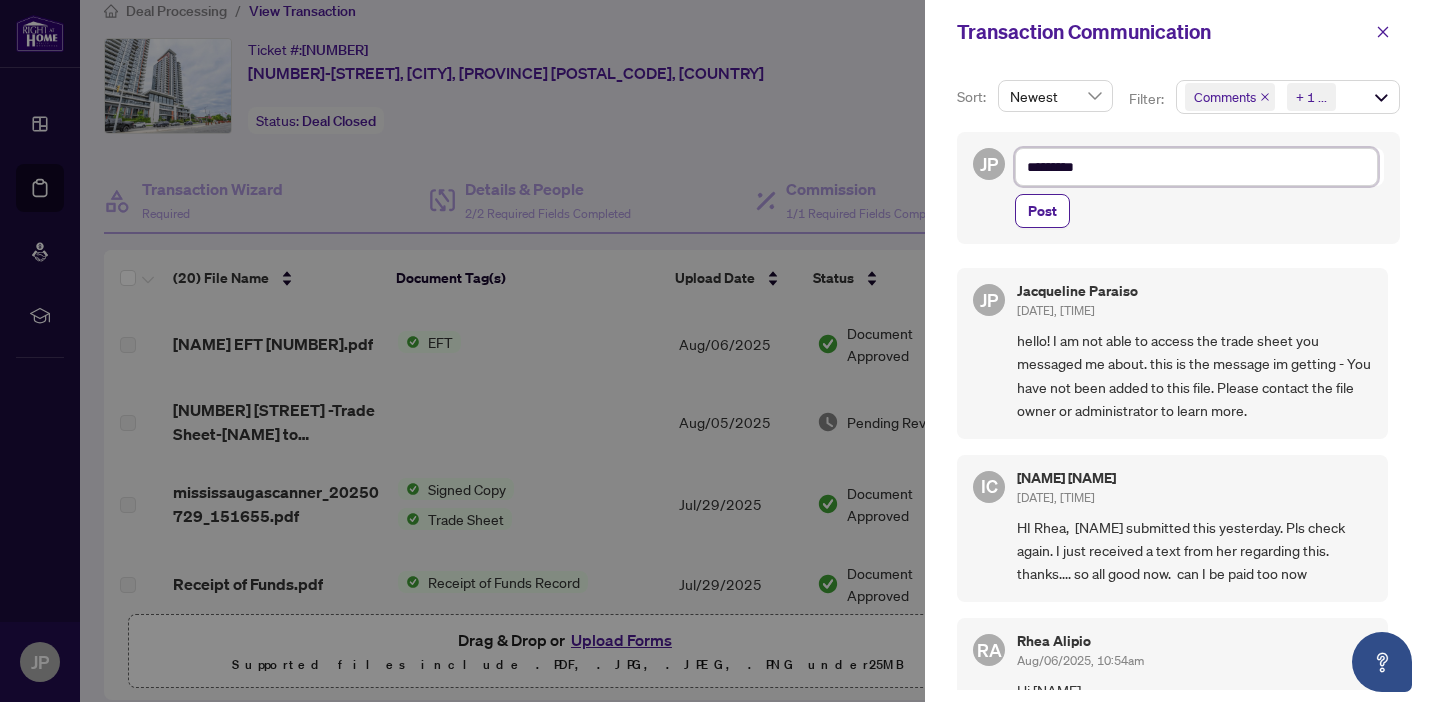 type on "**********" 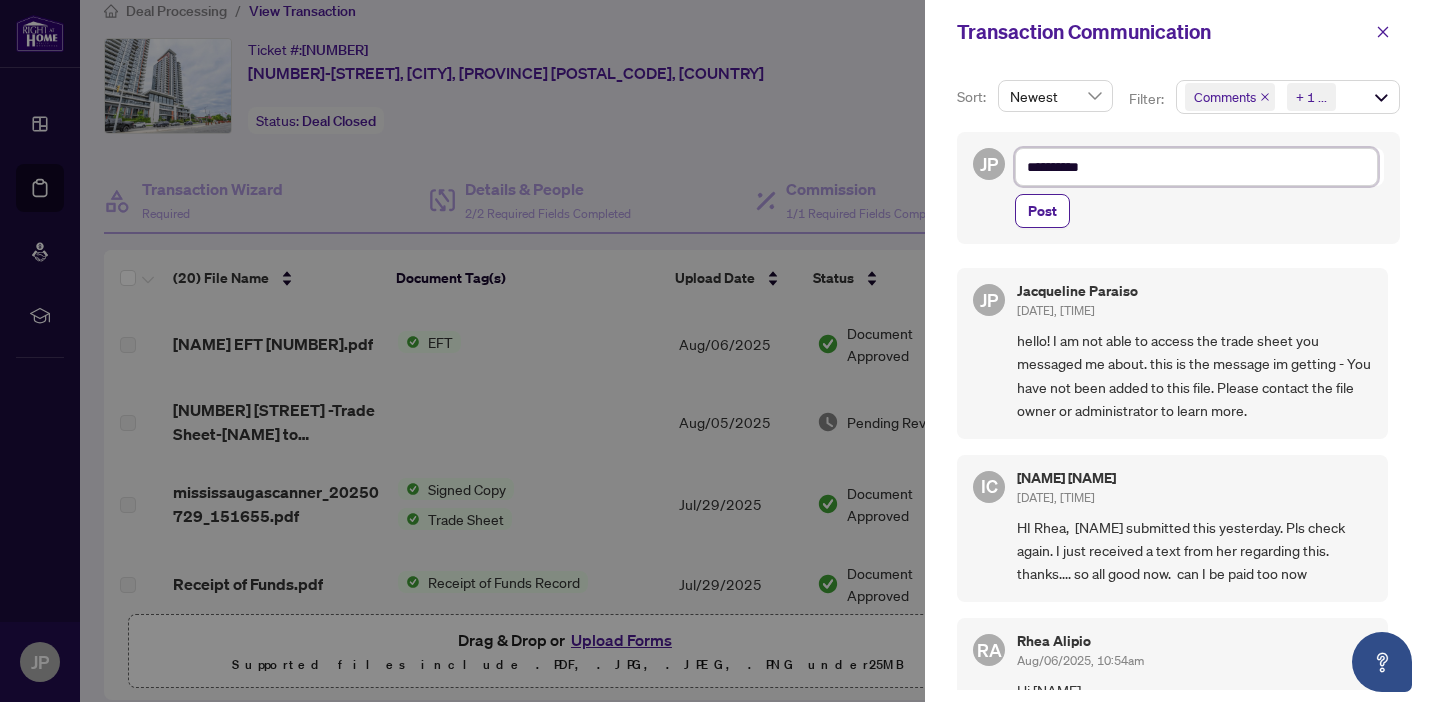 type on "**********" 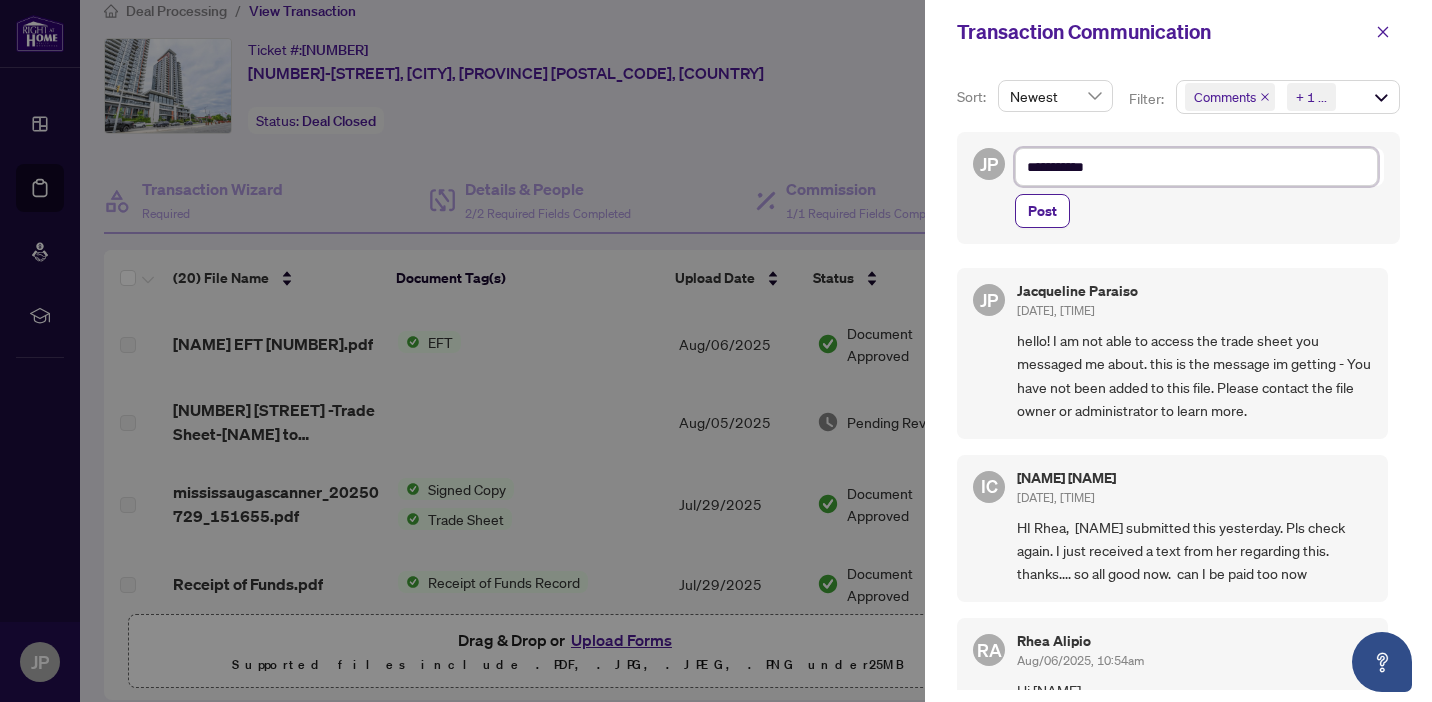 type on "**********" 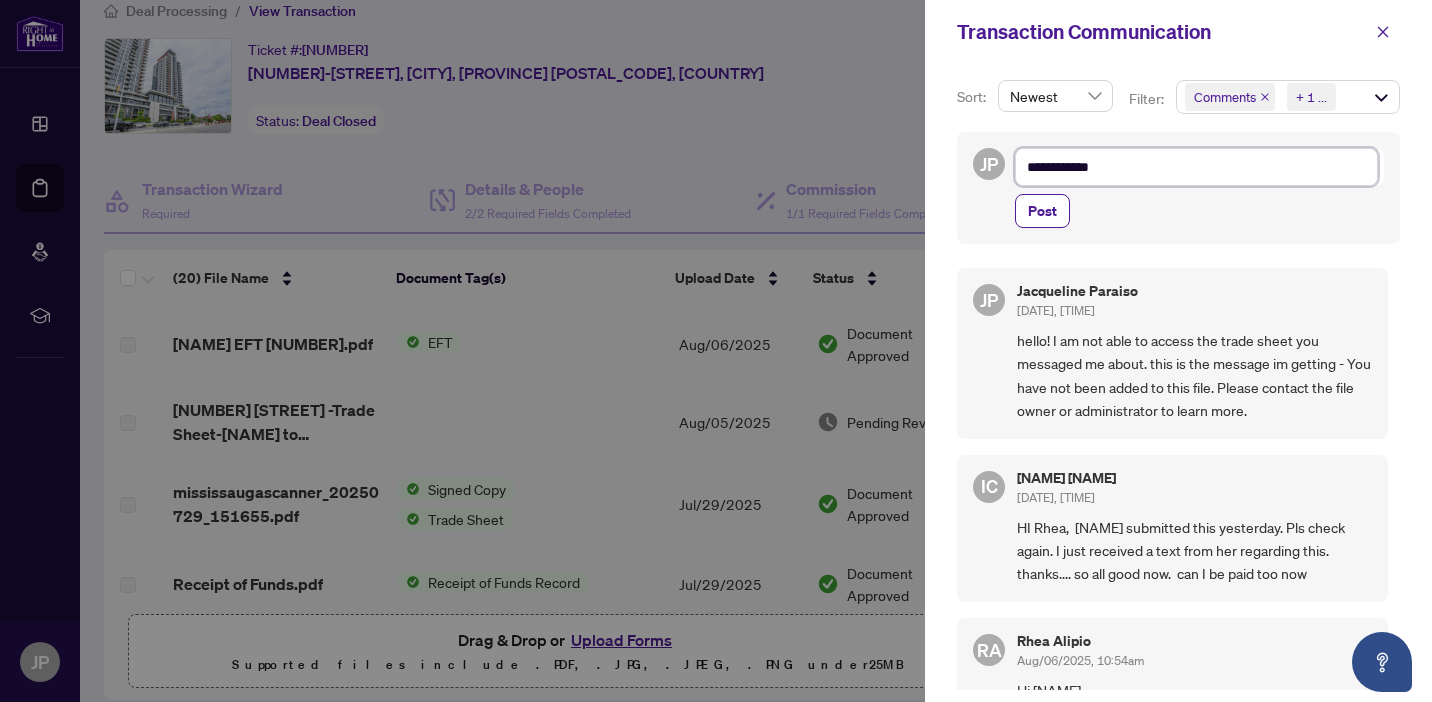type on "**********" 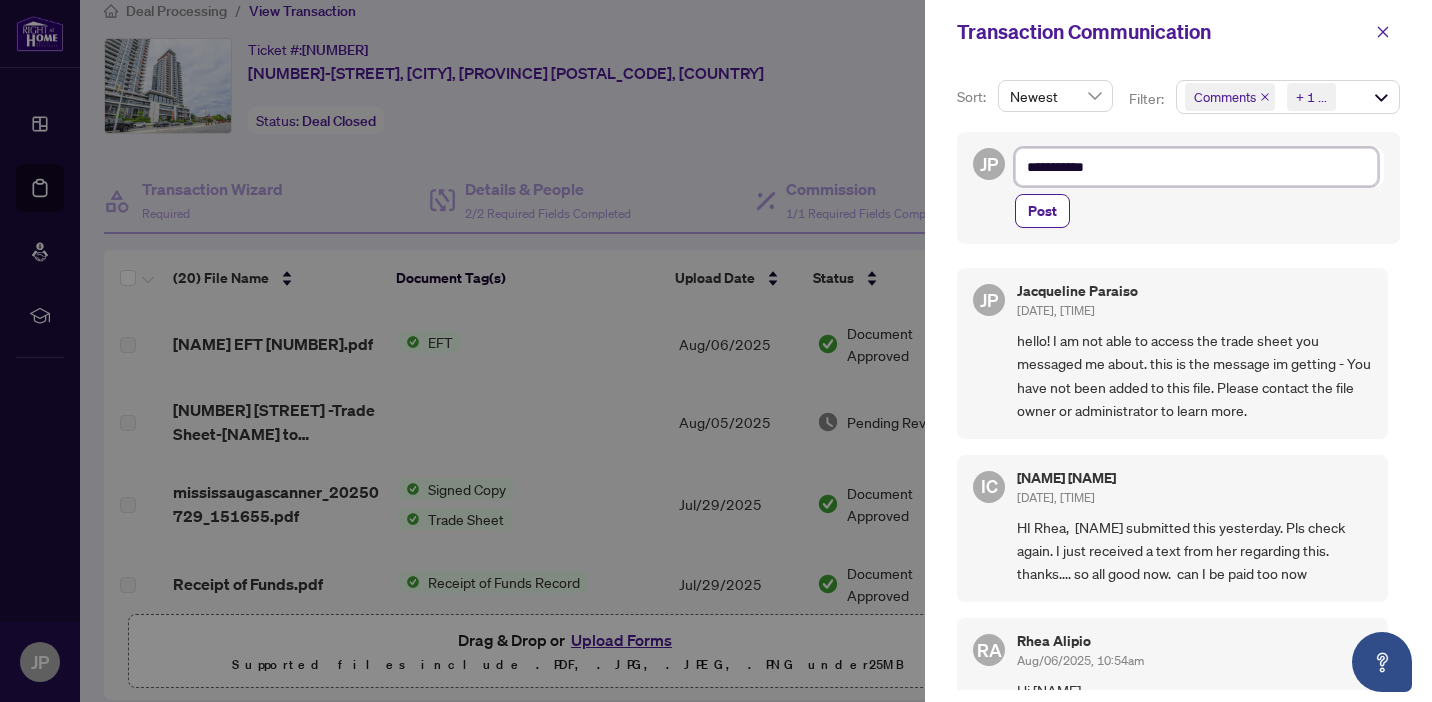 type on "**********" 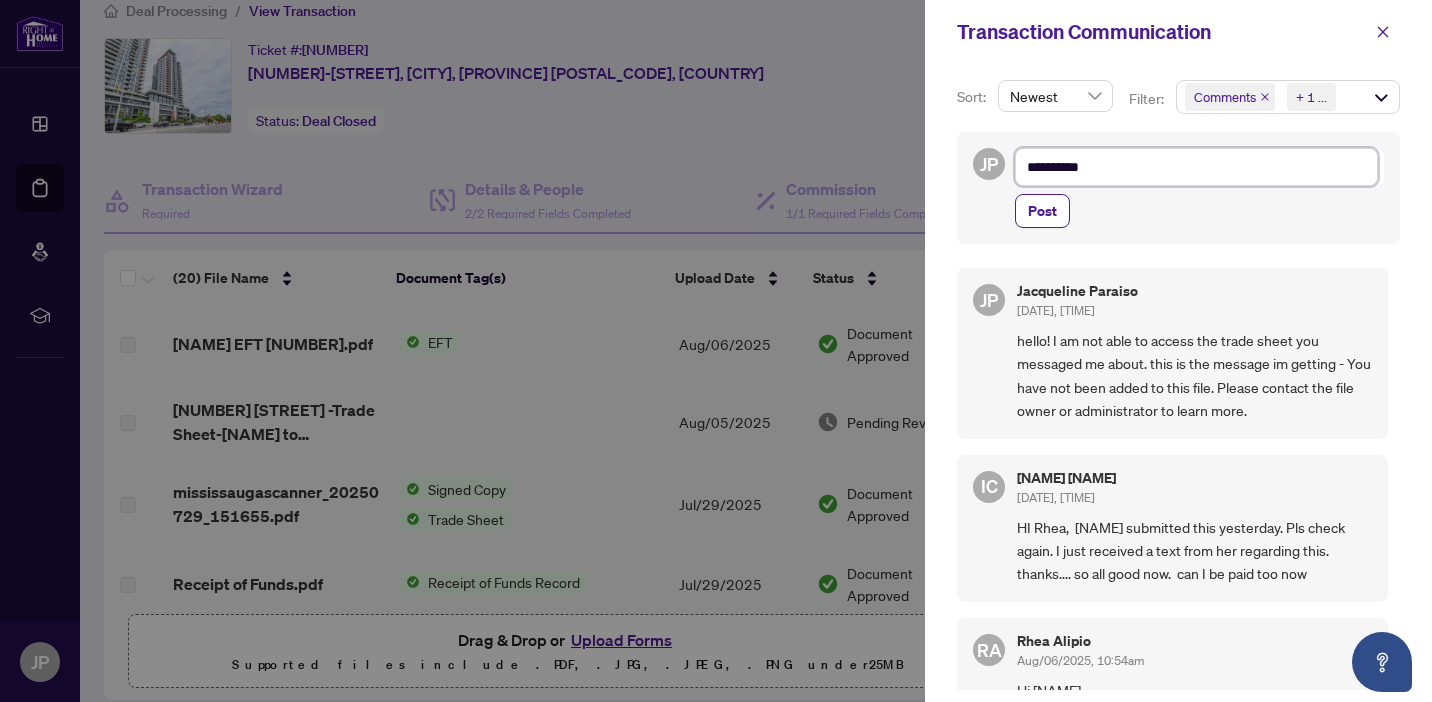 type on "*********" 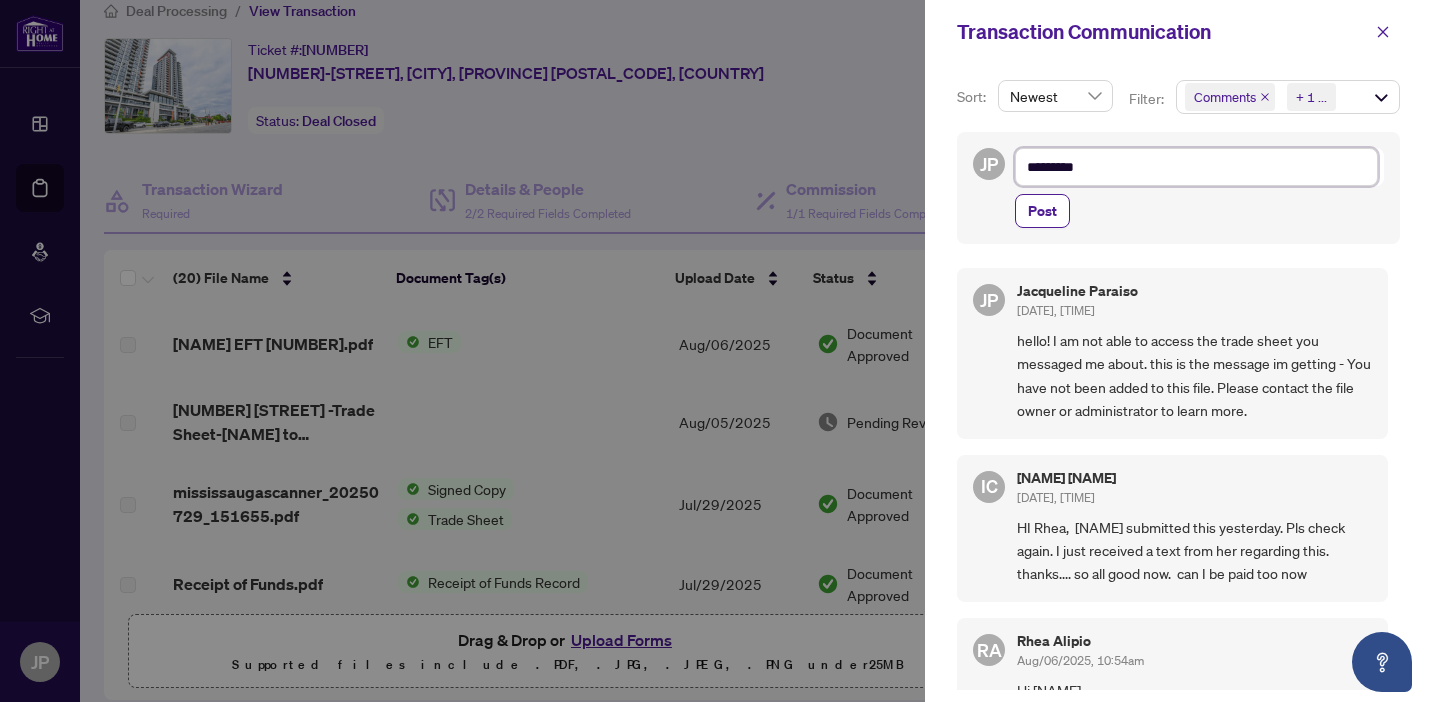 type on "********" 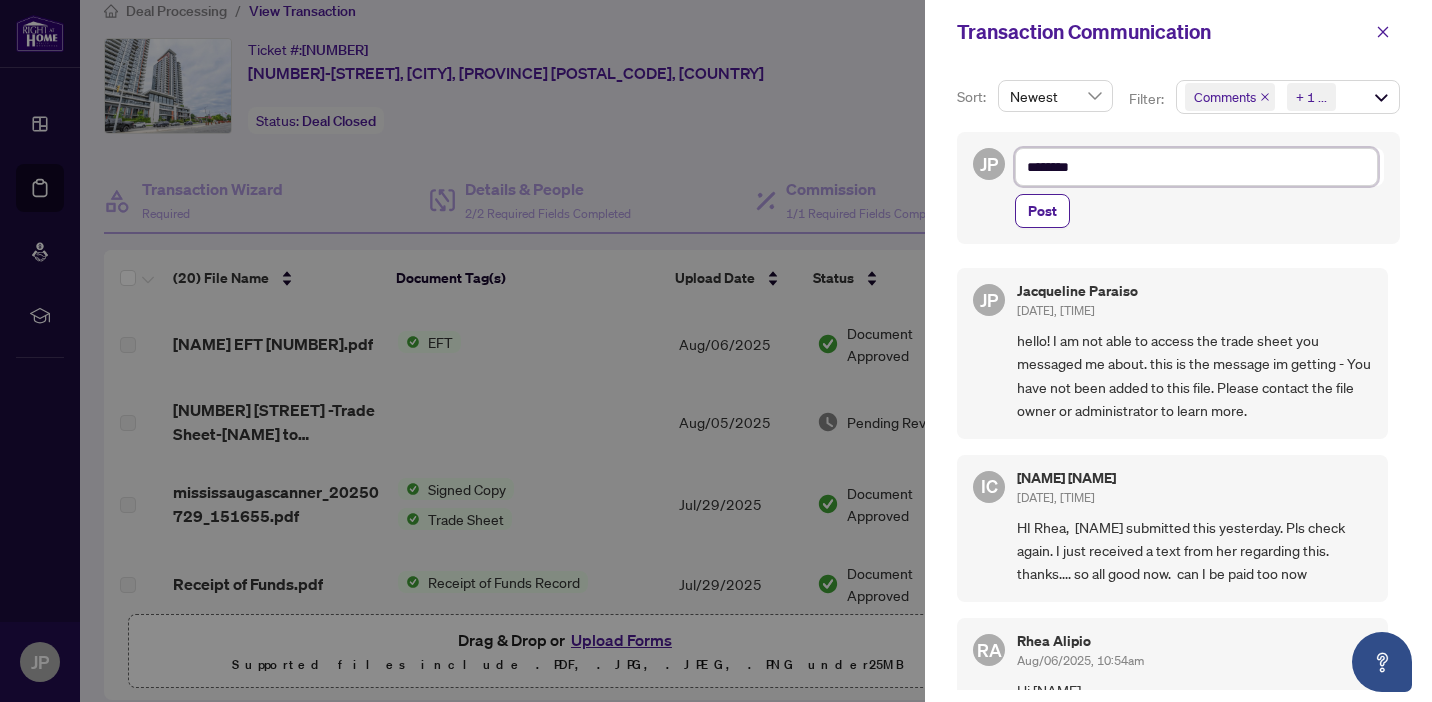 type on "******" 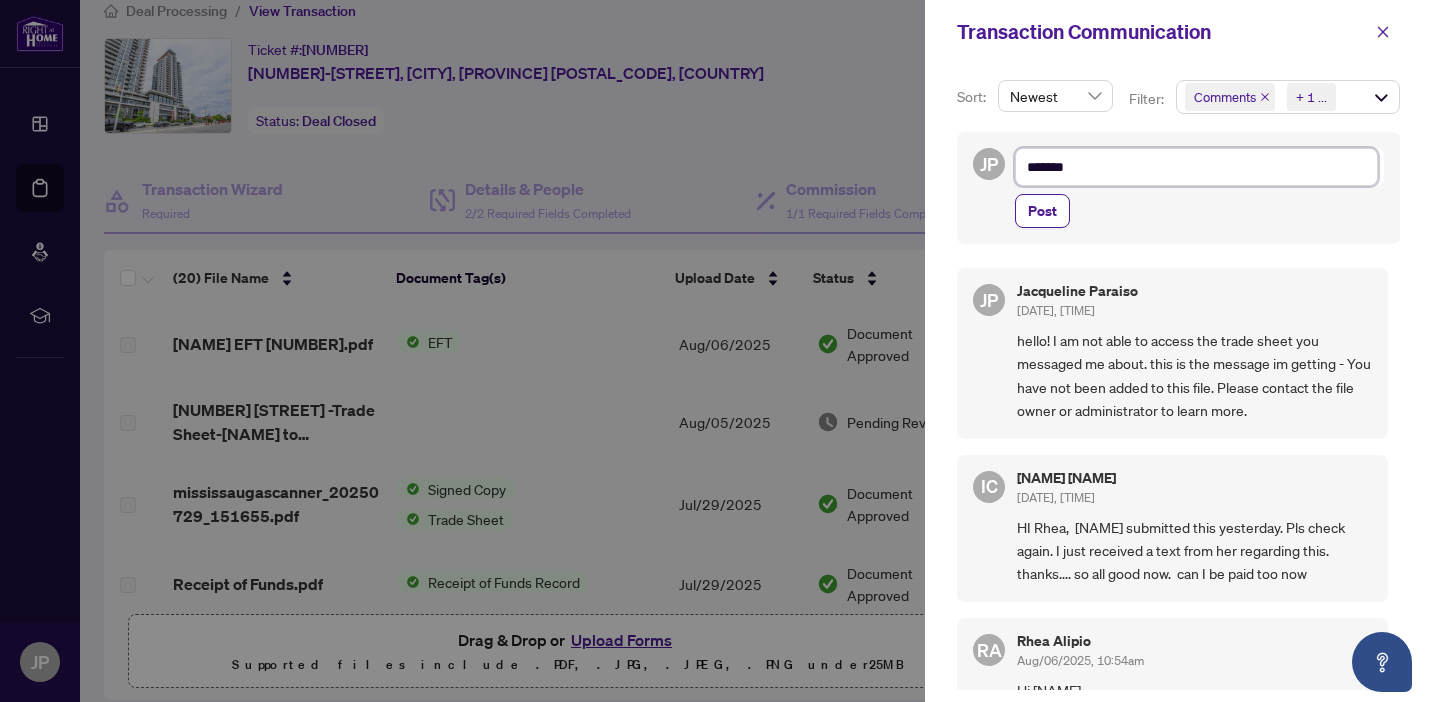 type on "********" 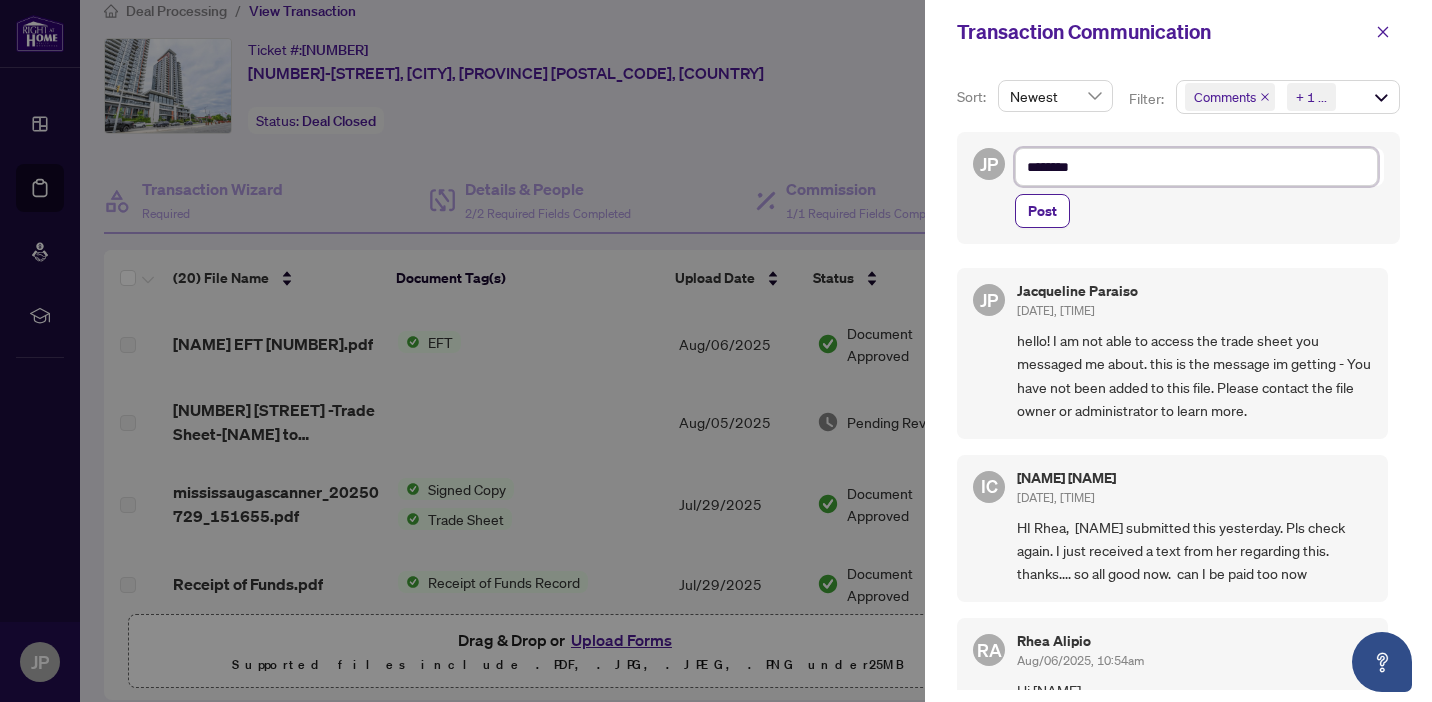 type on "*********" 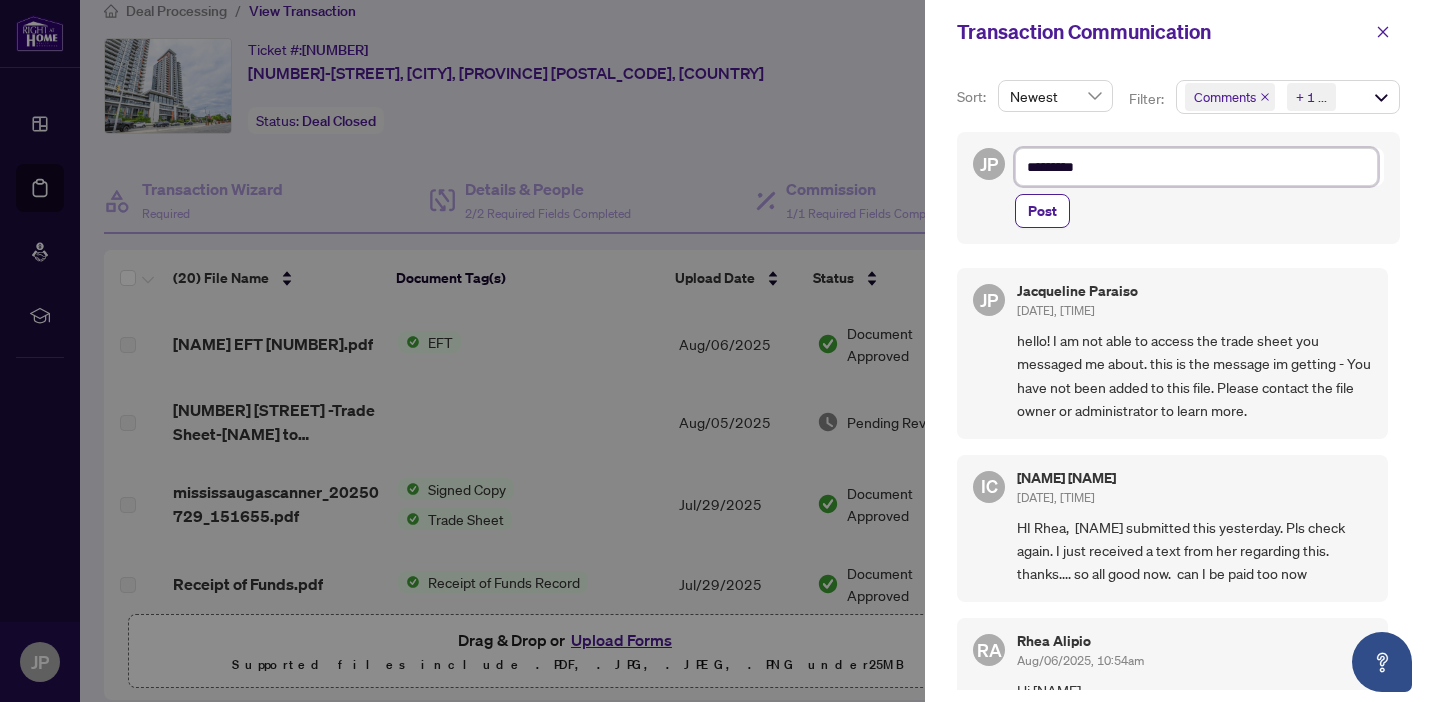 type on "*********" 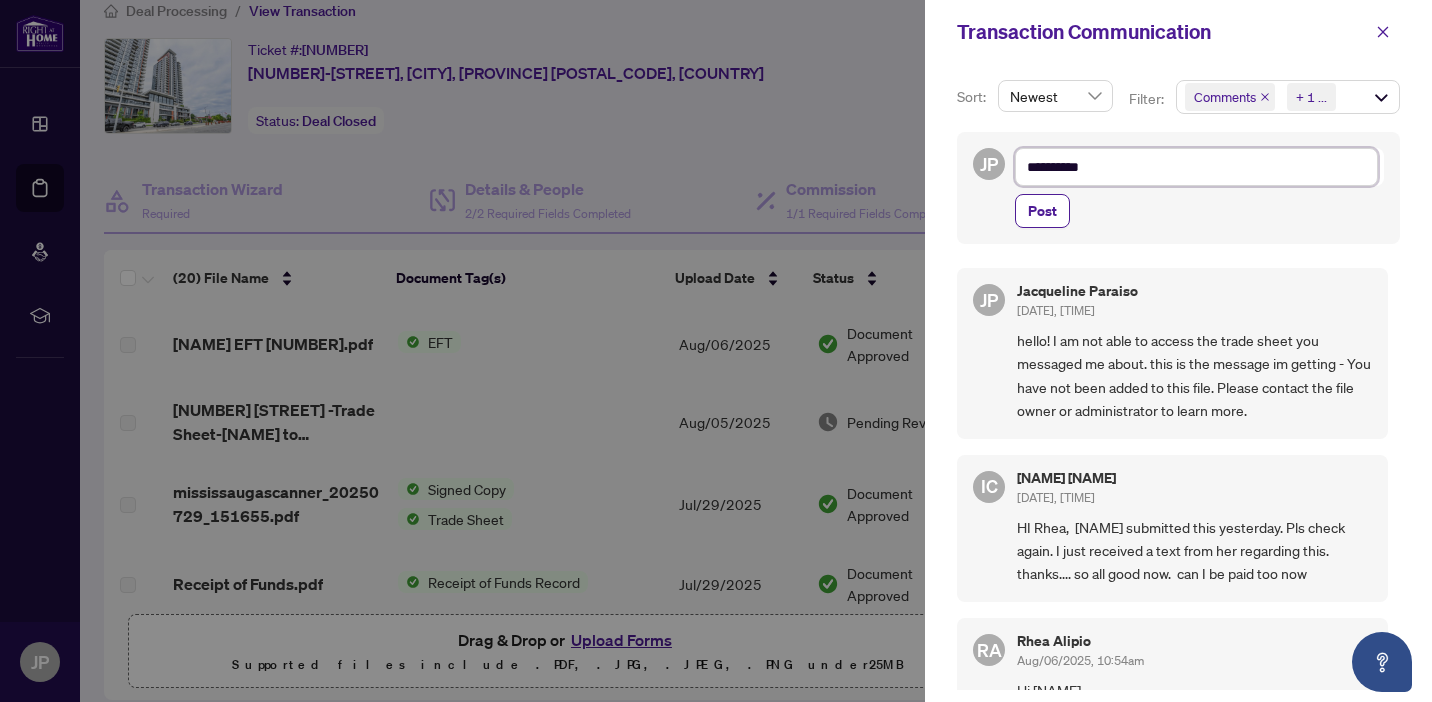 type on "**********" 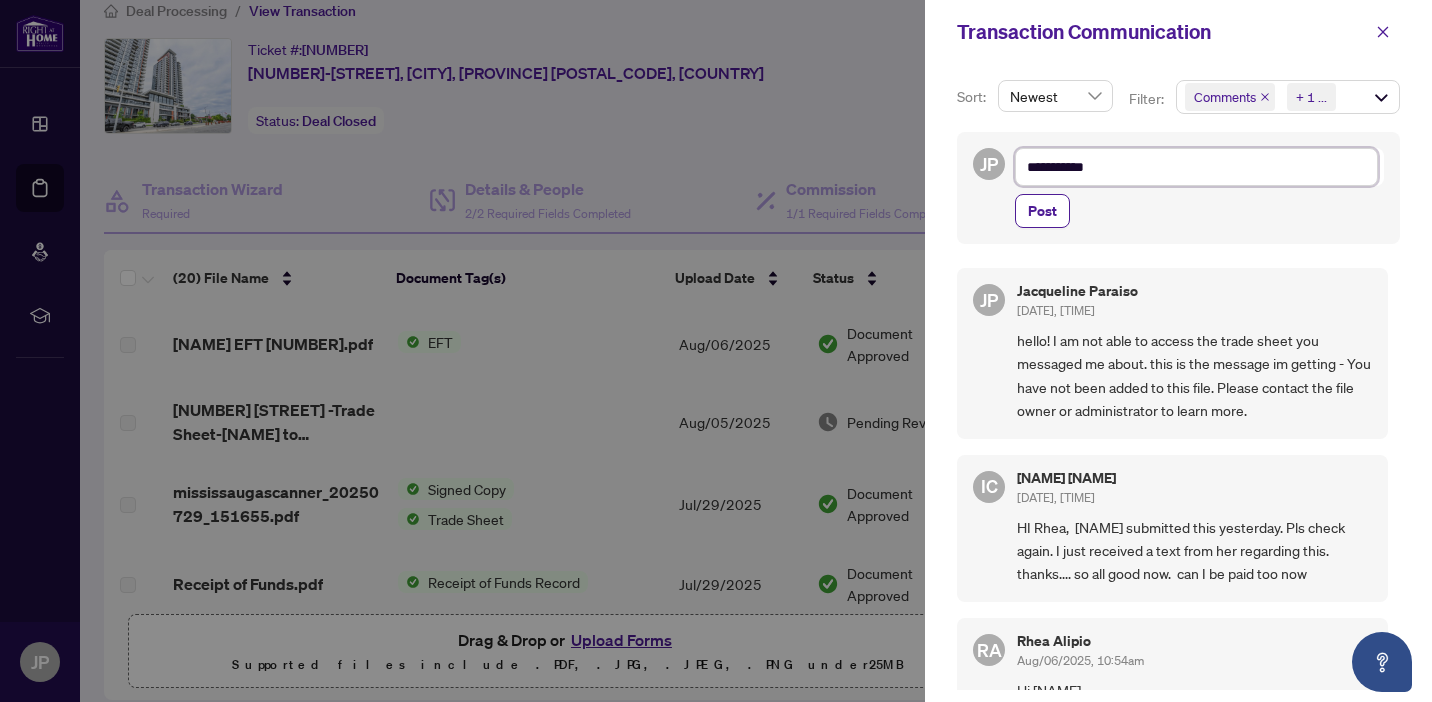 type on "**********" 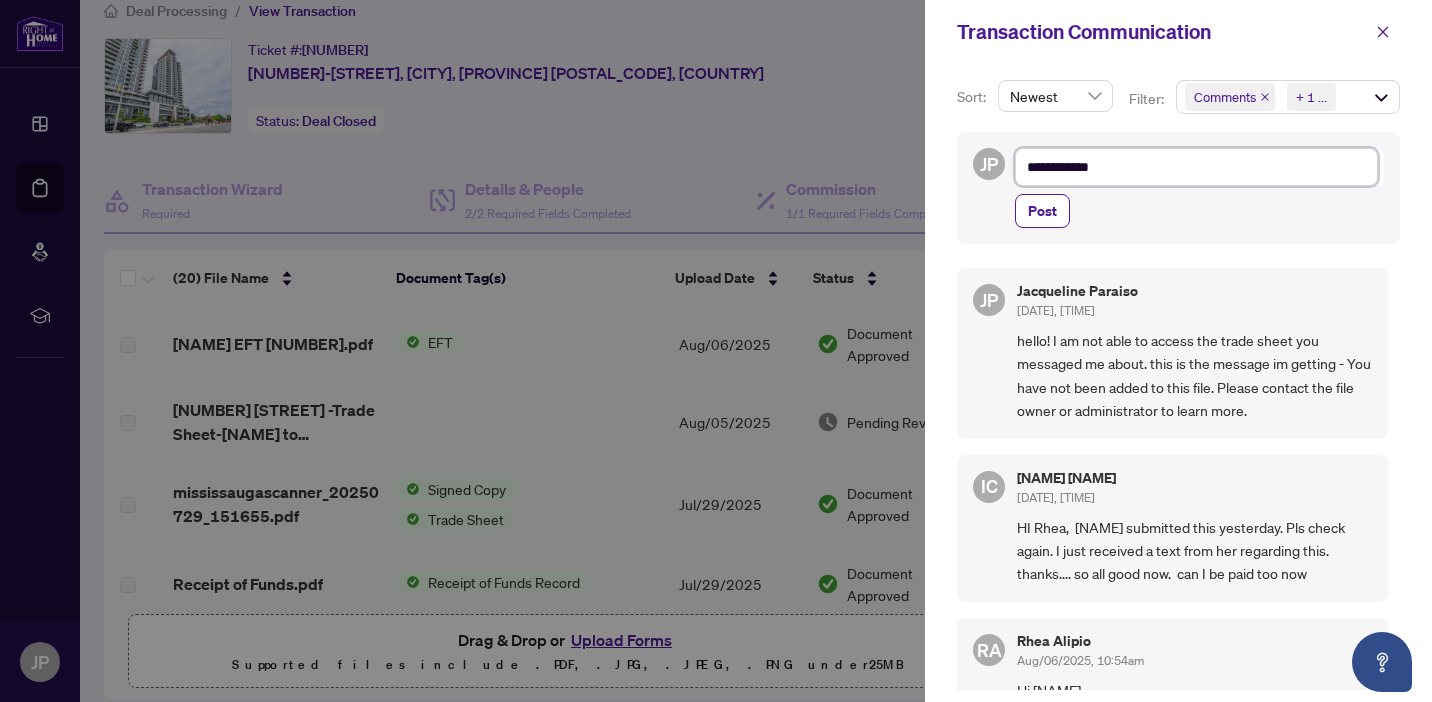 type on "**********" 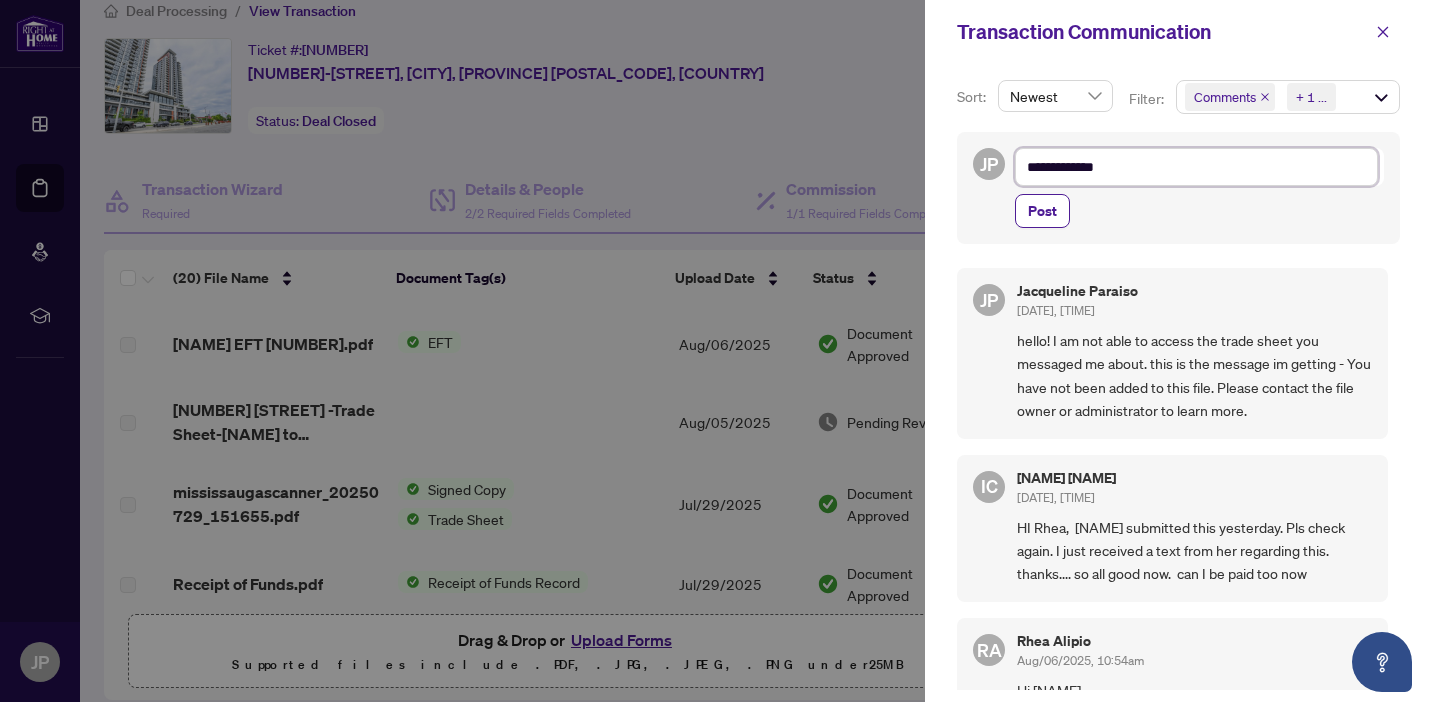 type on "**********" 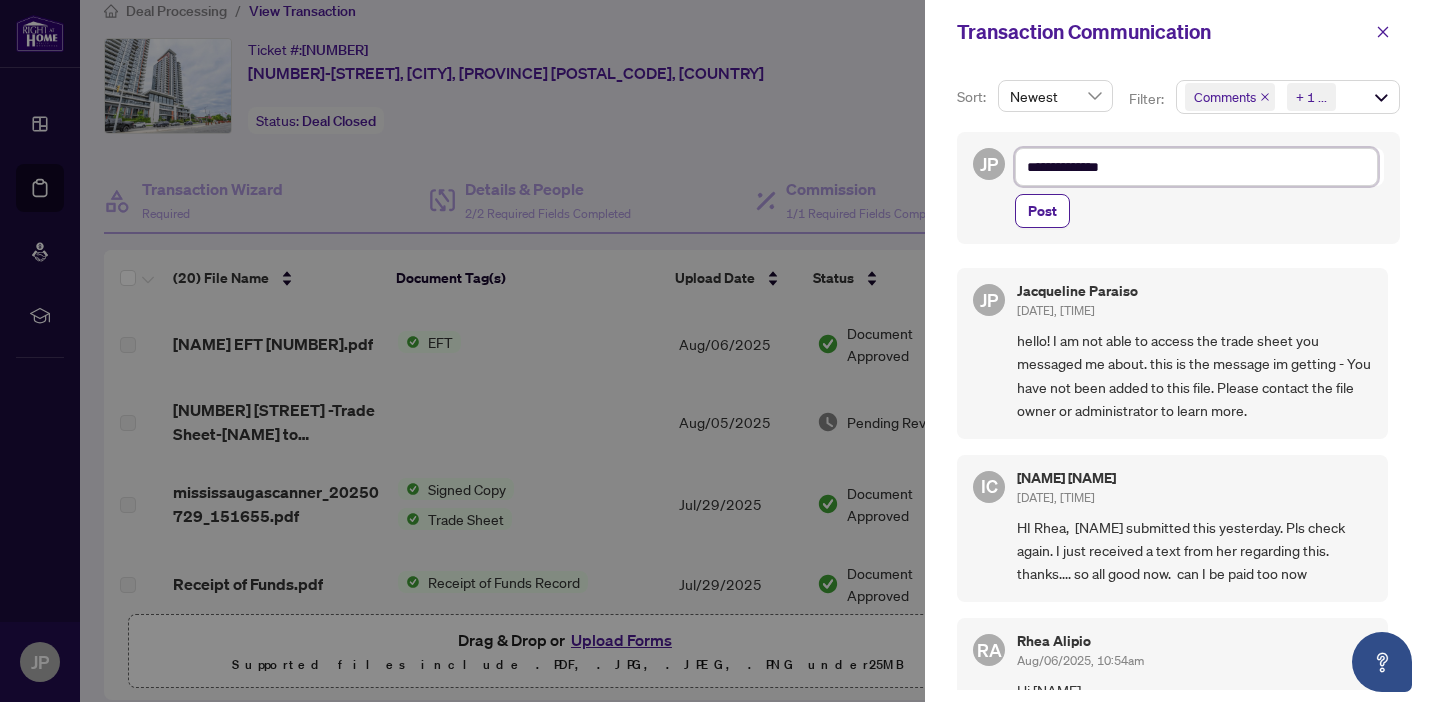 type on "**********" 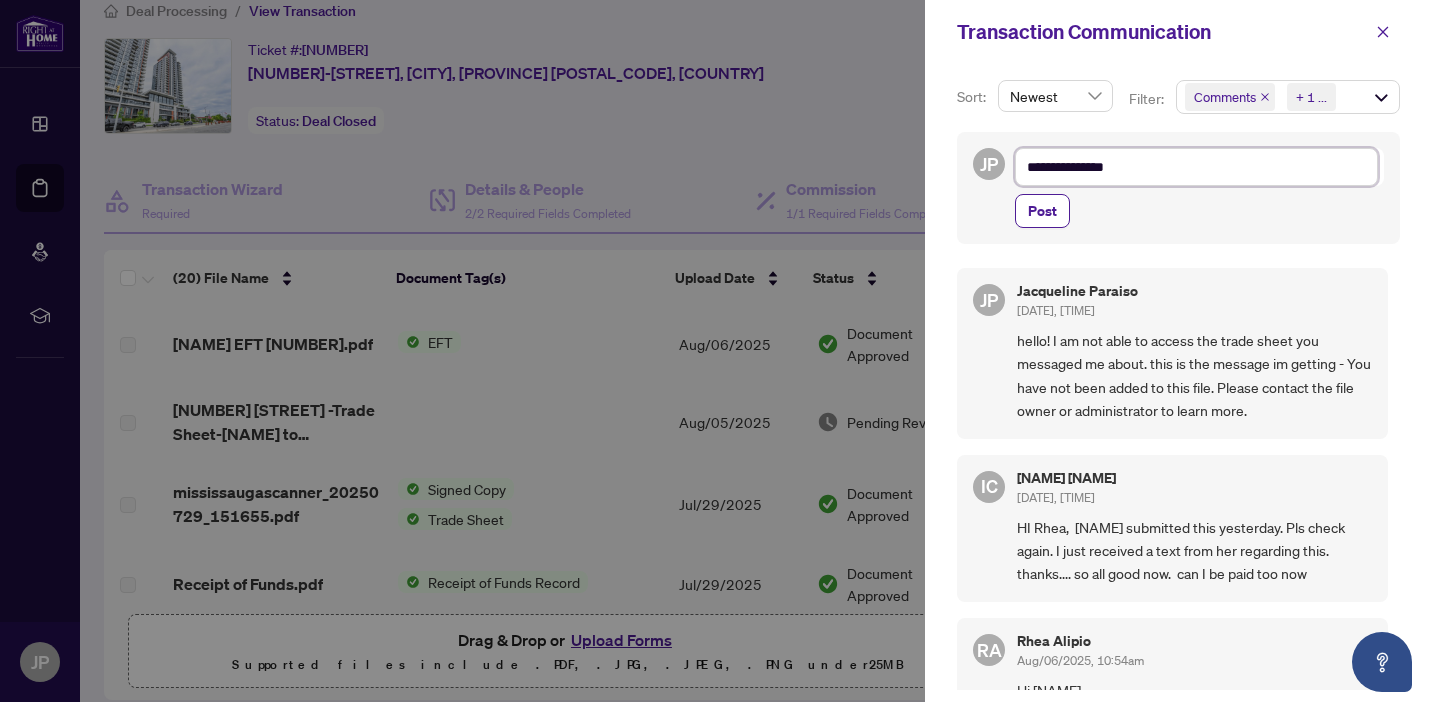 type on "**********" 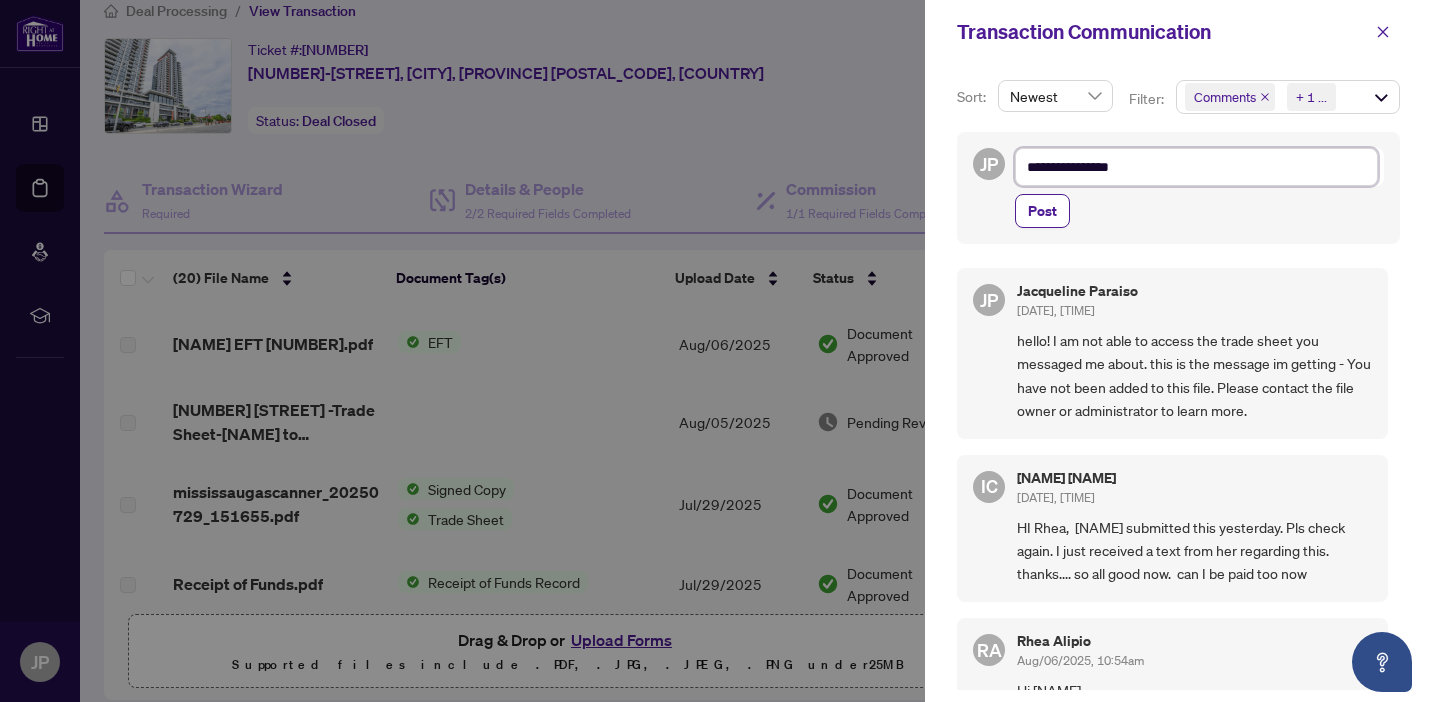 type on "**********" 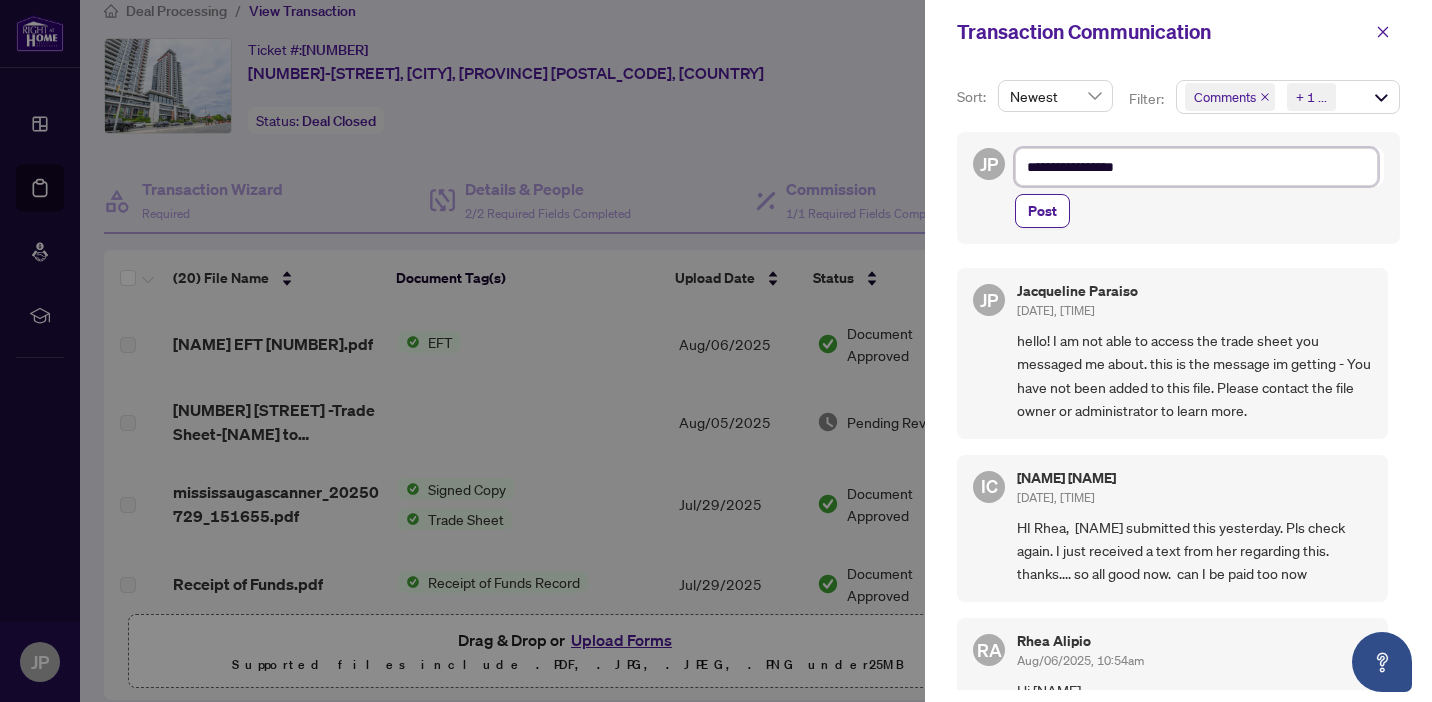 type on "**********" 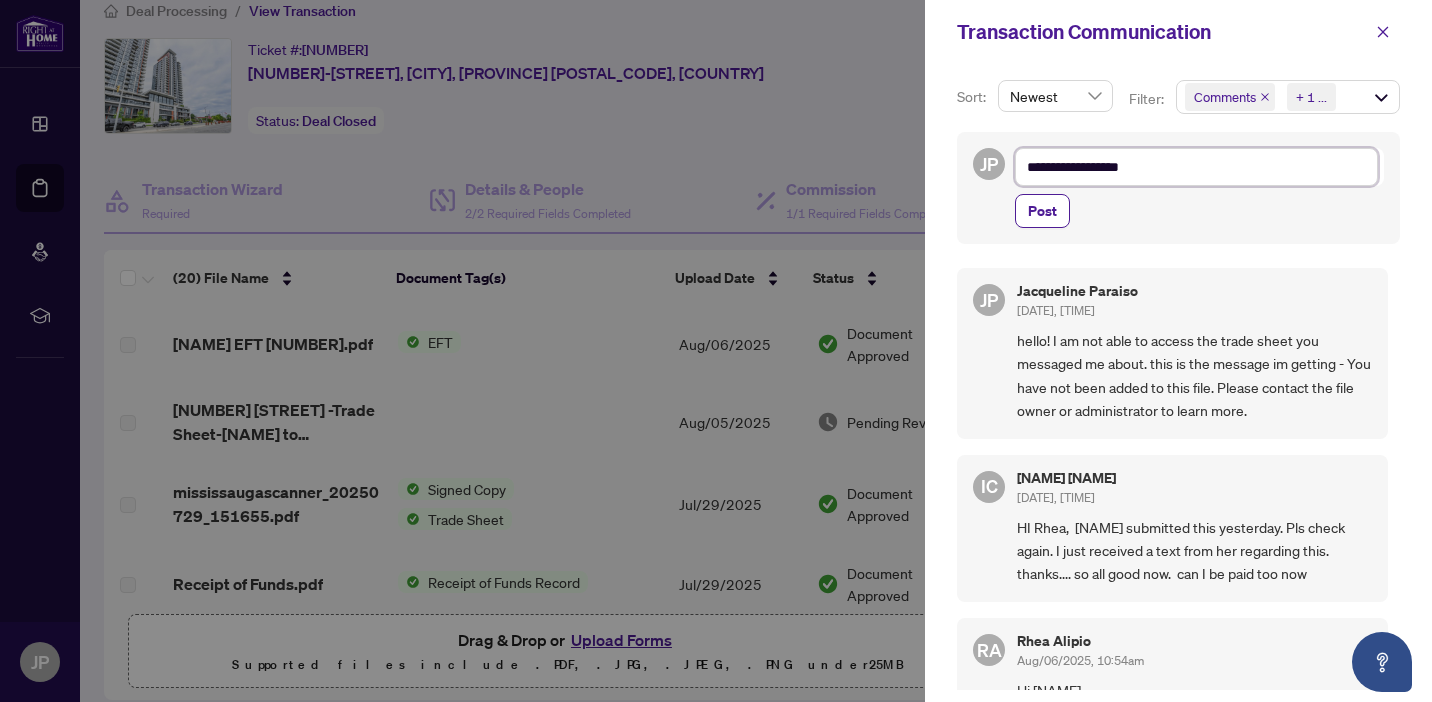 type on "**********" 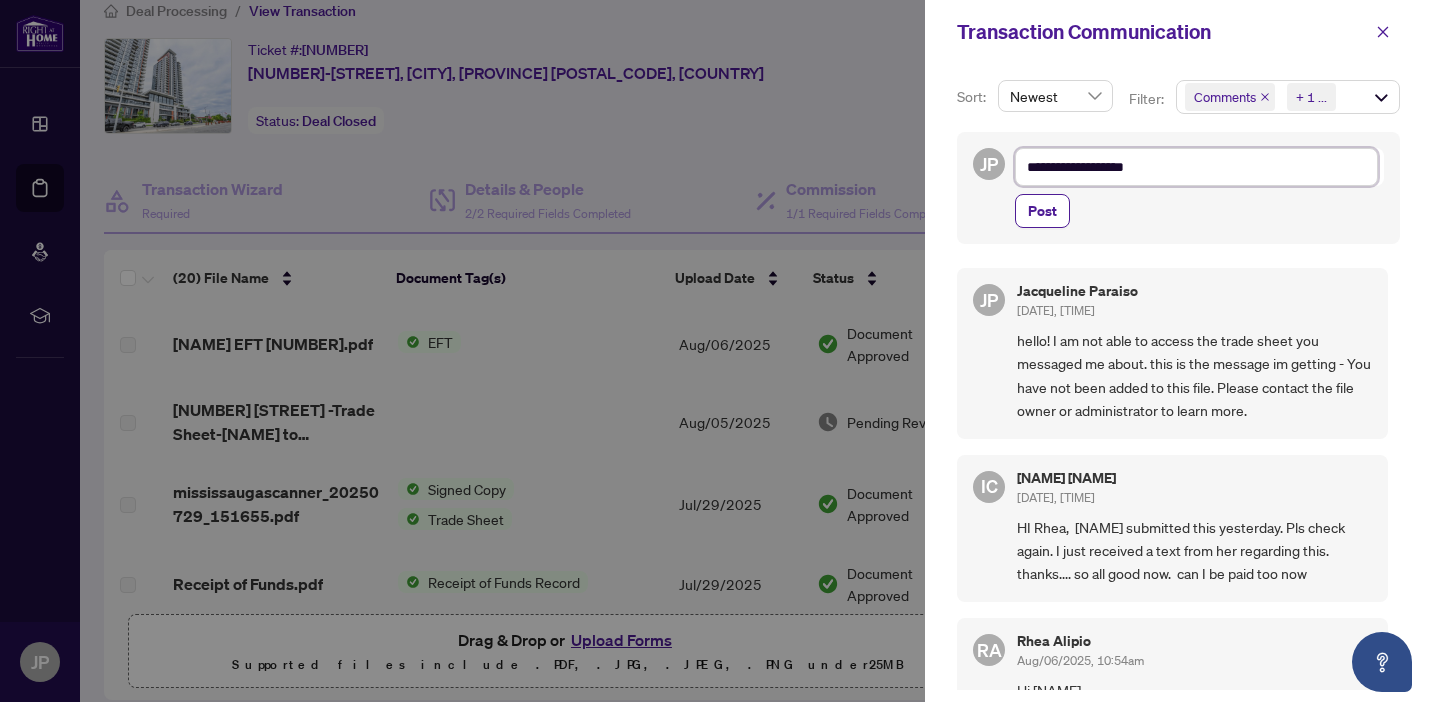 type on "**********" 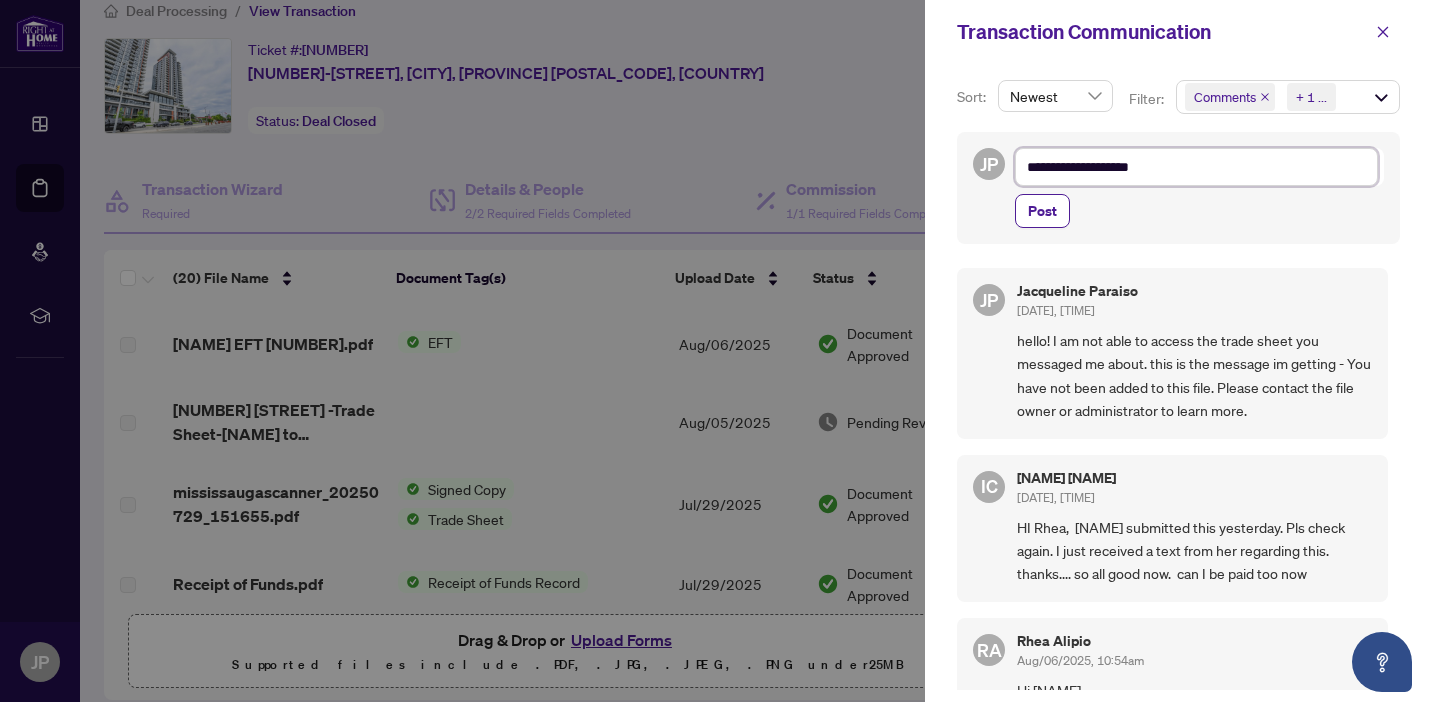 type on "**********" 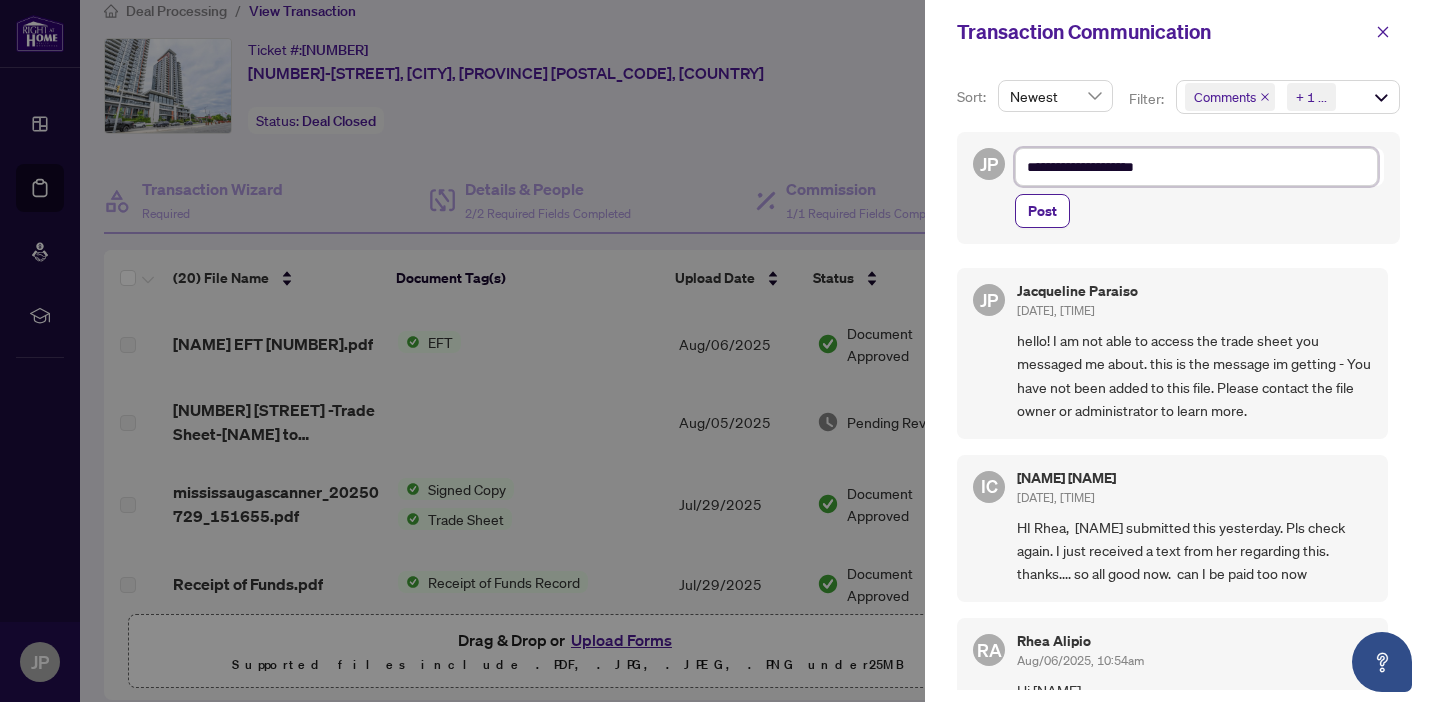 type on "**********" 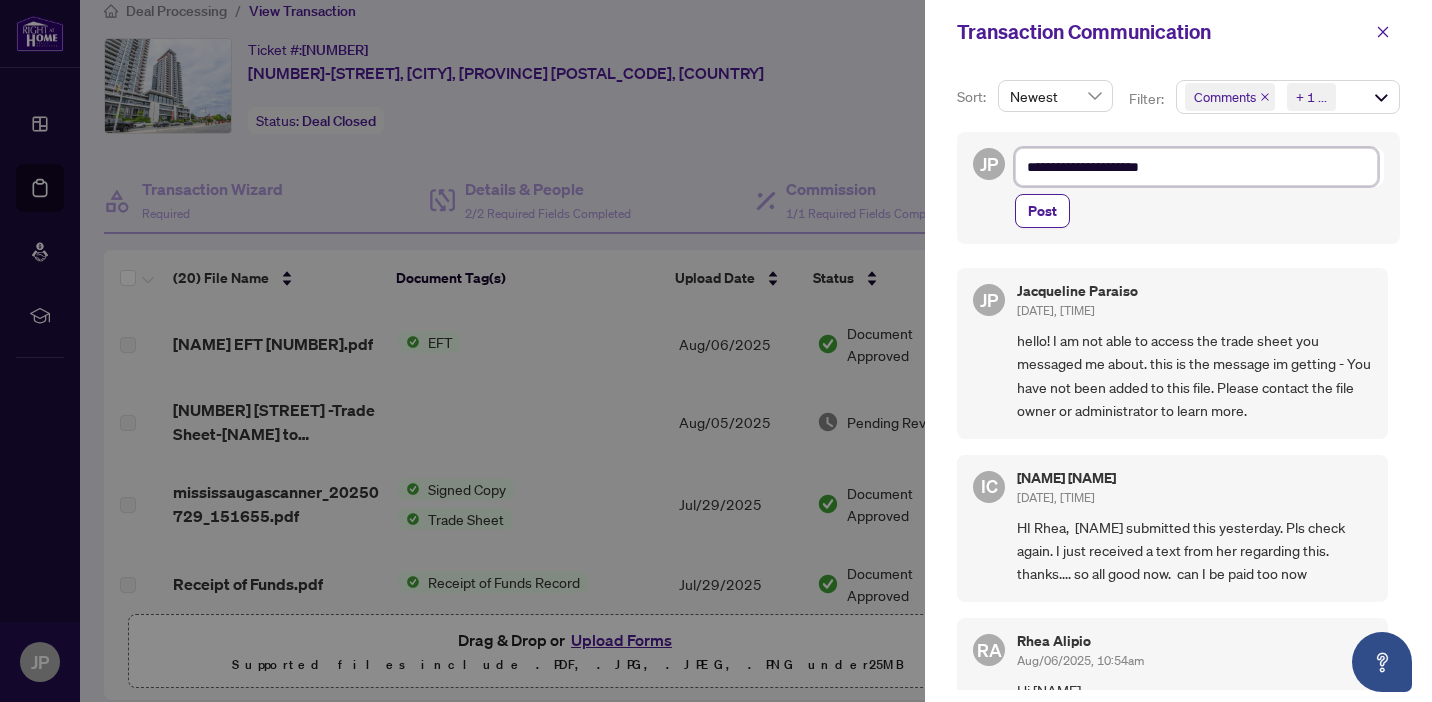 type on "**********" 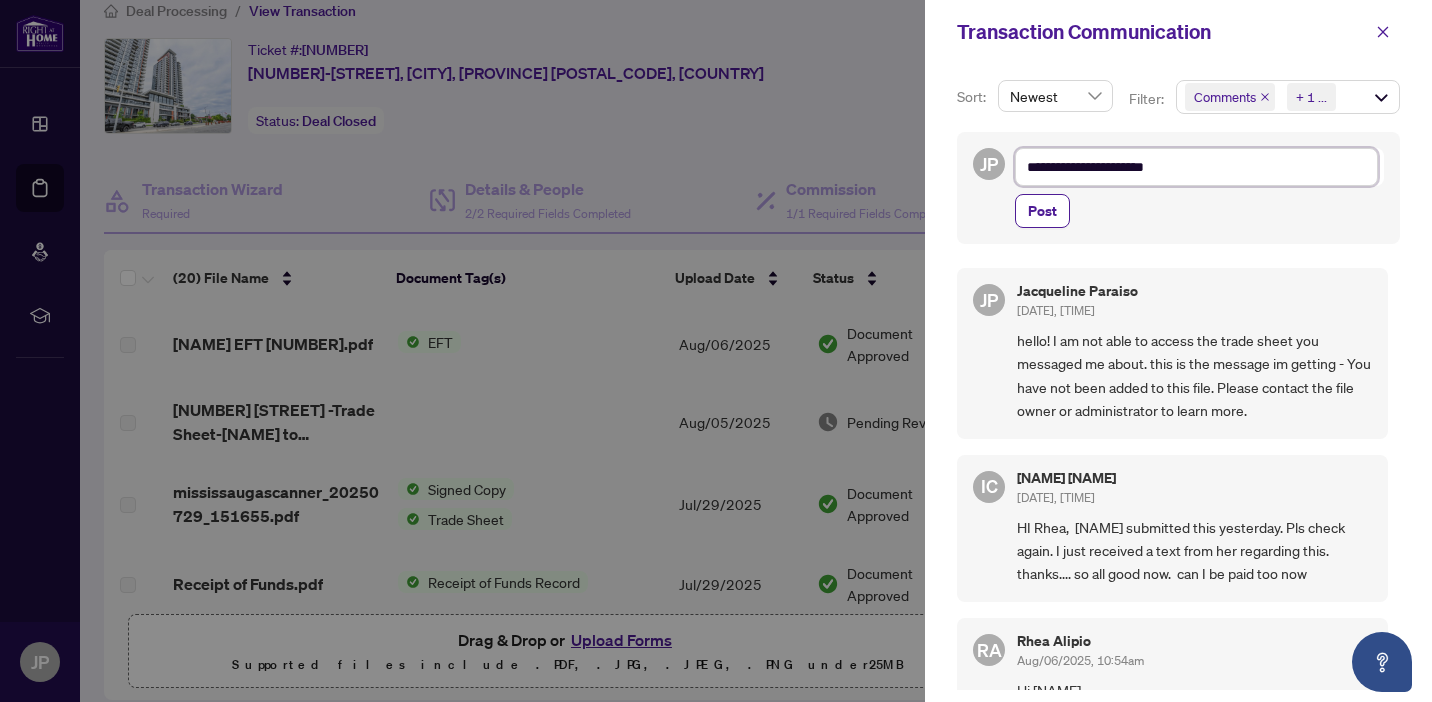 type on "**********" 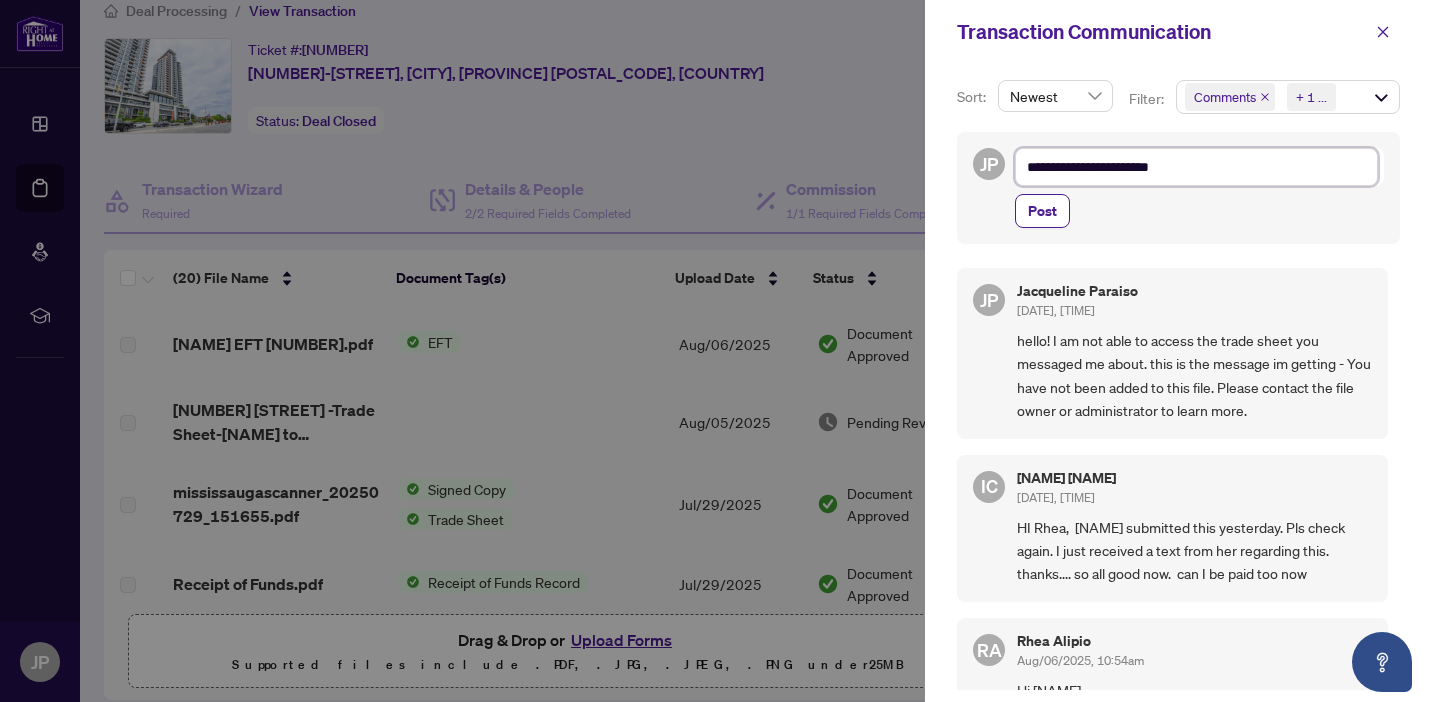 type on "**********" 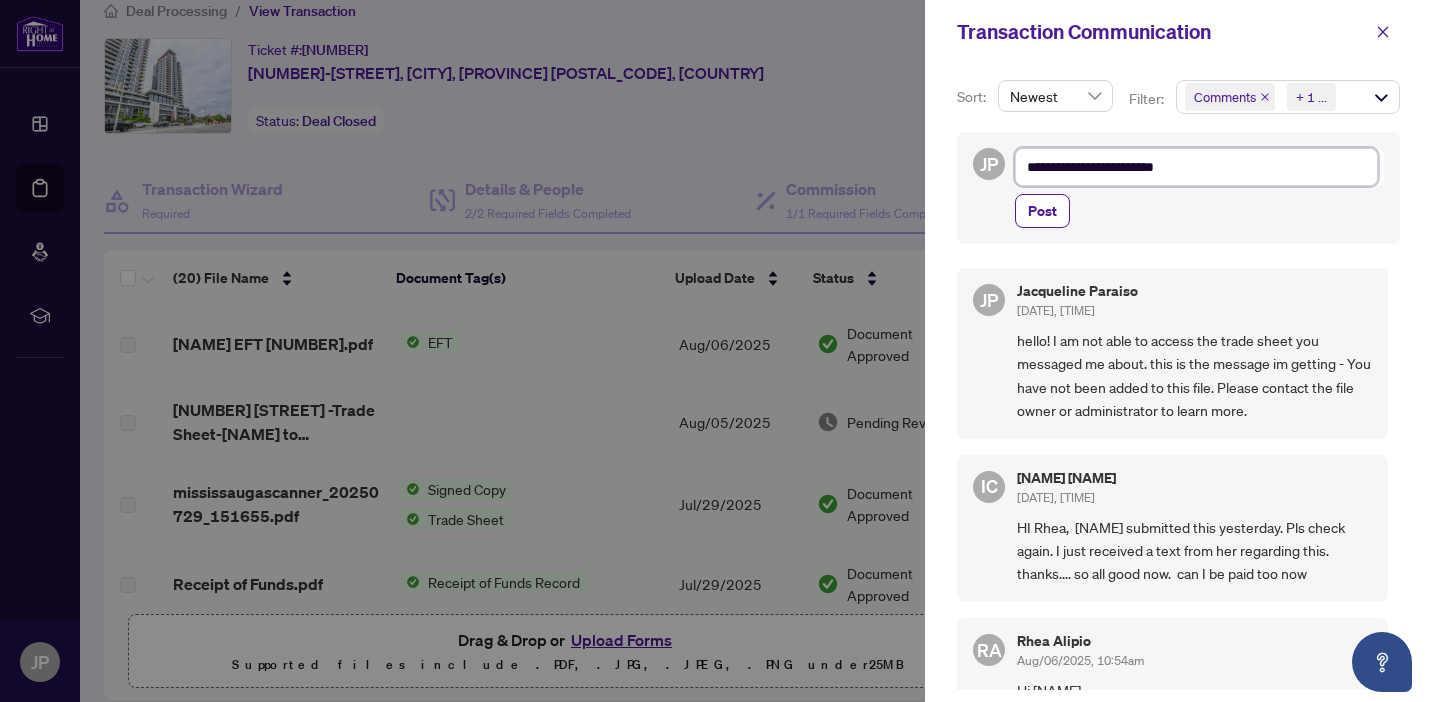 type on "**********" 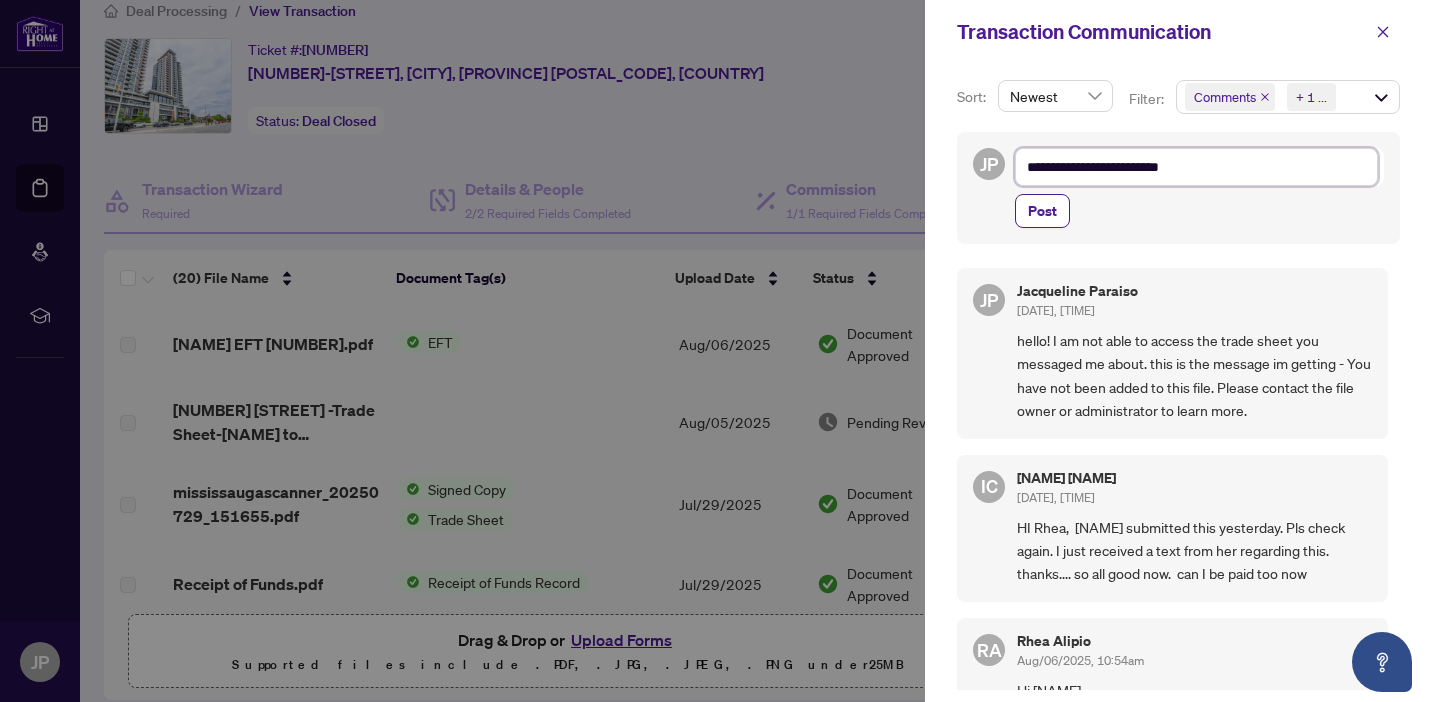 type on "**********" 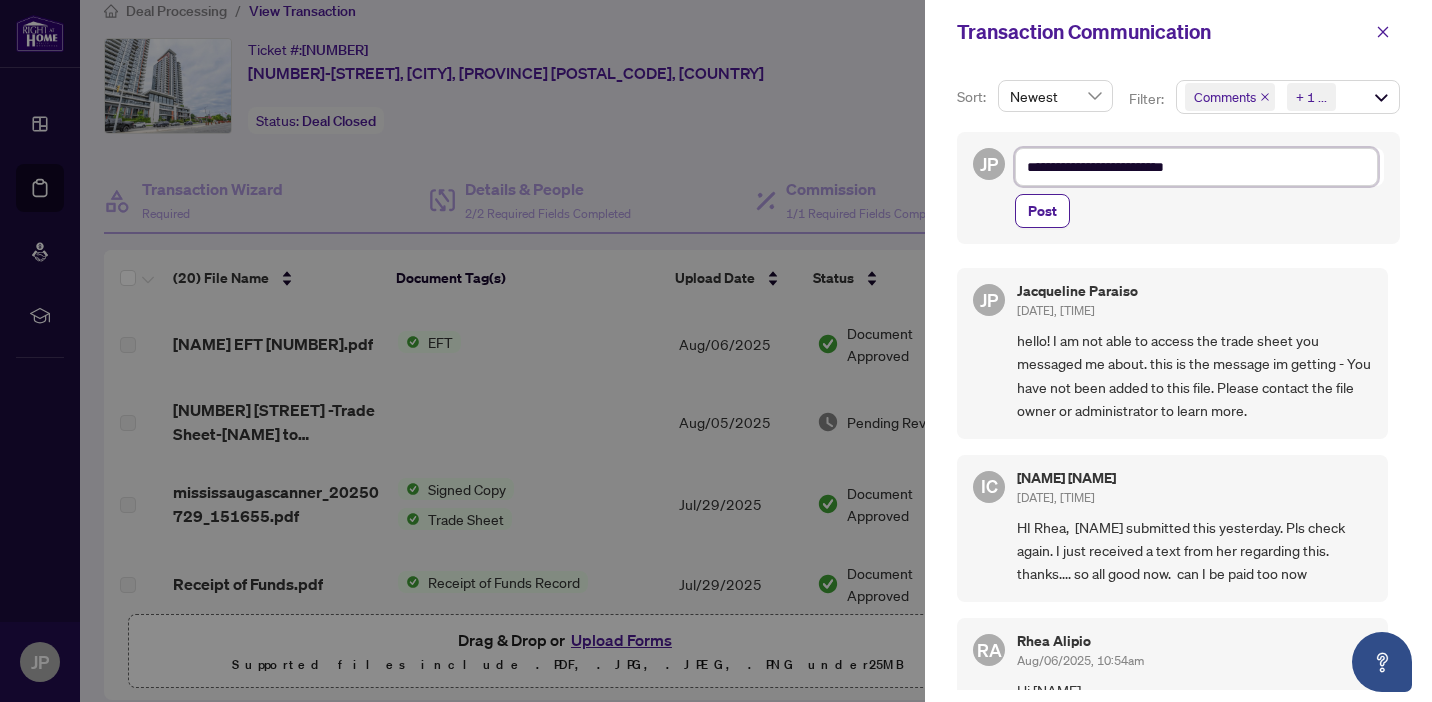 type on "**********" 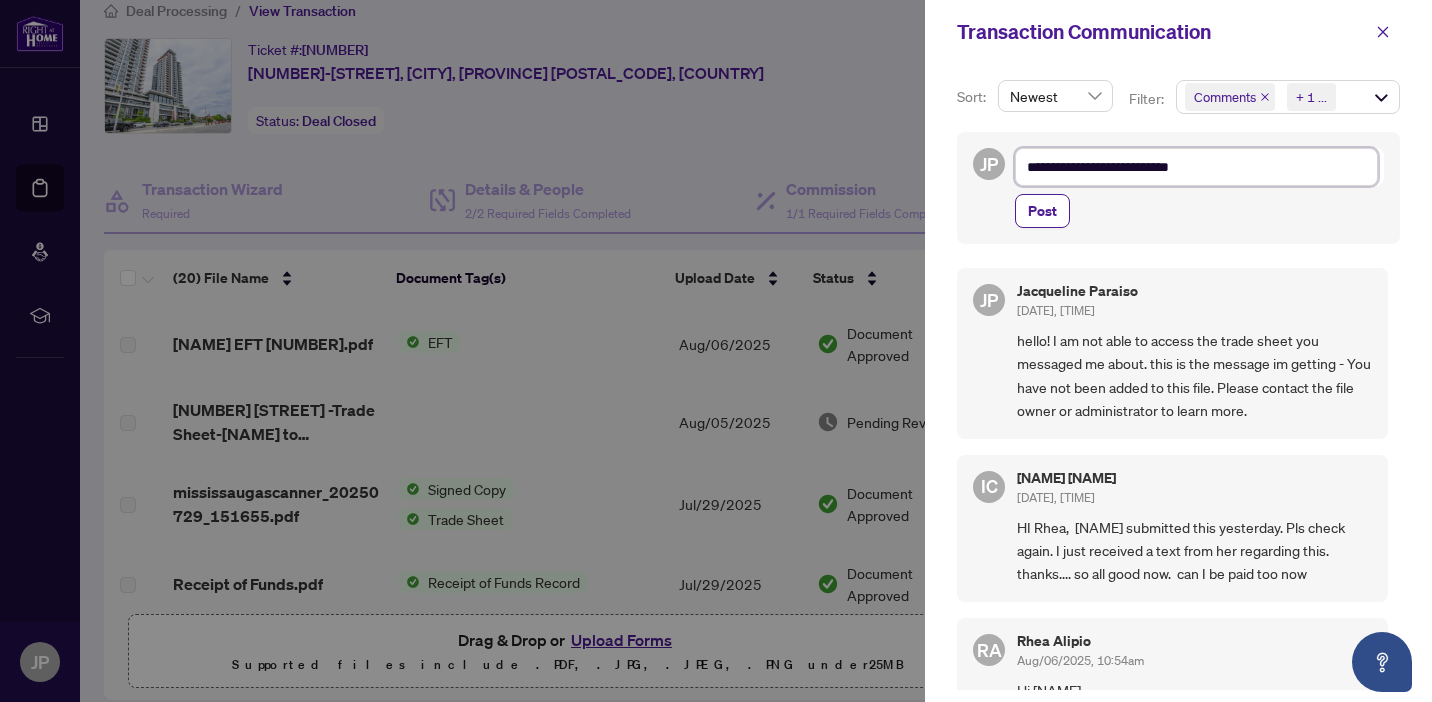 type on "**********" 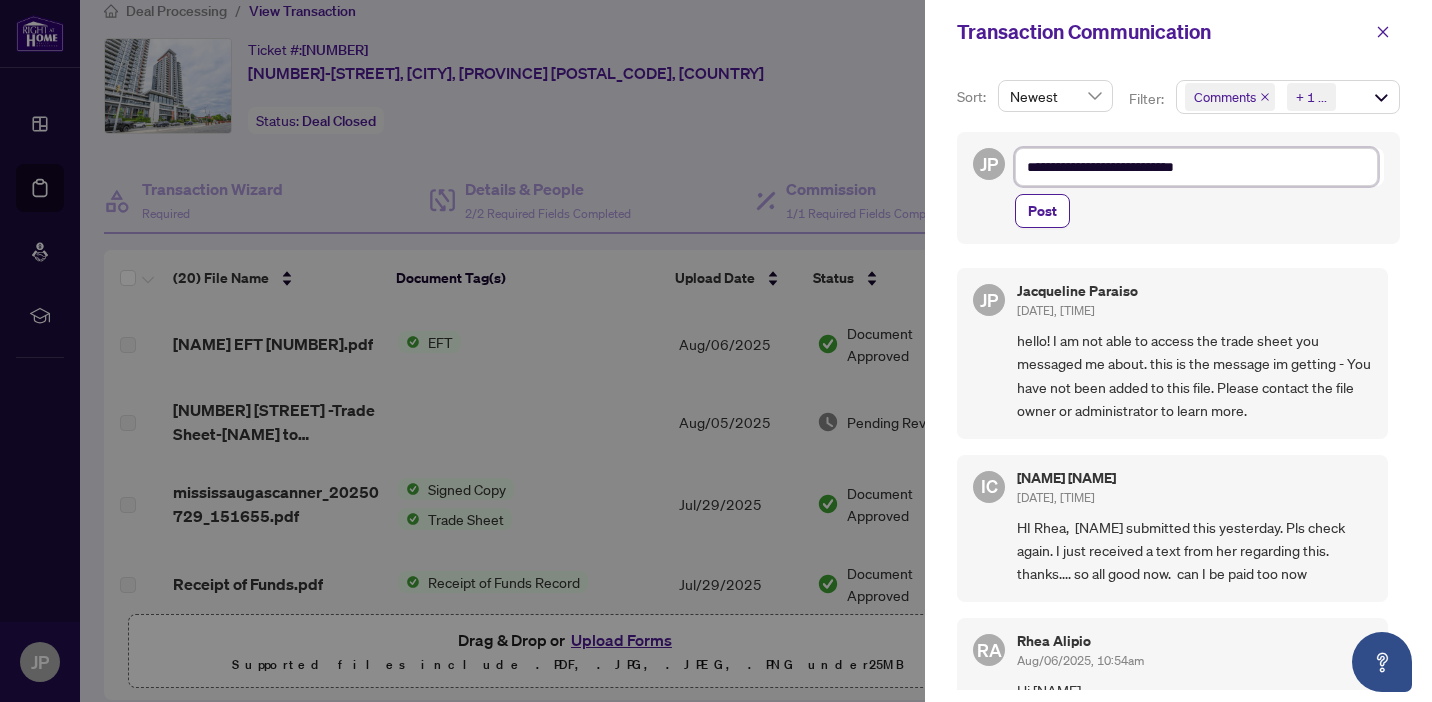 type on "**********" 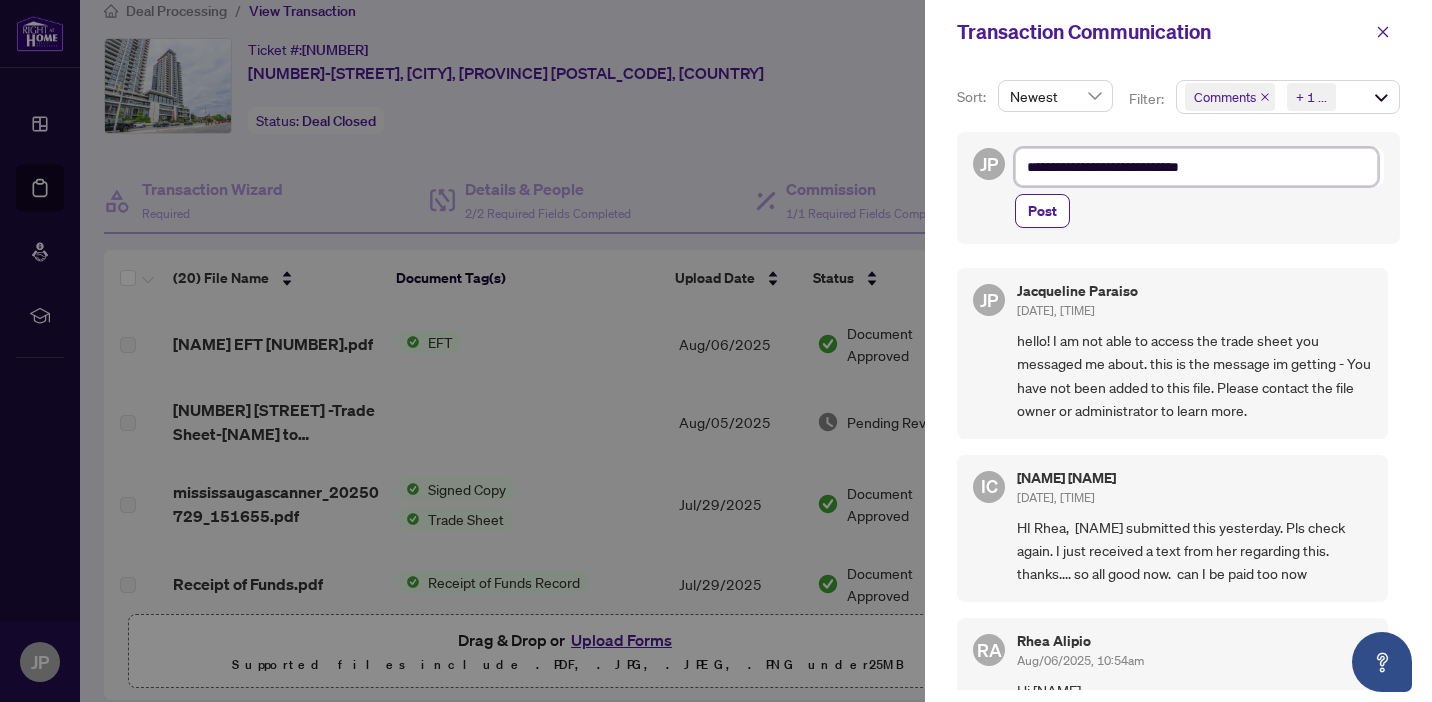 type on "**********" 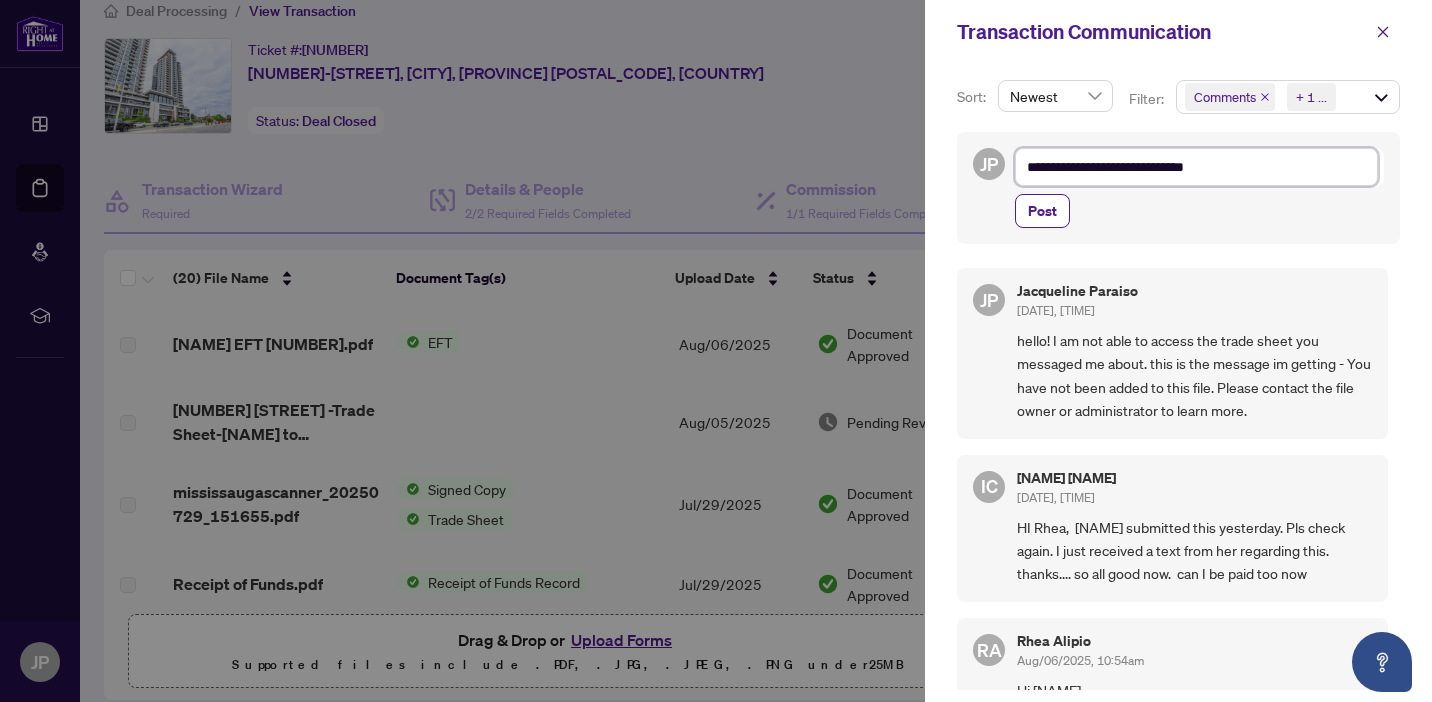 type on "**********" 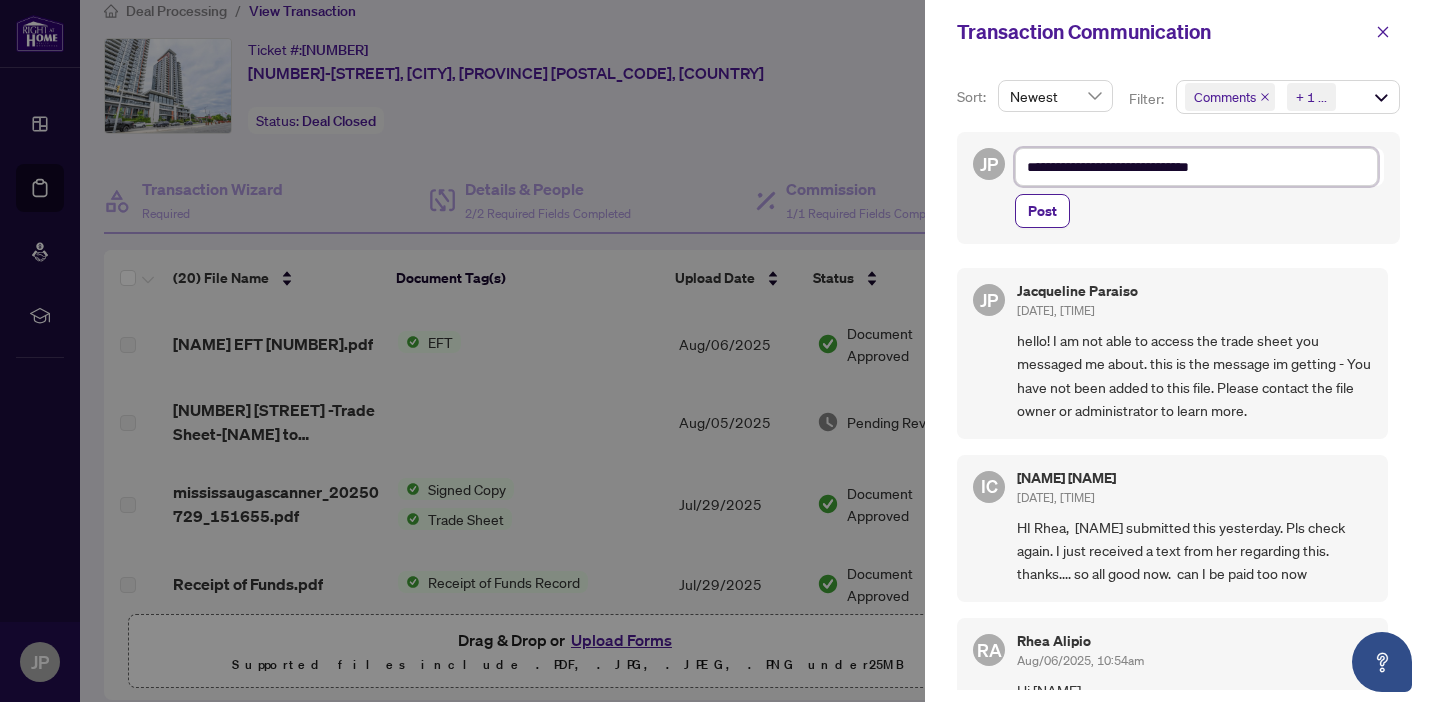 type on "**********" 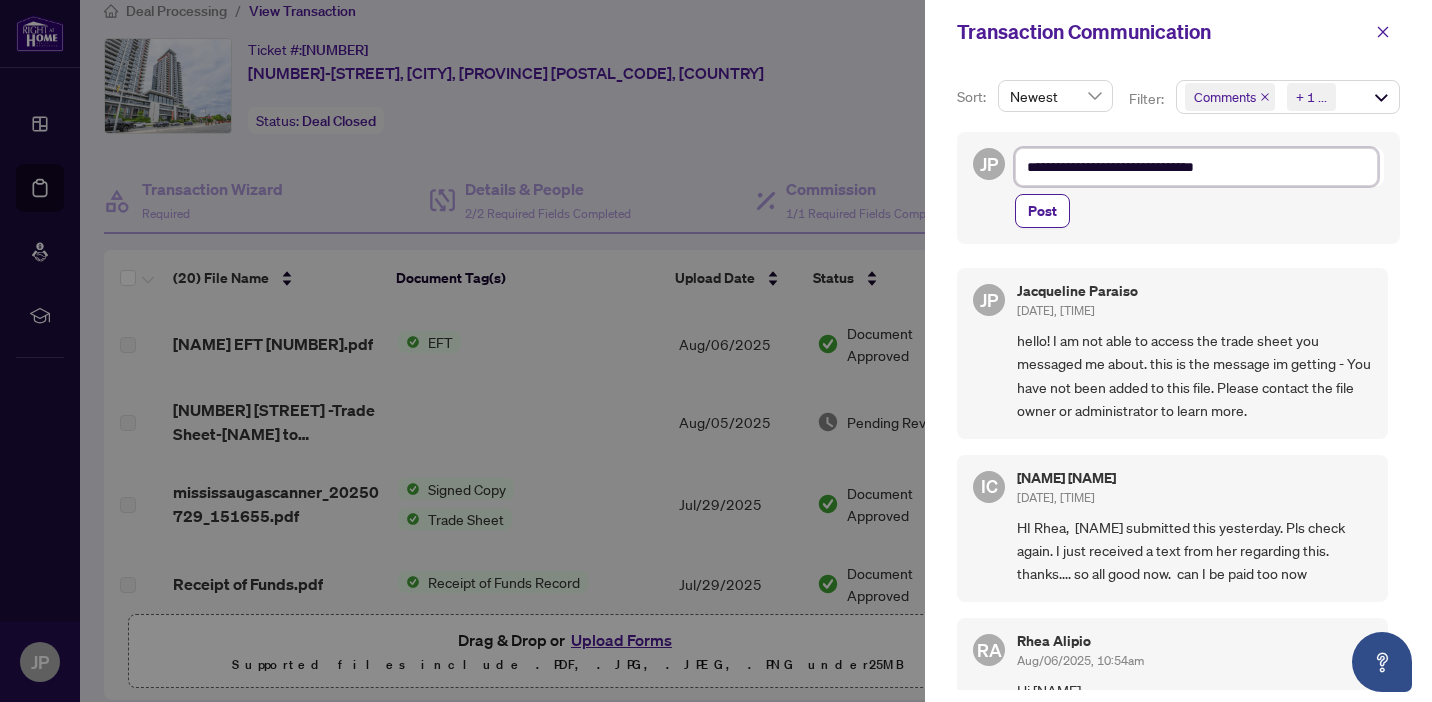 type on "**********" 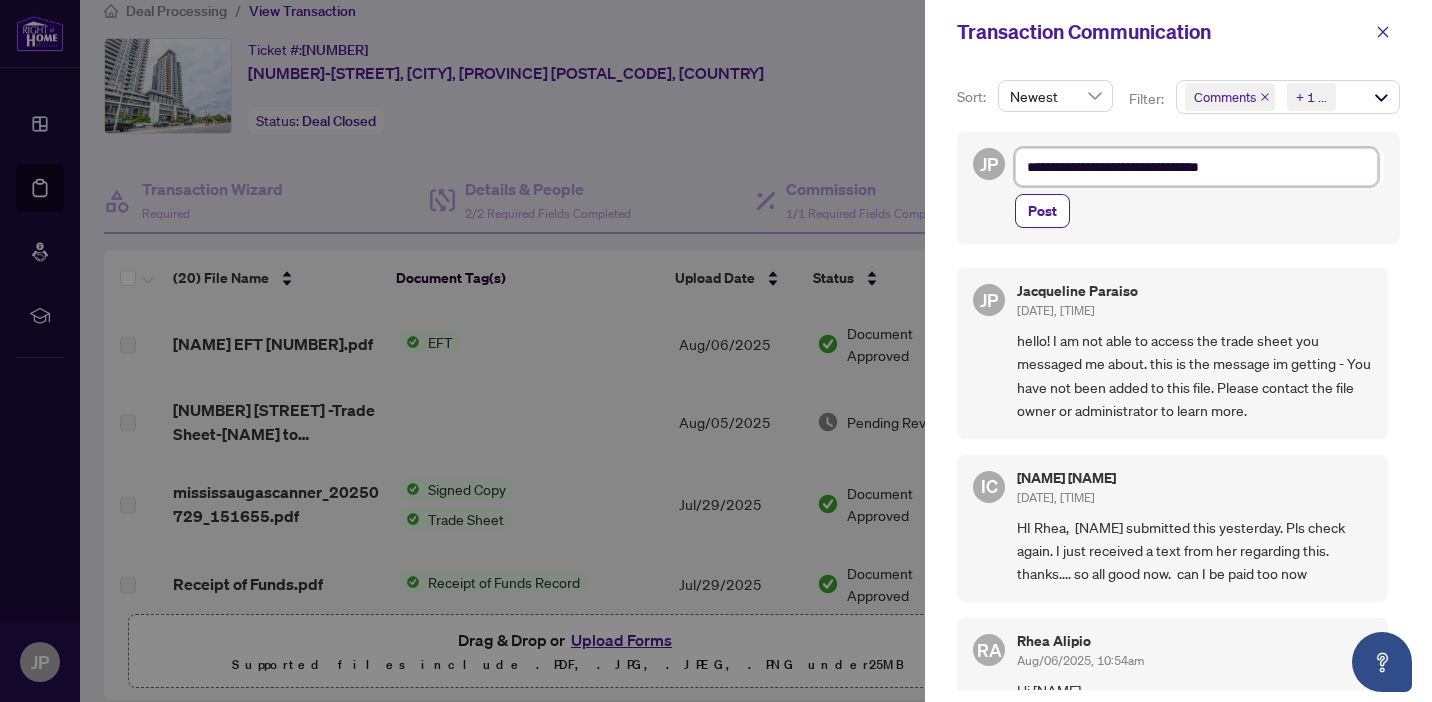 type on "**********" 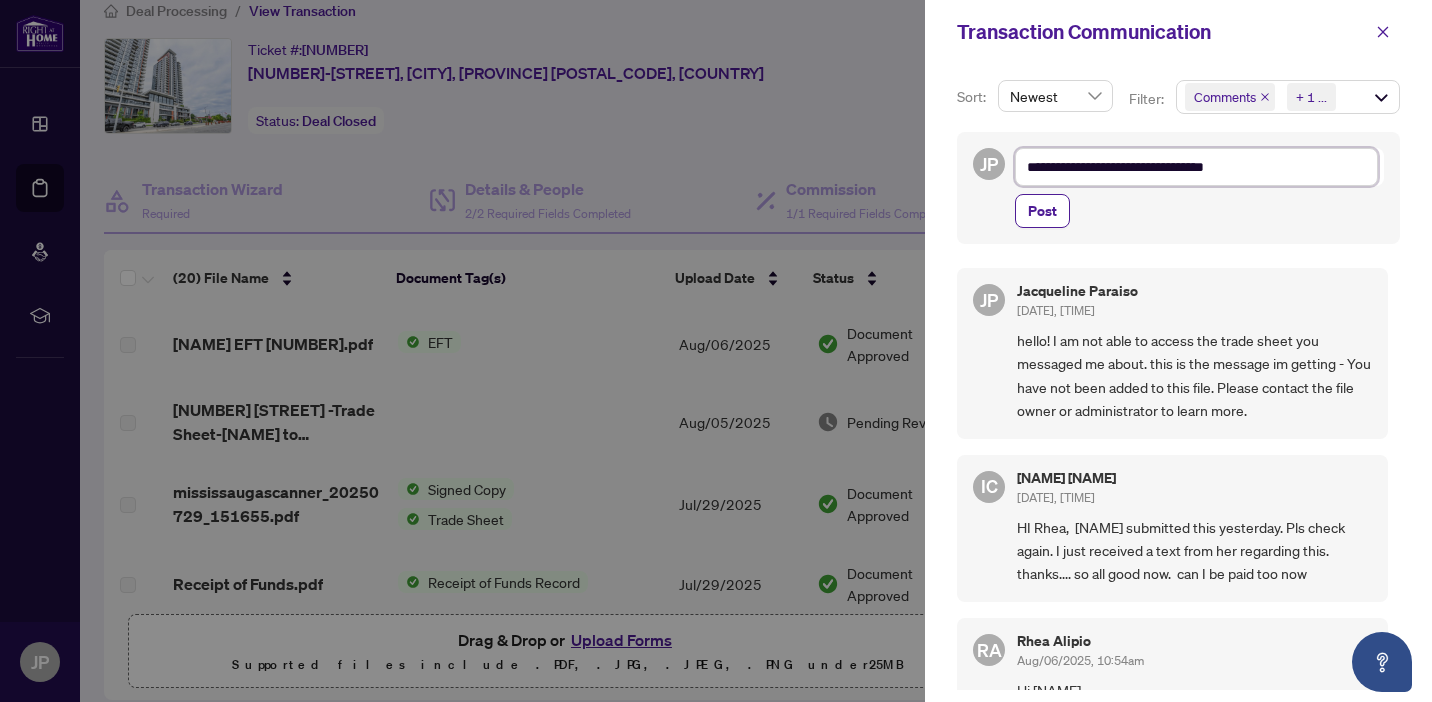 type on "**********" 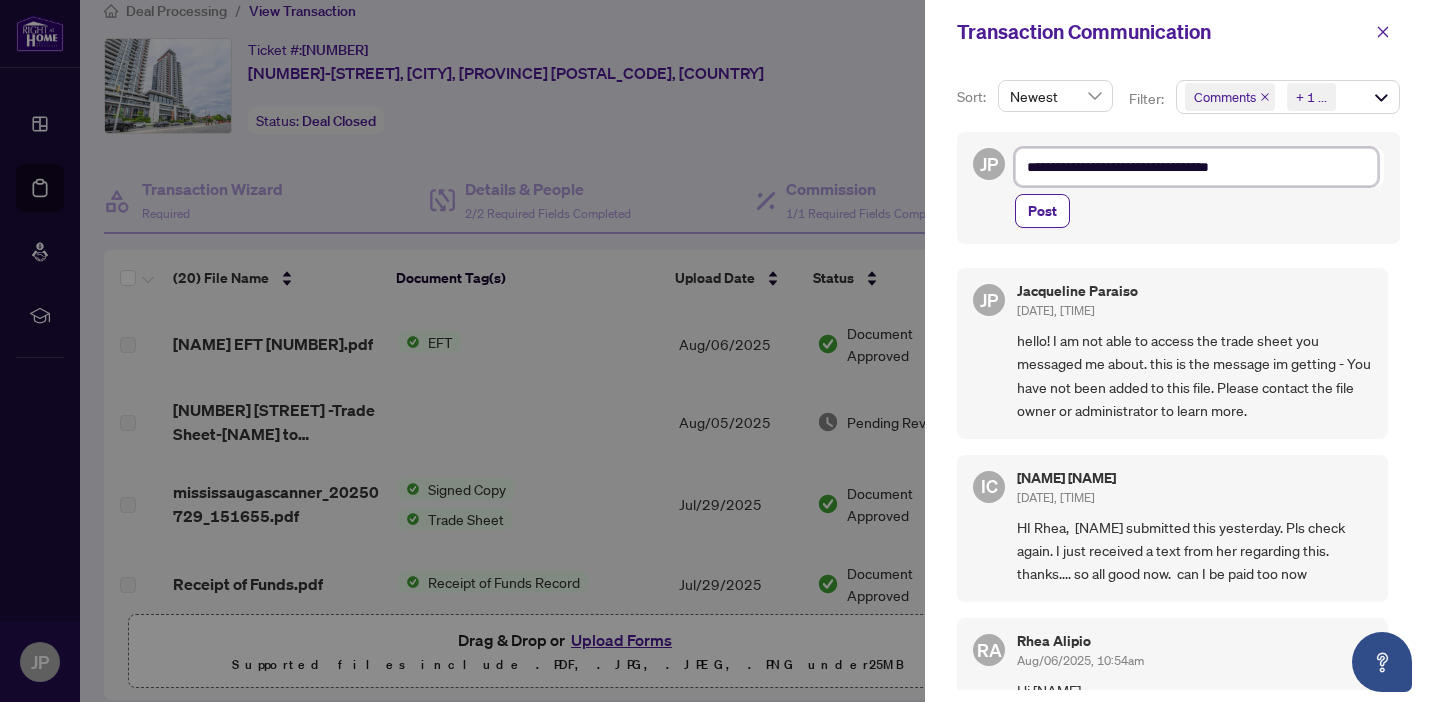 type on "**********" 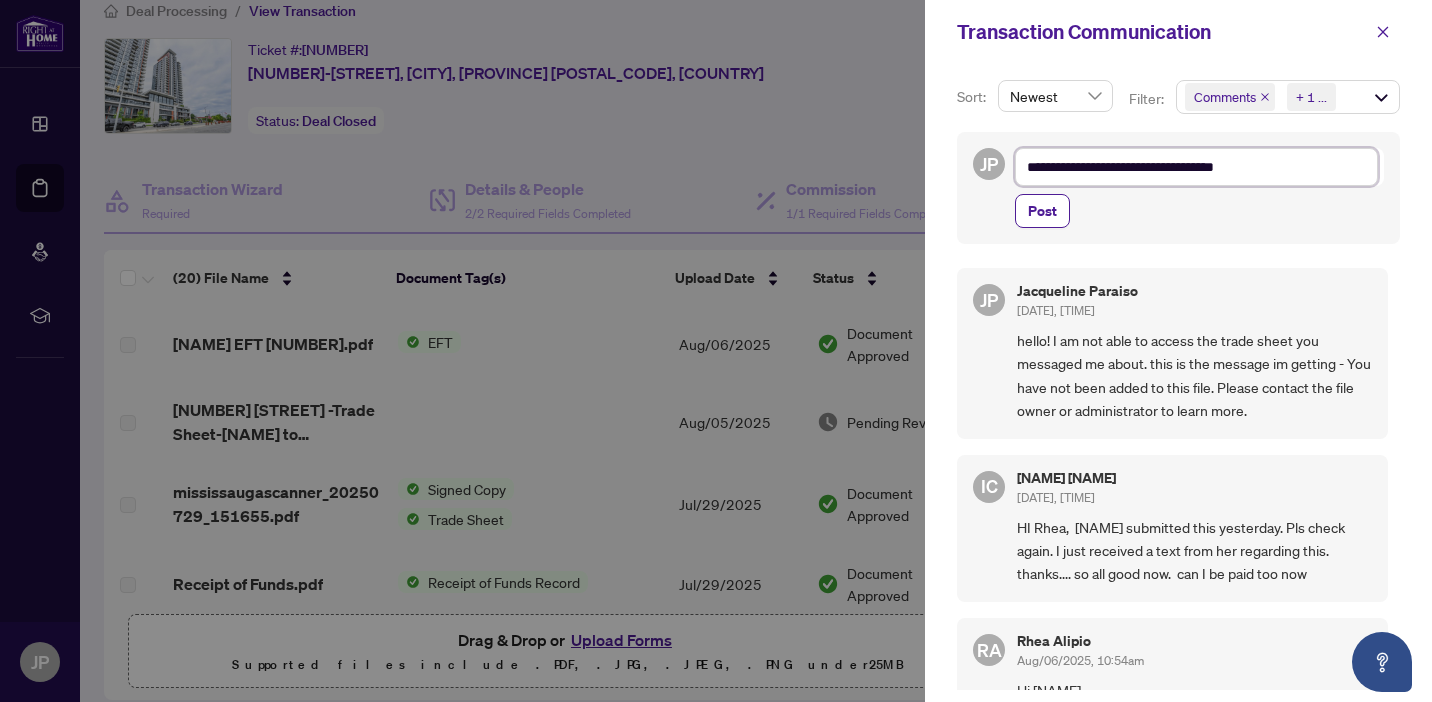 type on "**********" 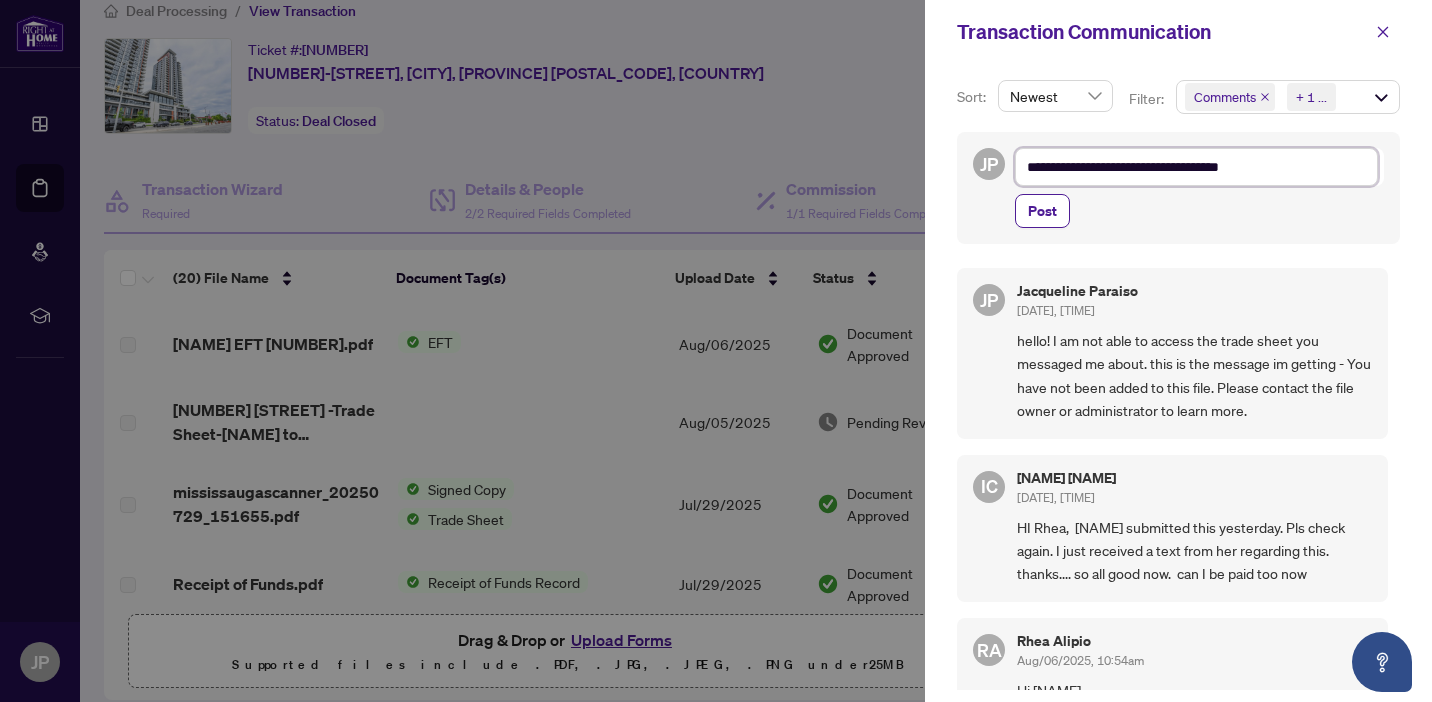 type on "**********" 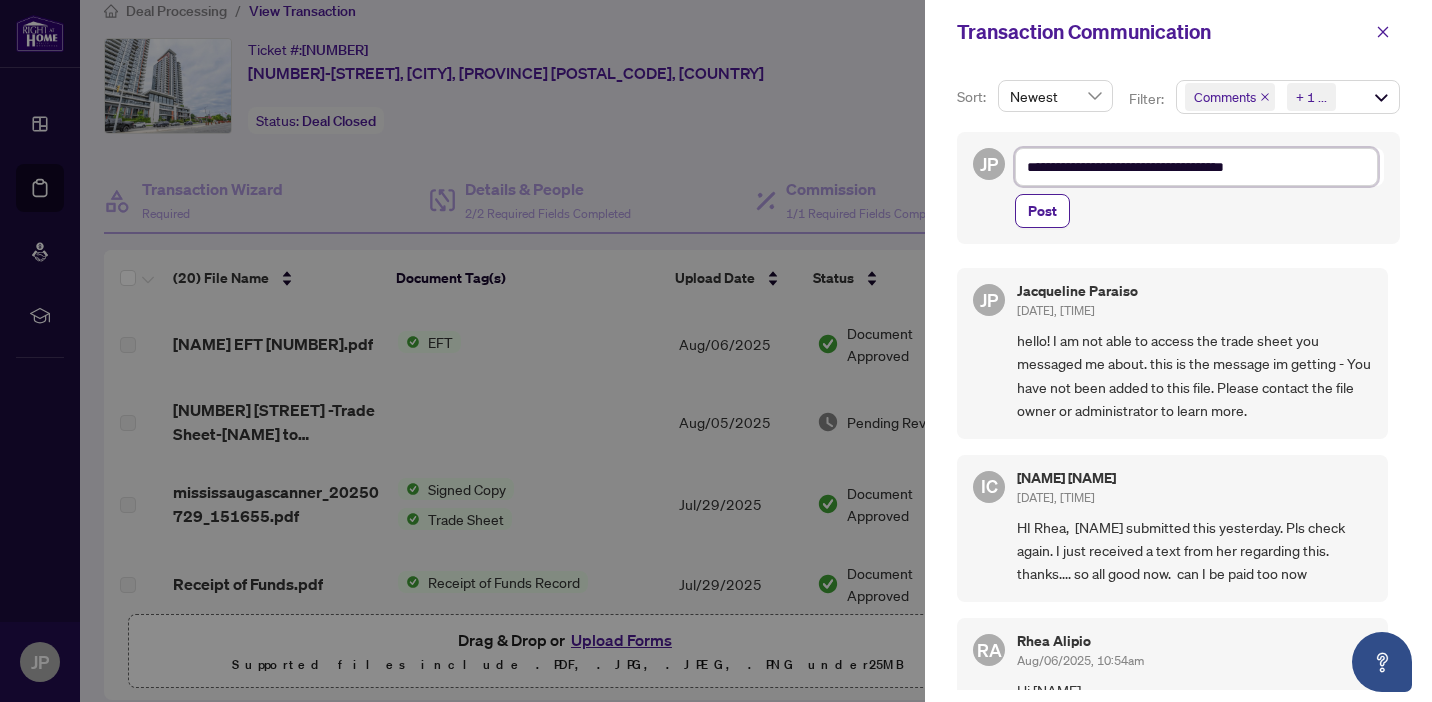 type on "**********" 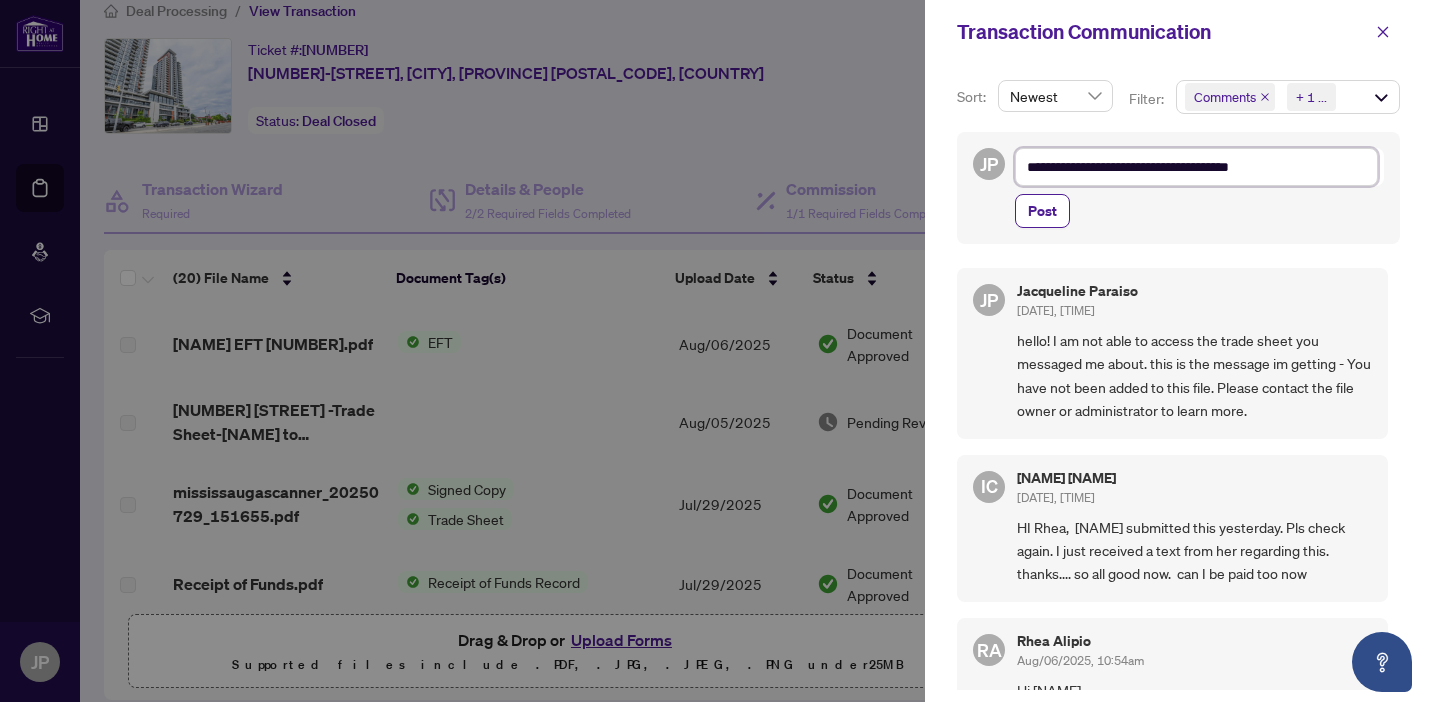 type on "**********" 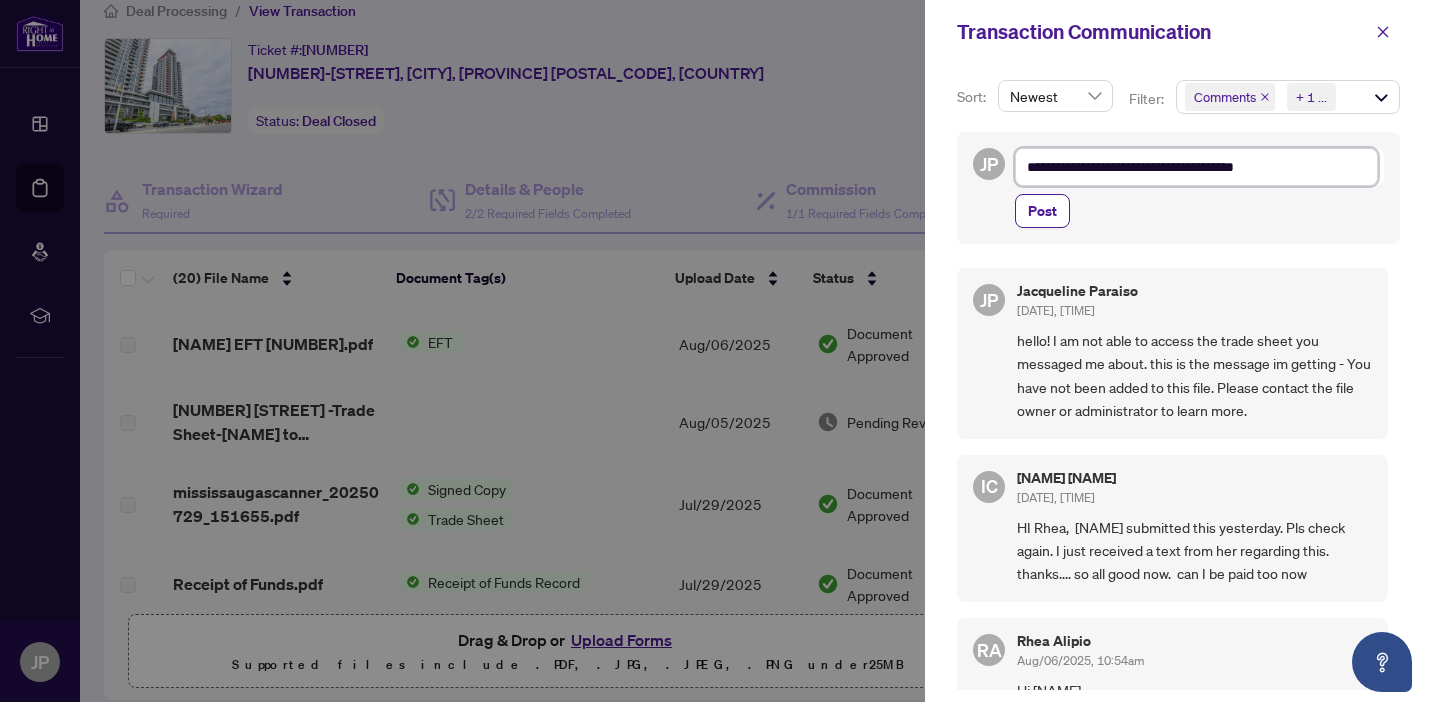 type on "**********" 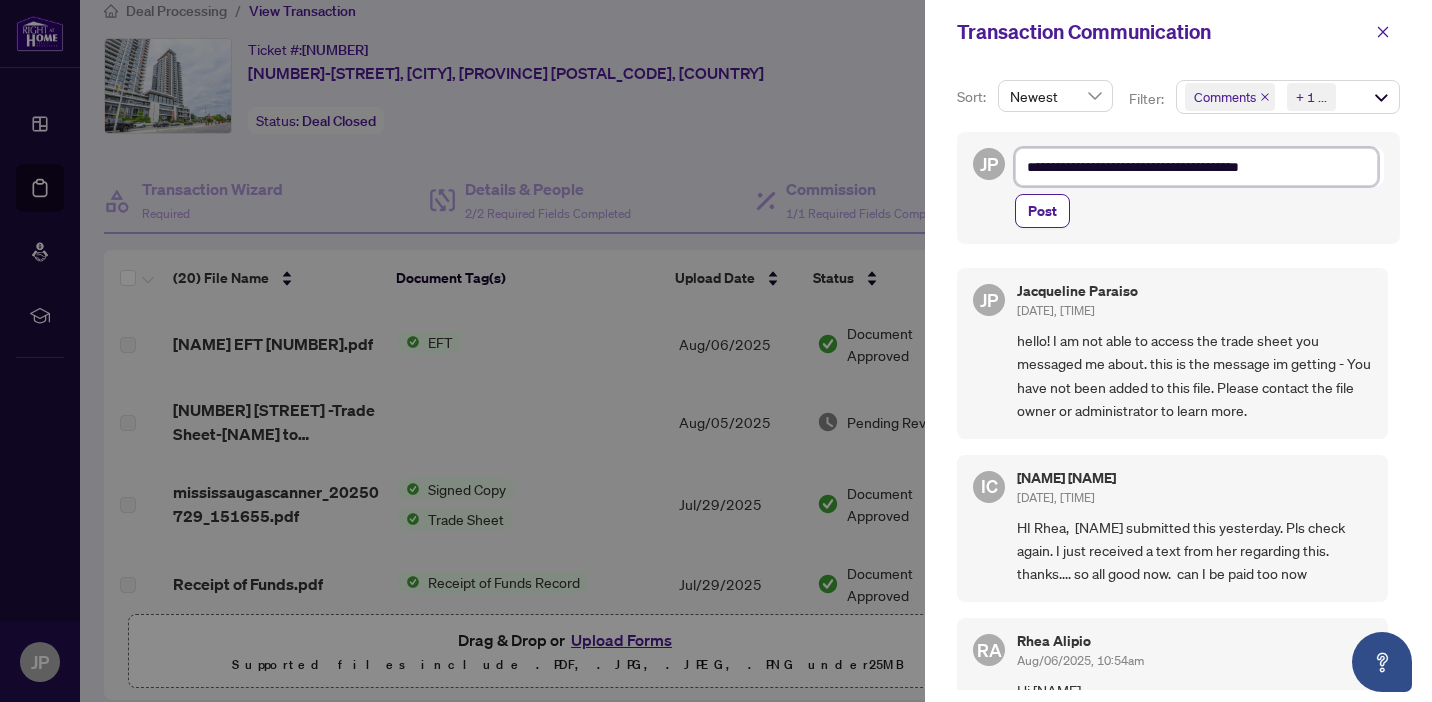 type on "**********" 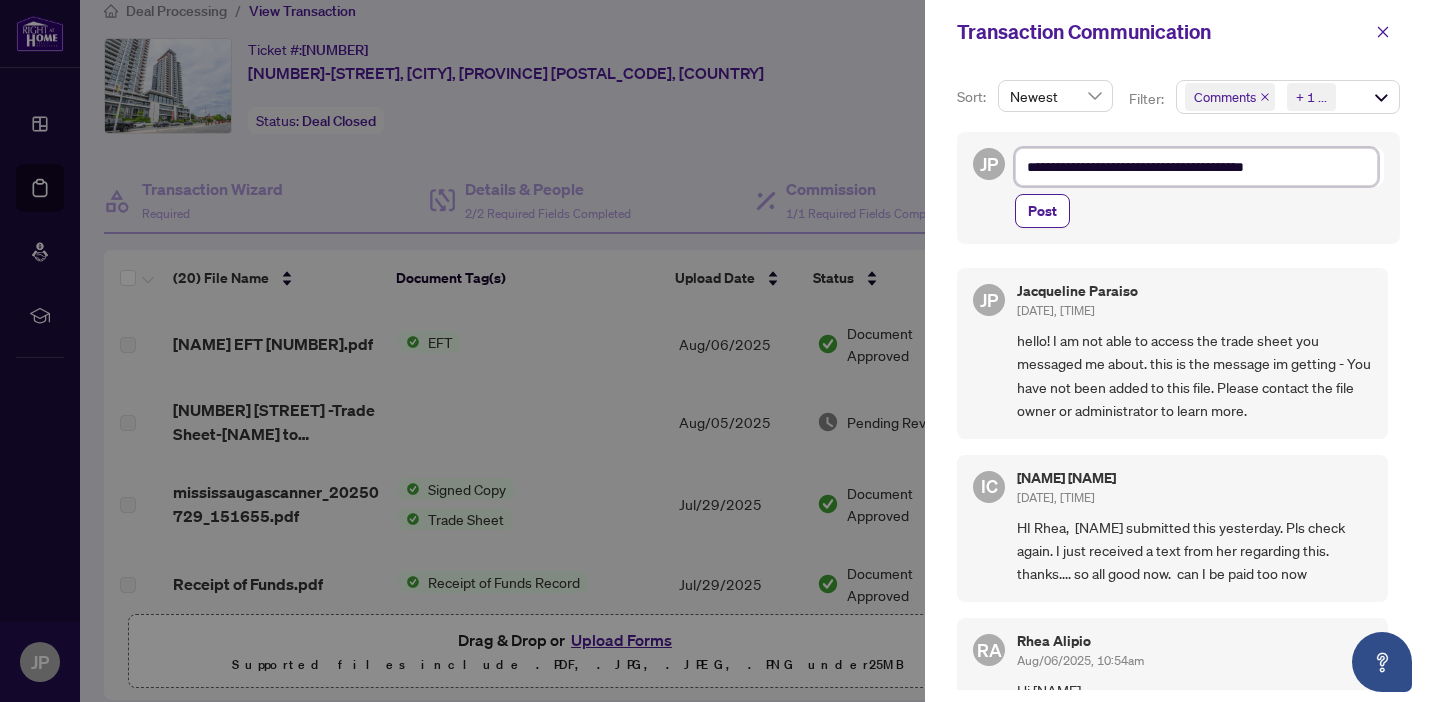 type on "**********" 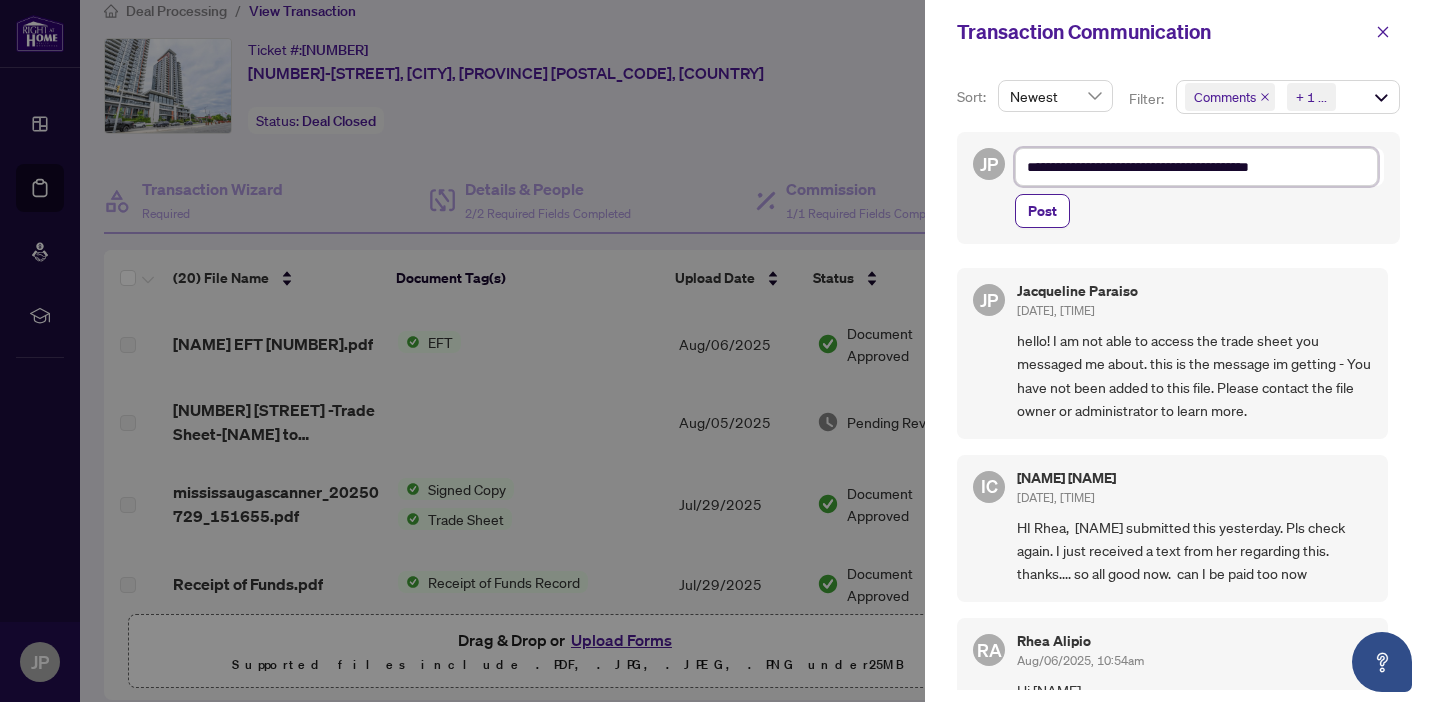 type on "**********" 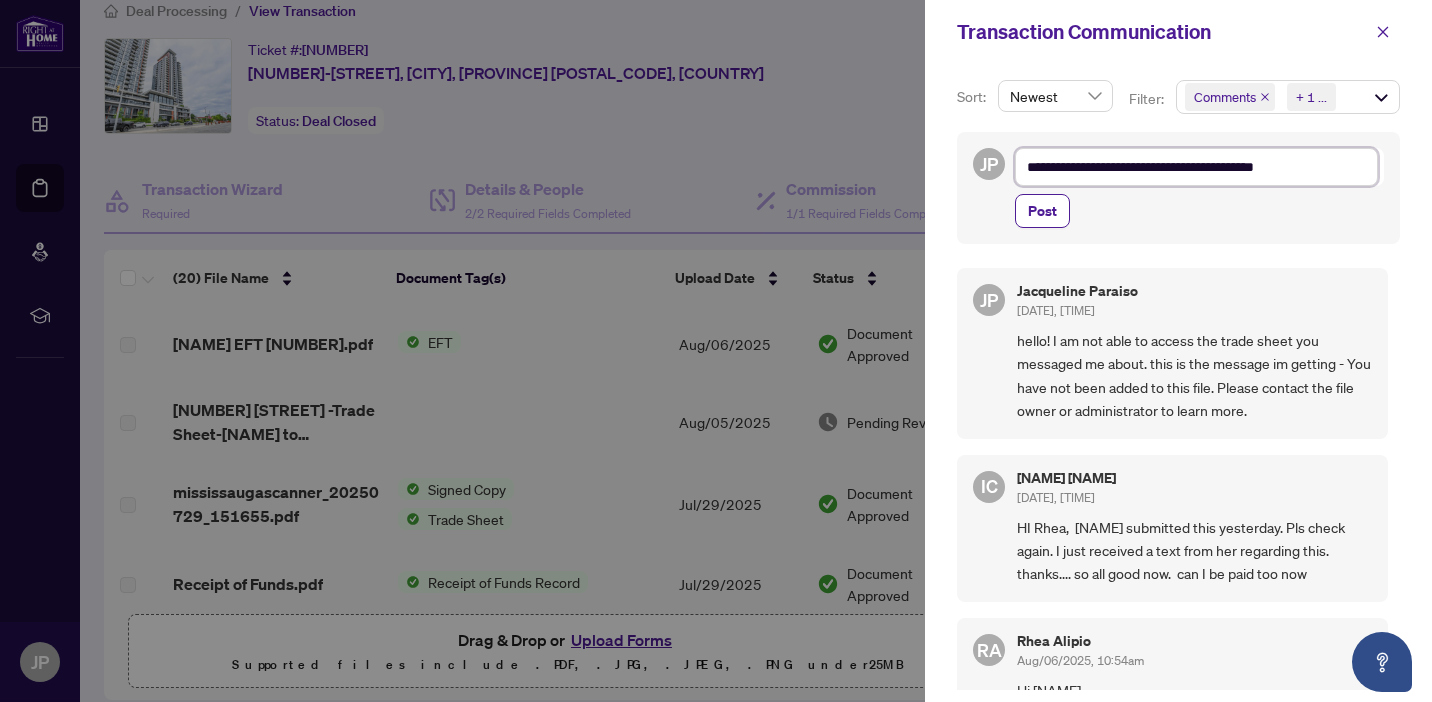 type on "**********" 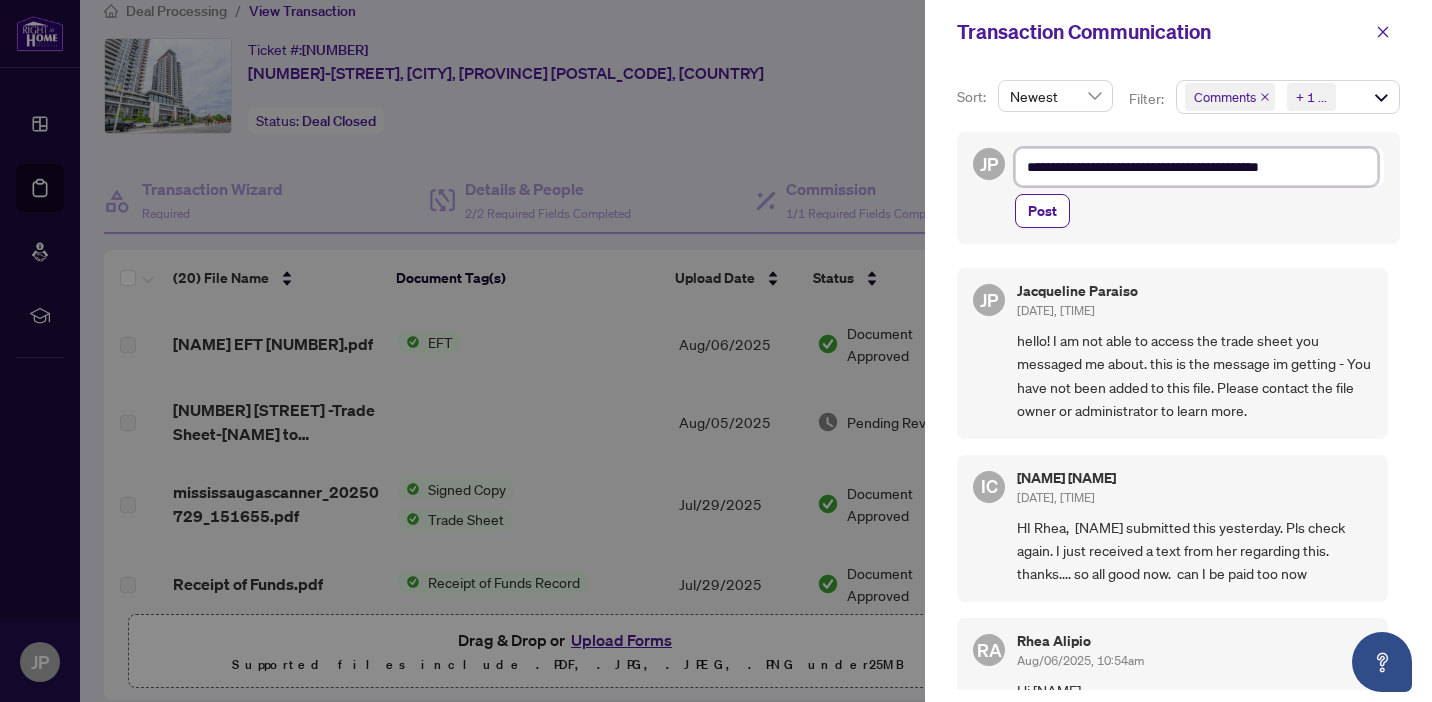 type on "**********" 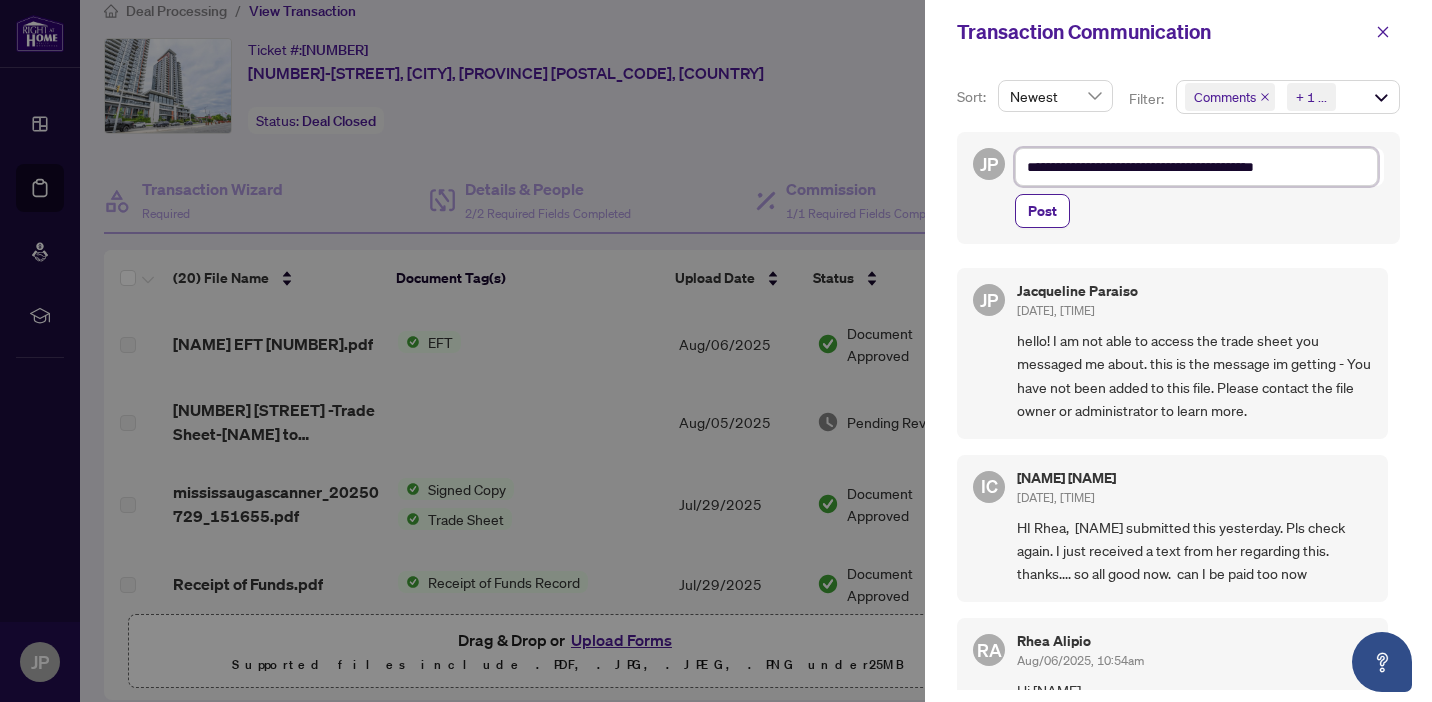 type on "**********" 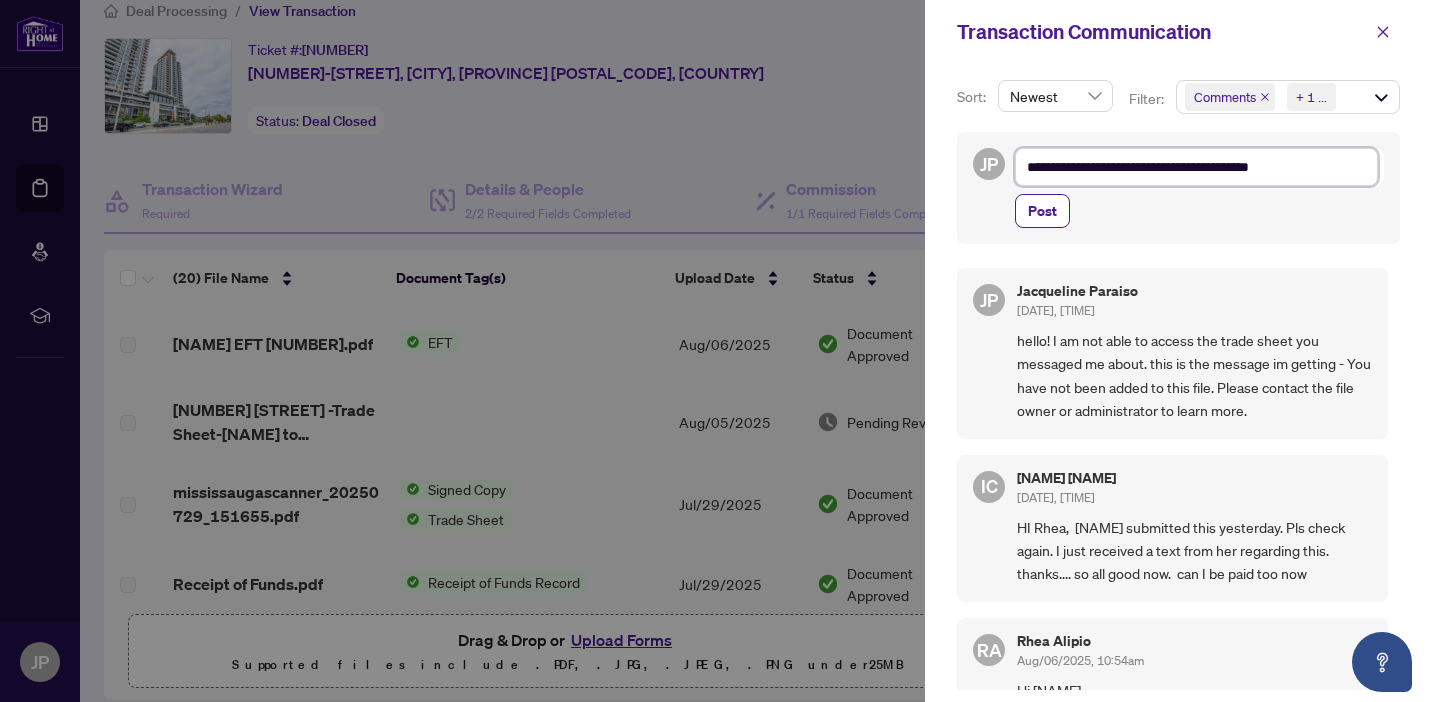 type on "**********" 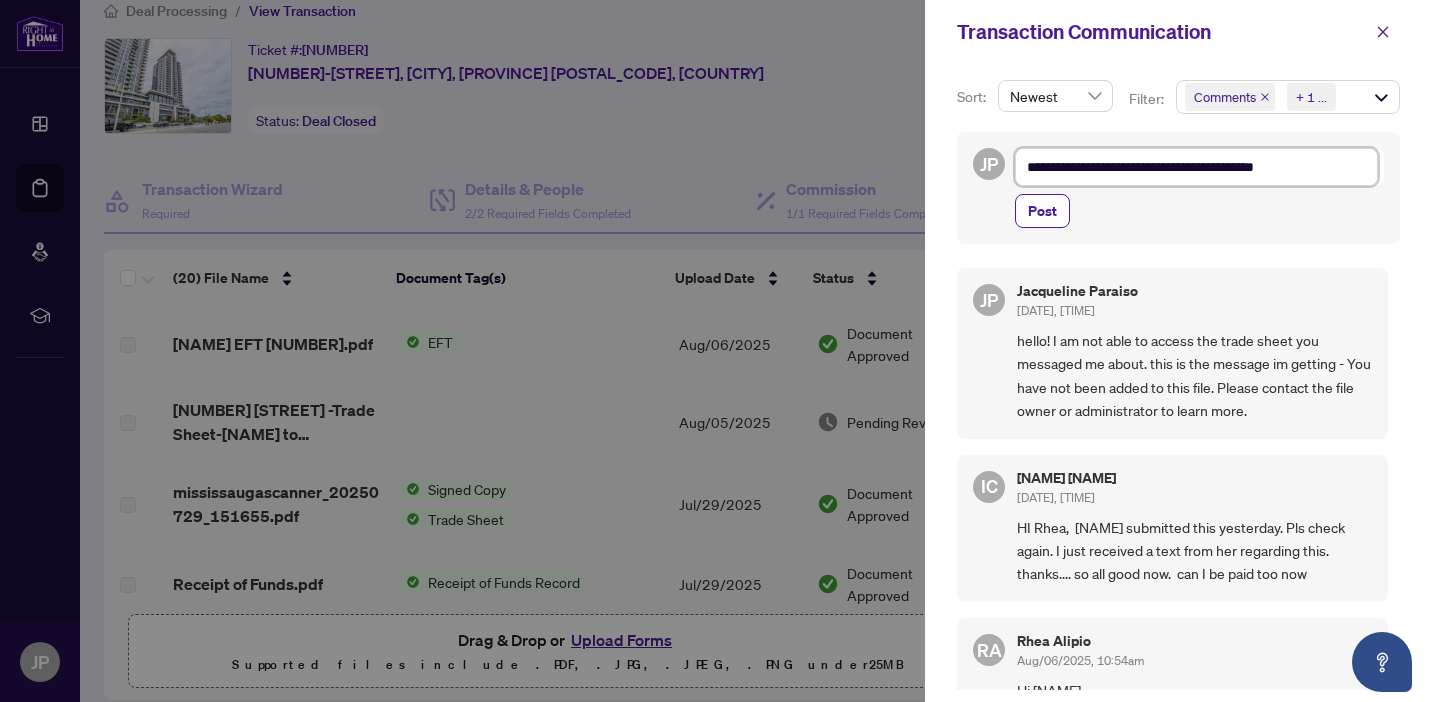 type on "**********" 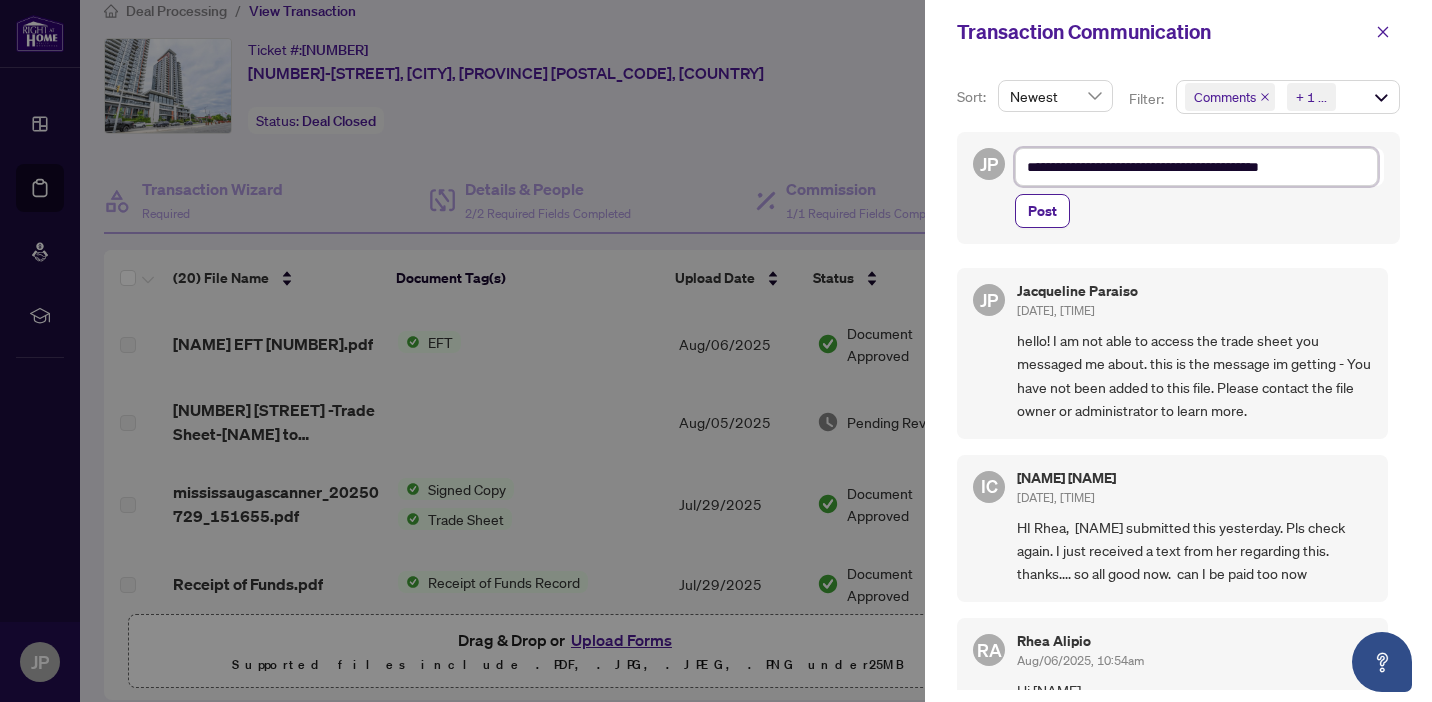 type on "**********" 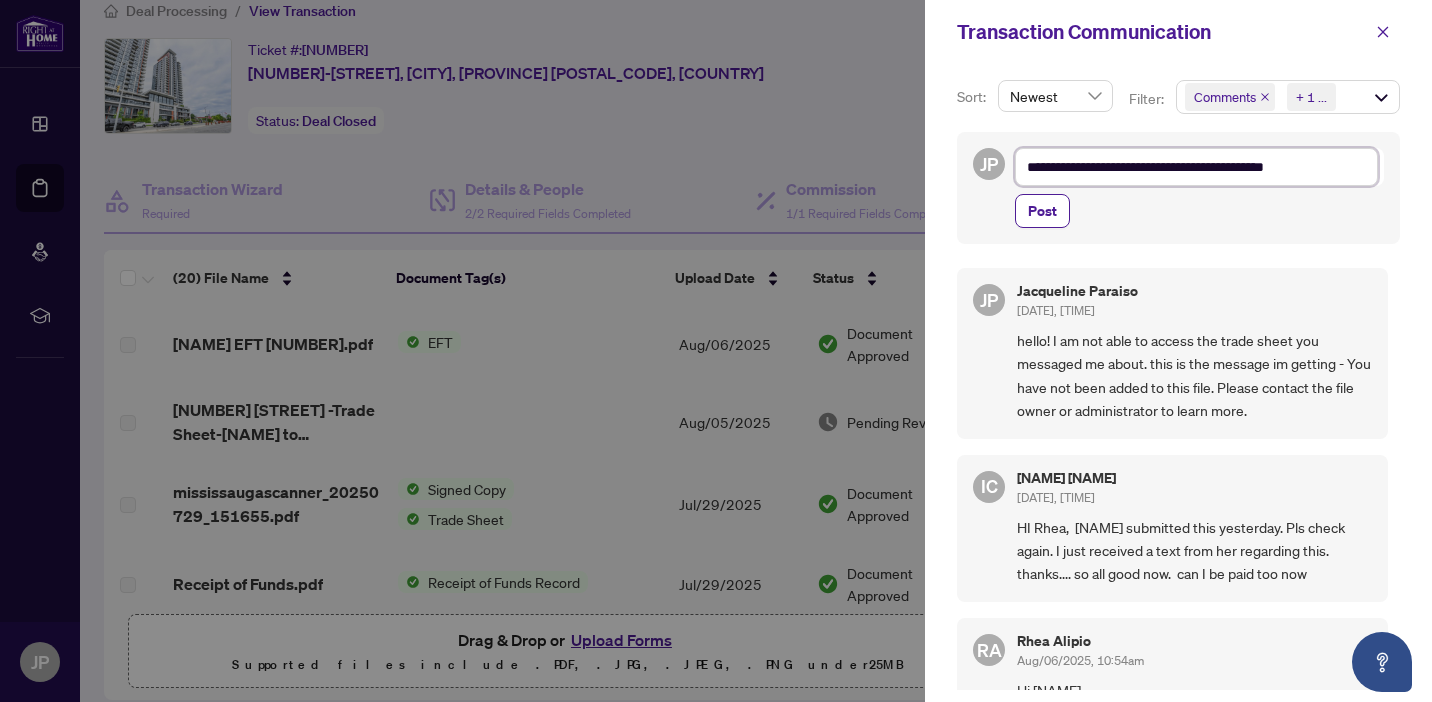 type on "**********" 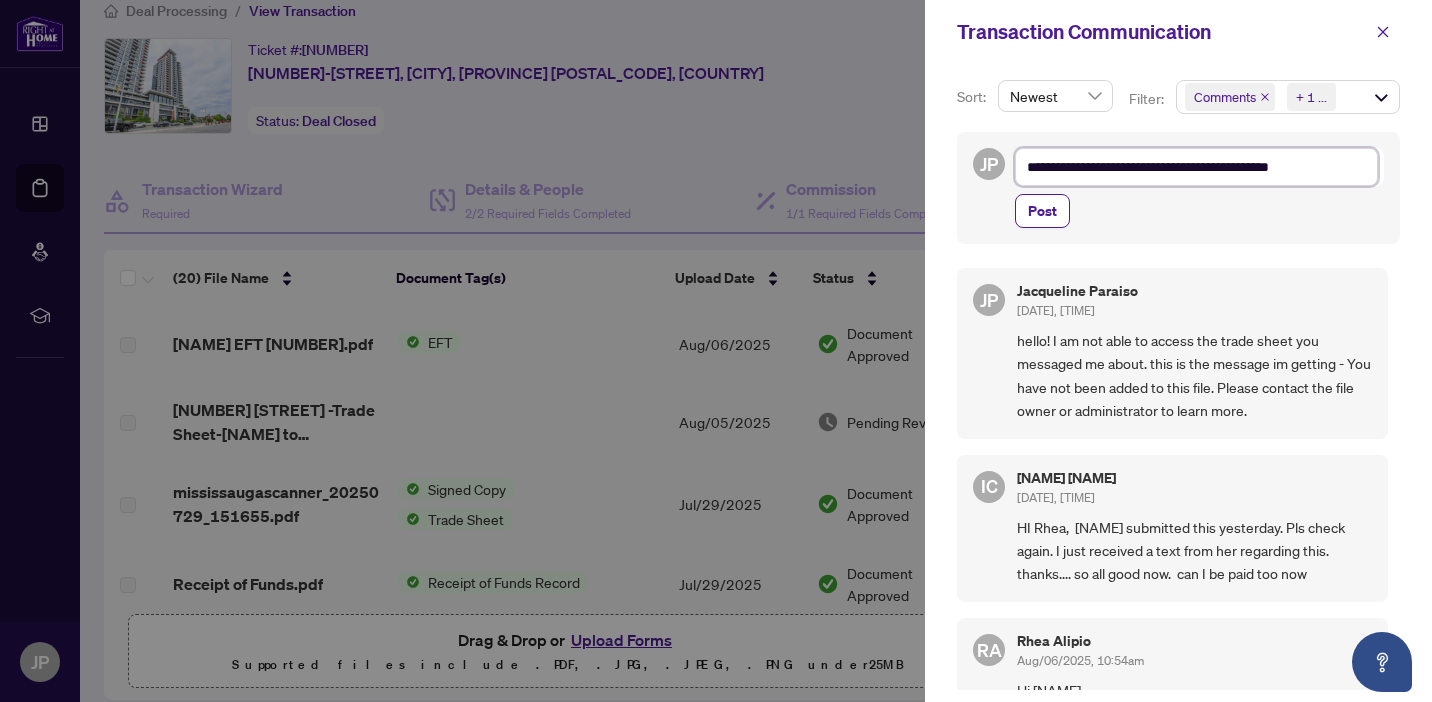 type on "**********" 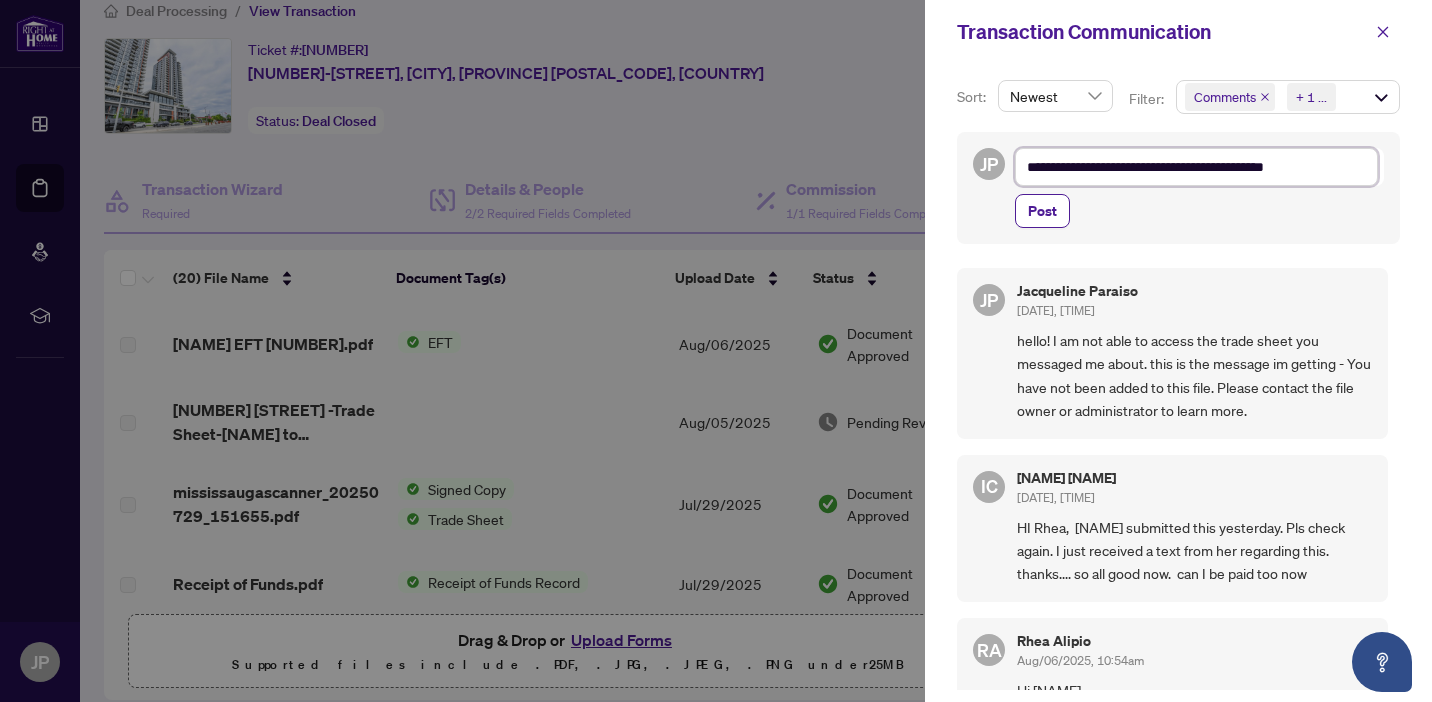 type on "**********" 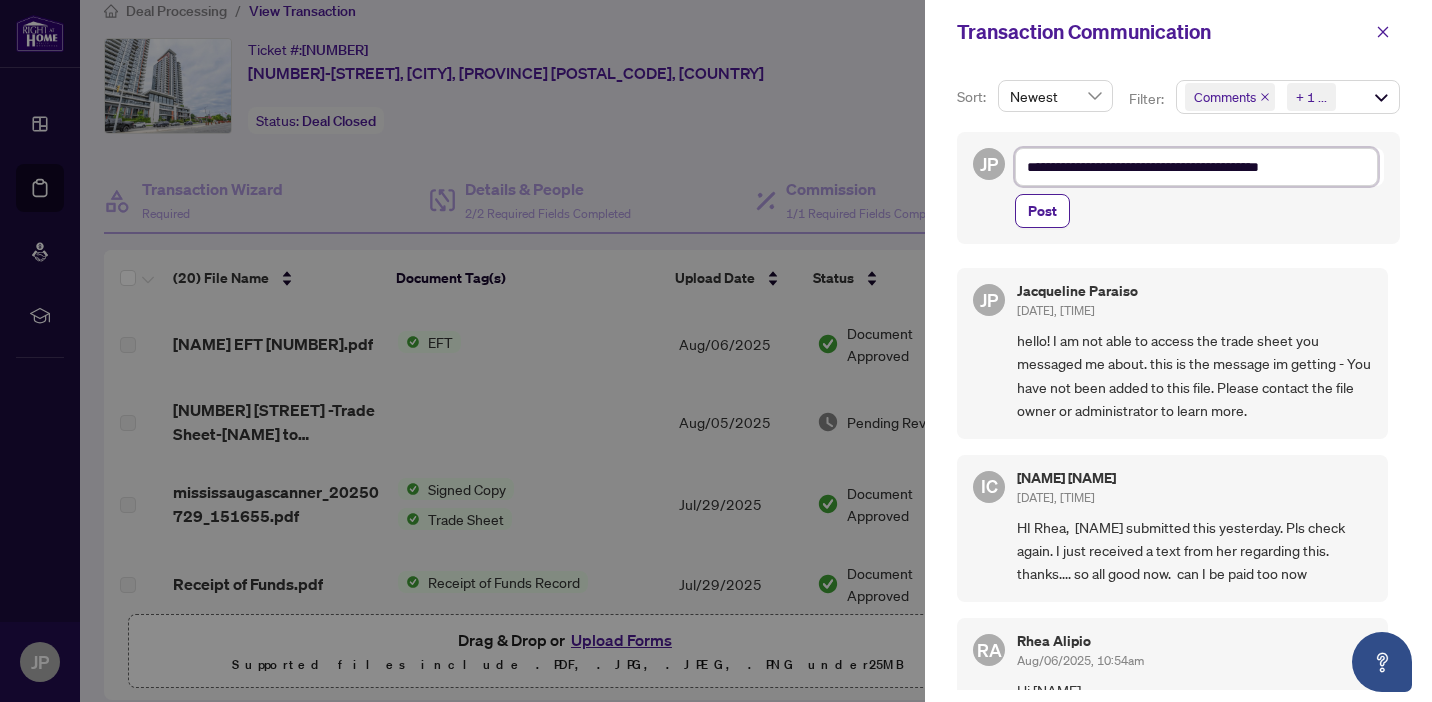 type on "**********" 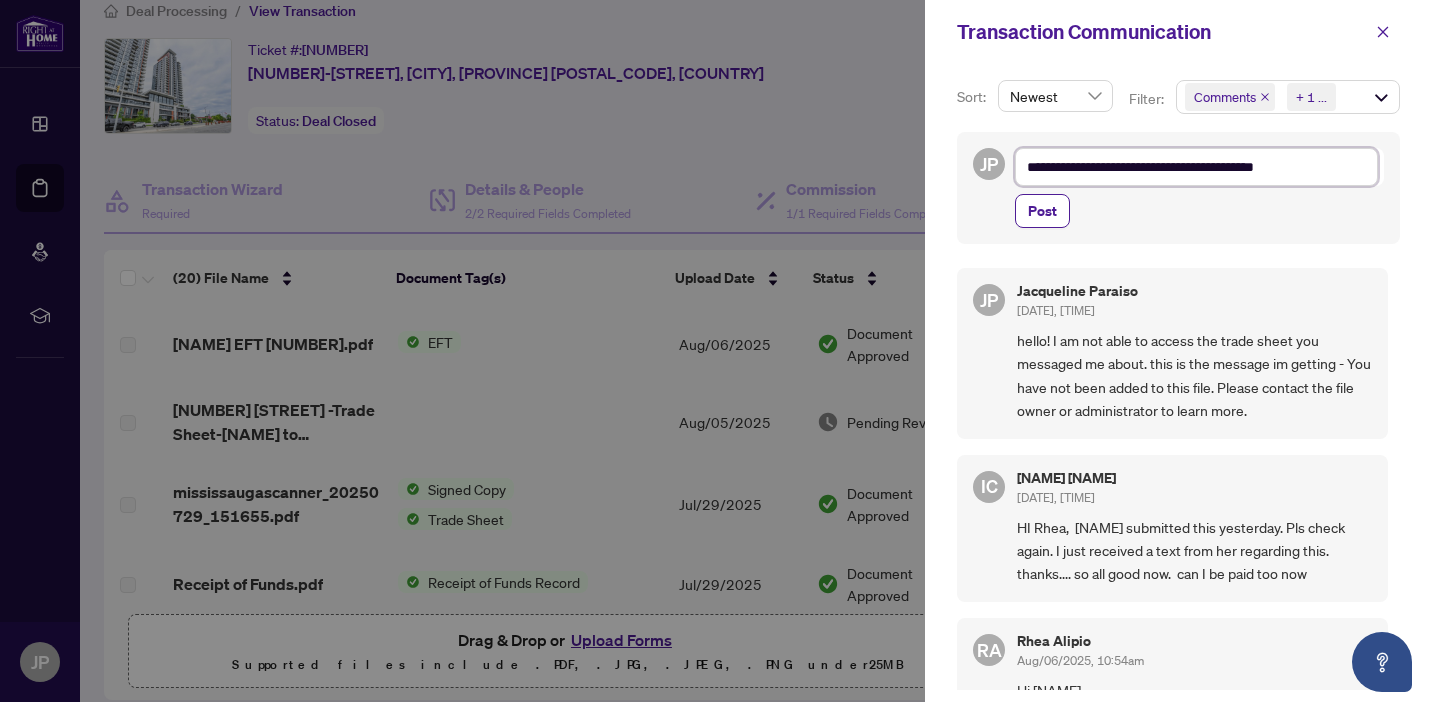 type on "**********" 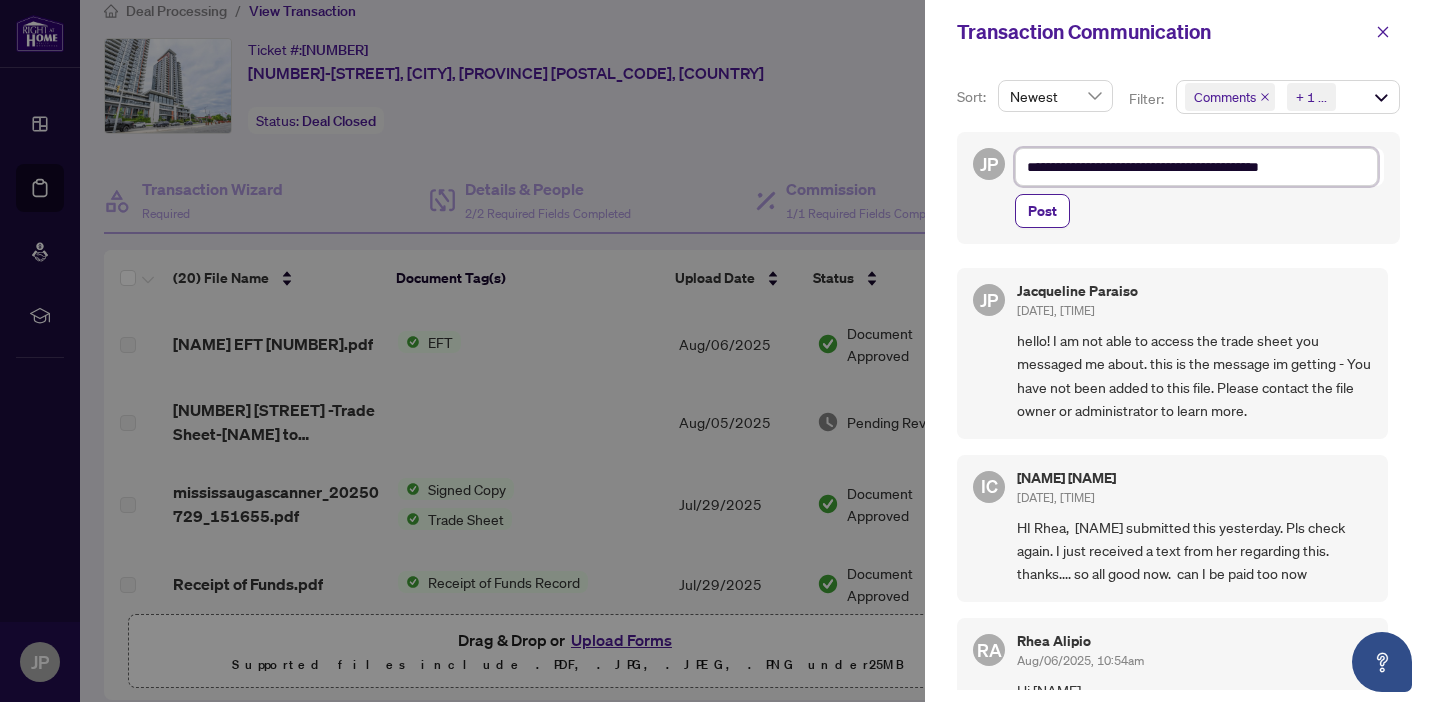 type on "**********" 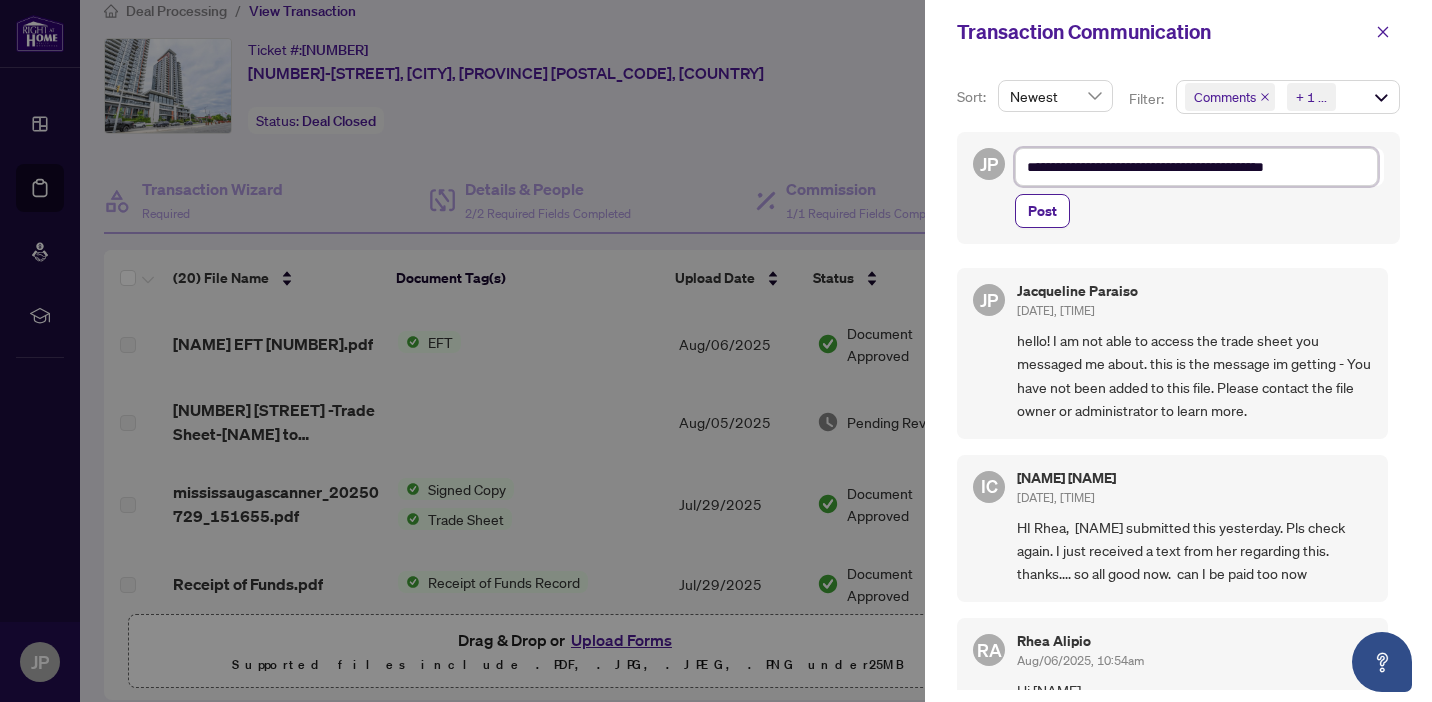 type on "**********" 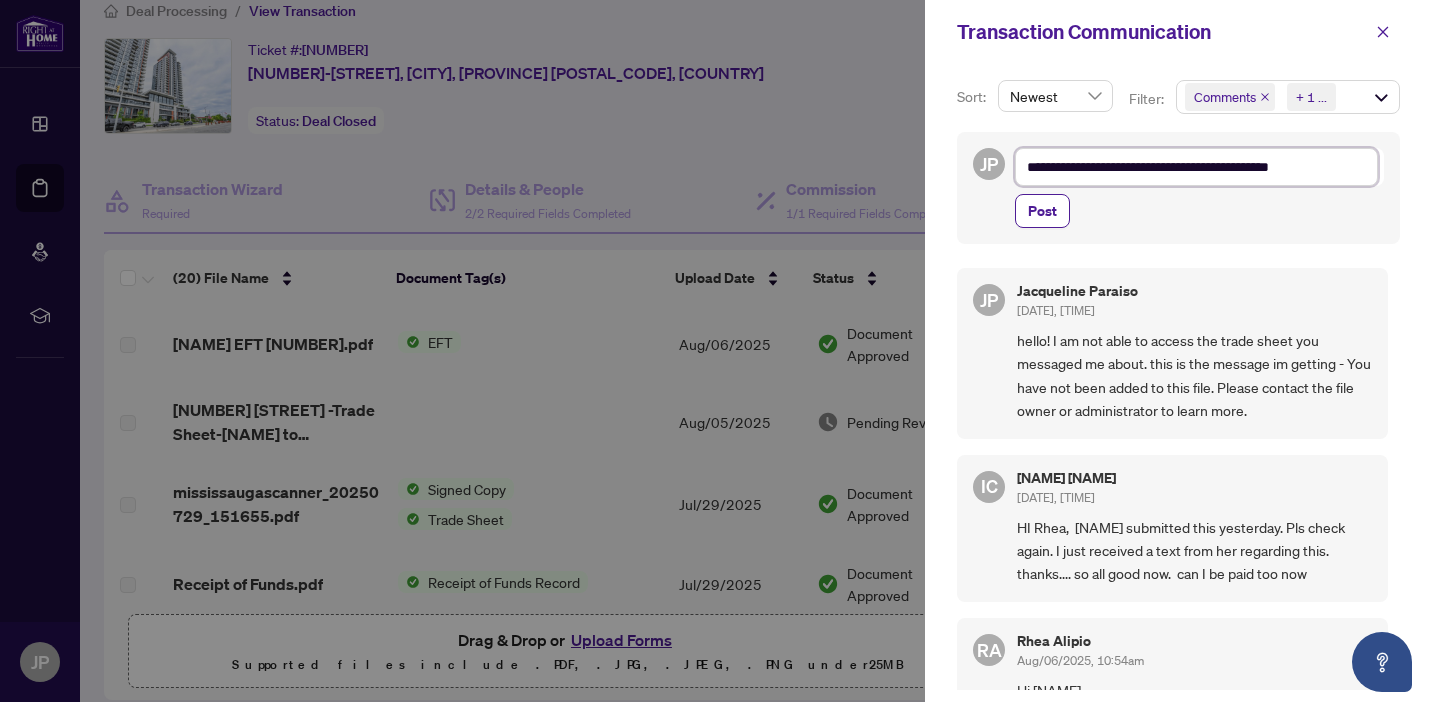 type on "**********" 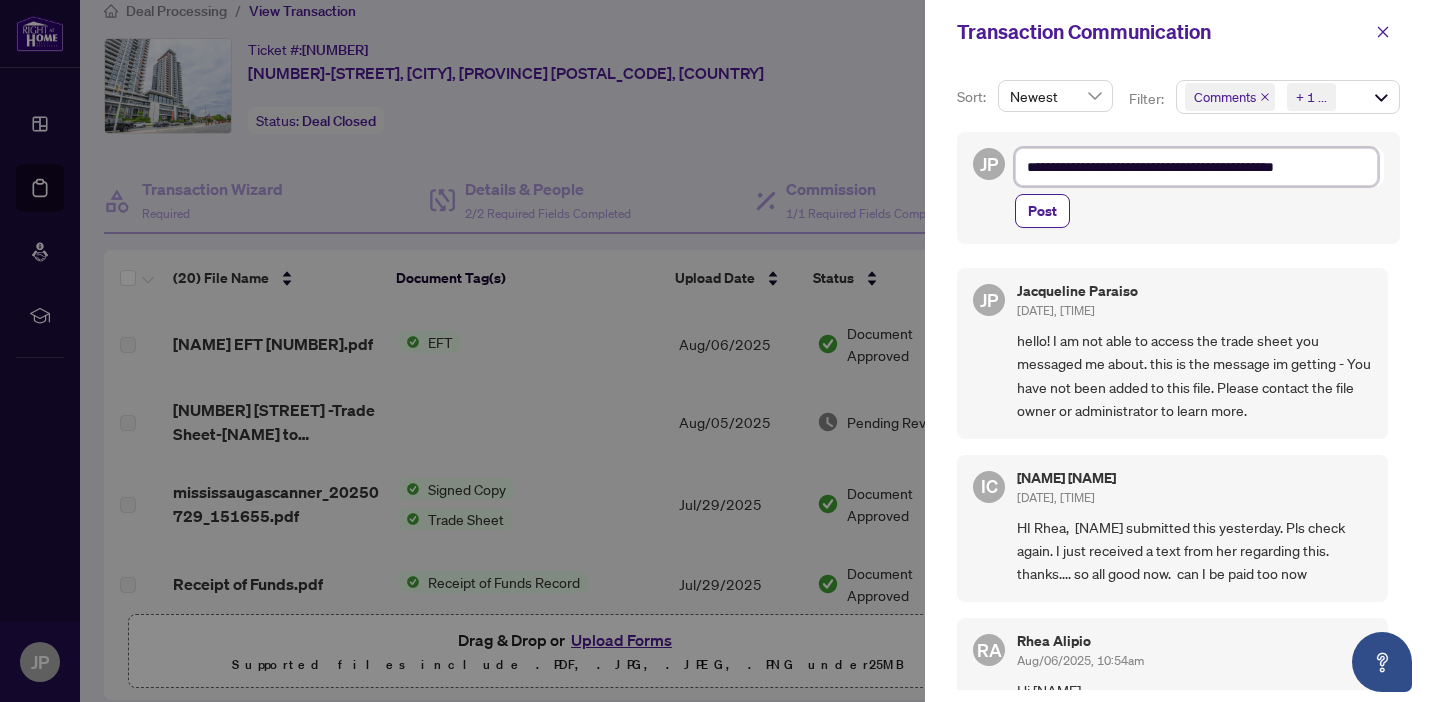 type on "**********" 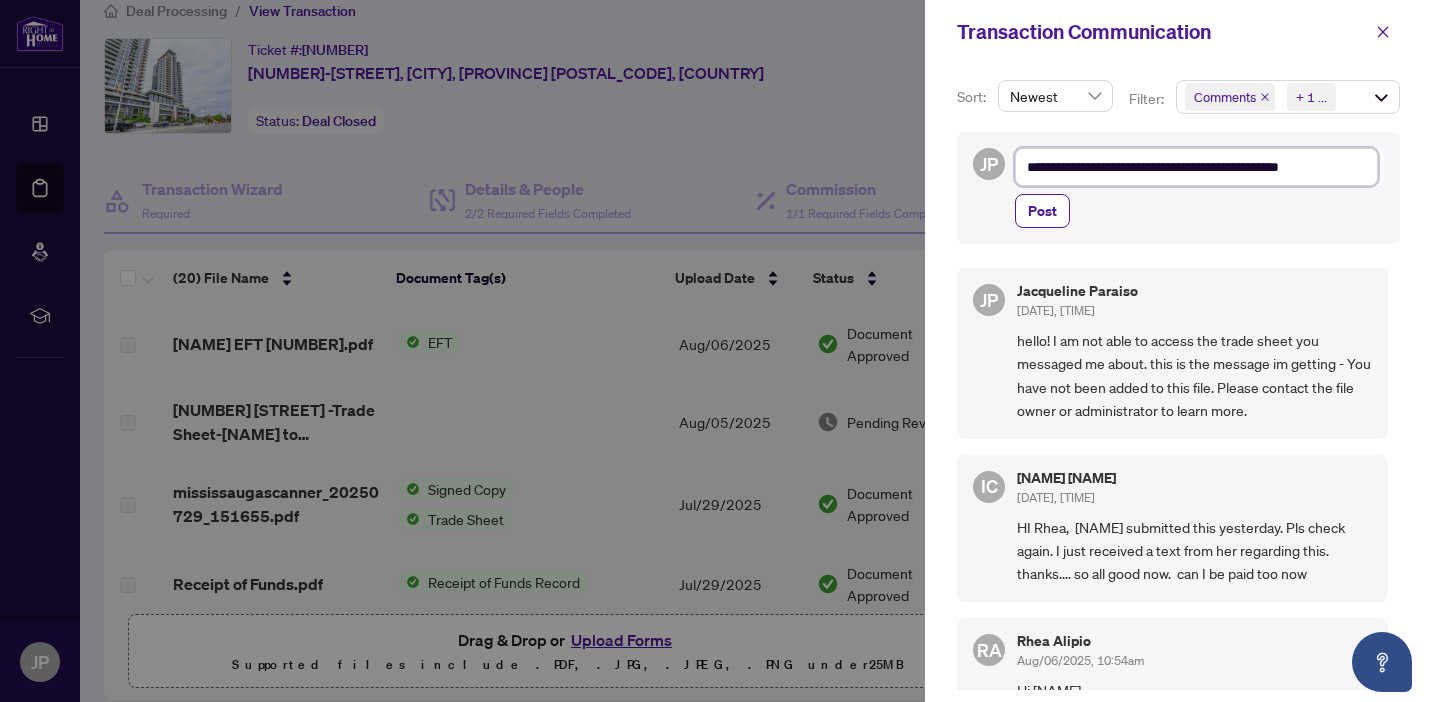 type on "**********" 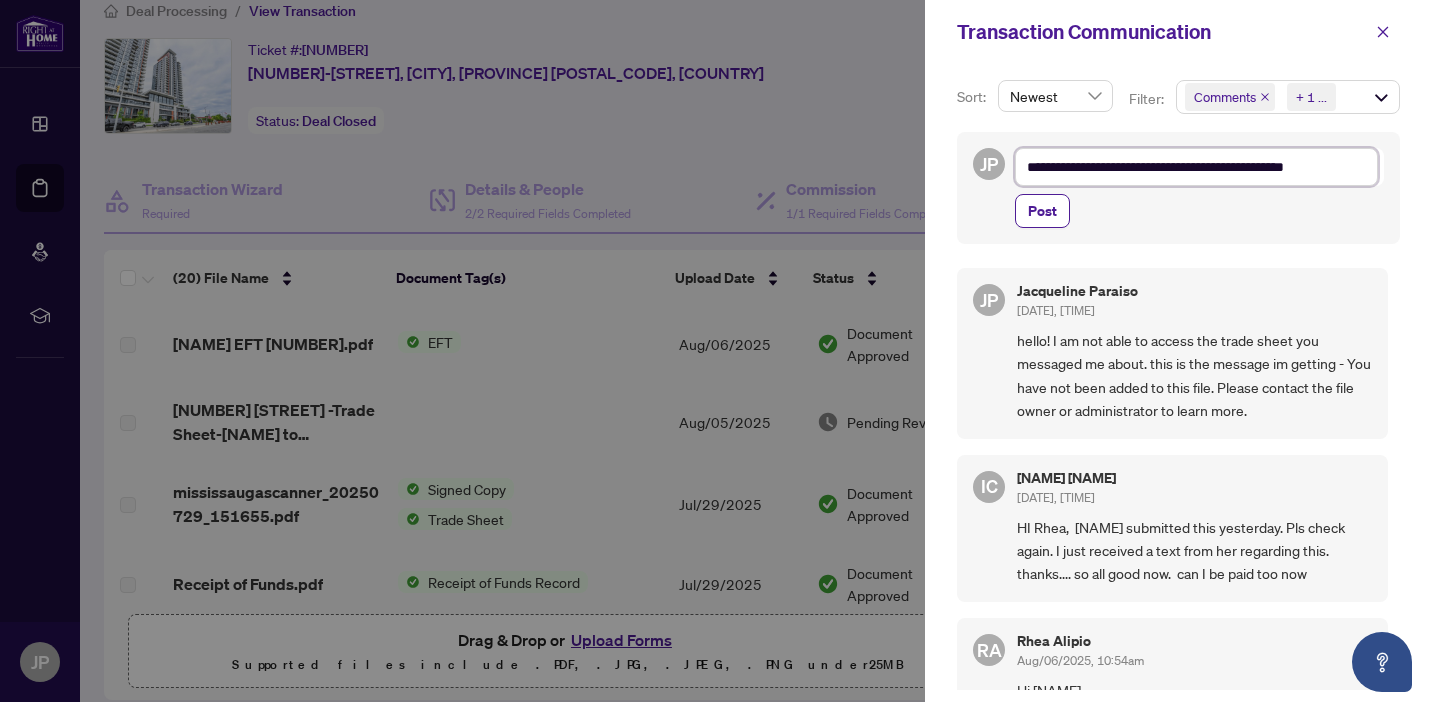type on "**********" 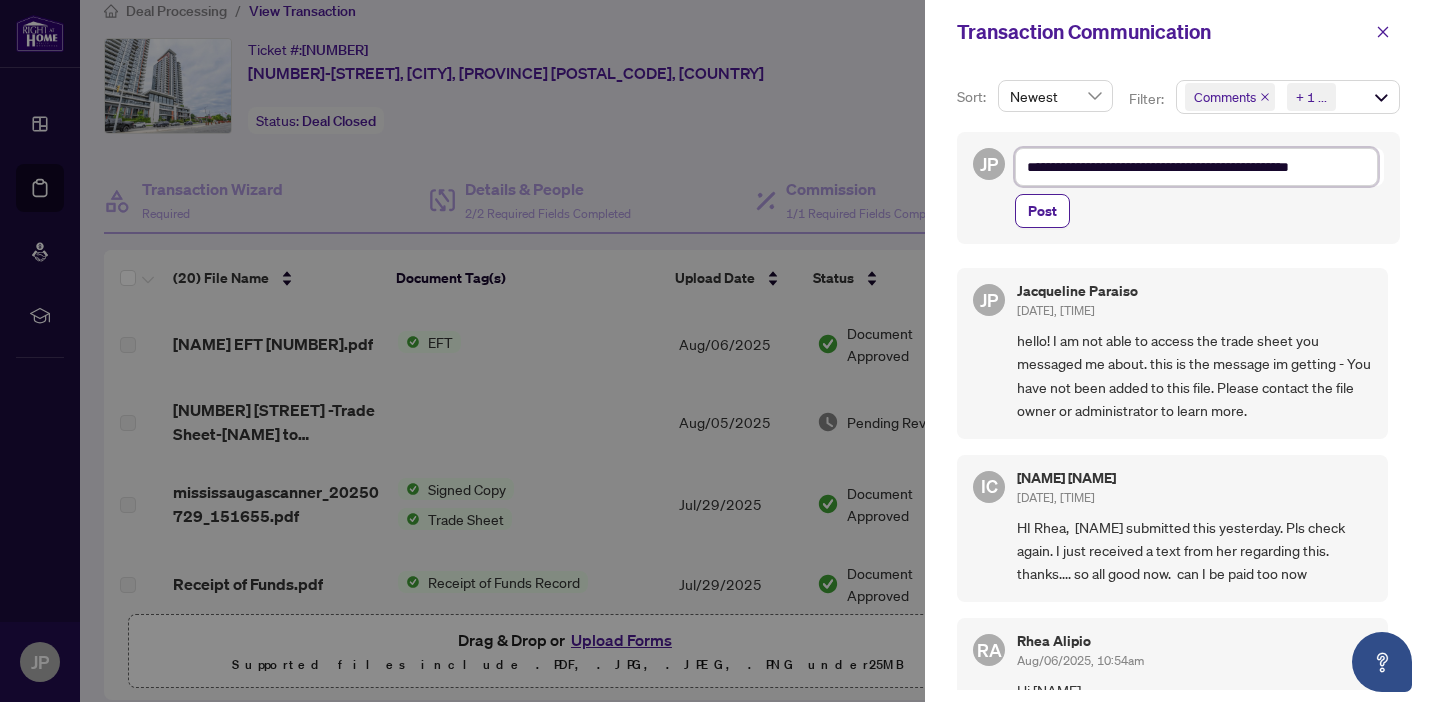 type on "**********" 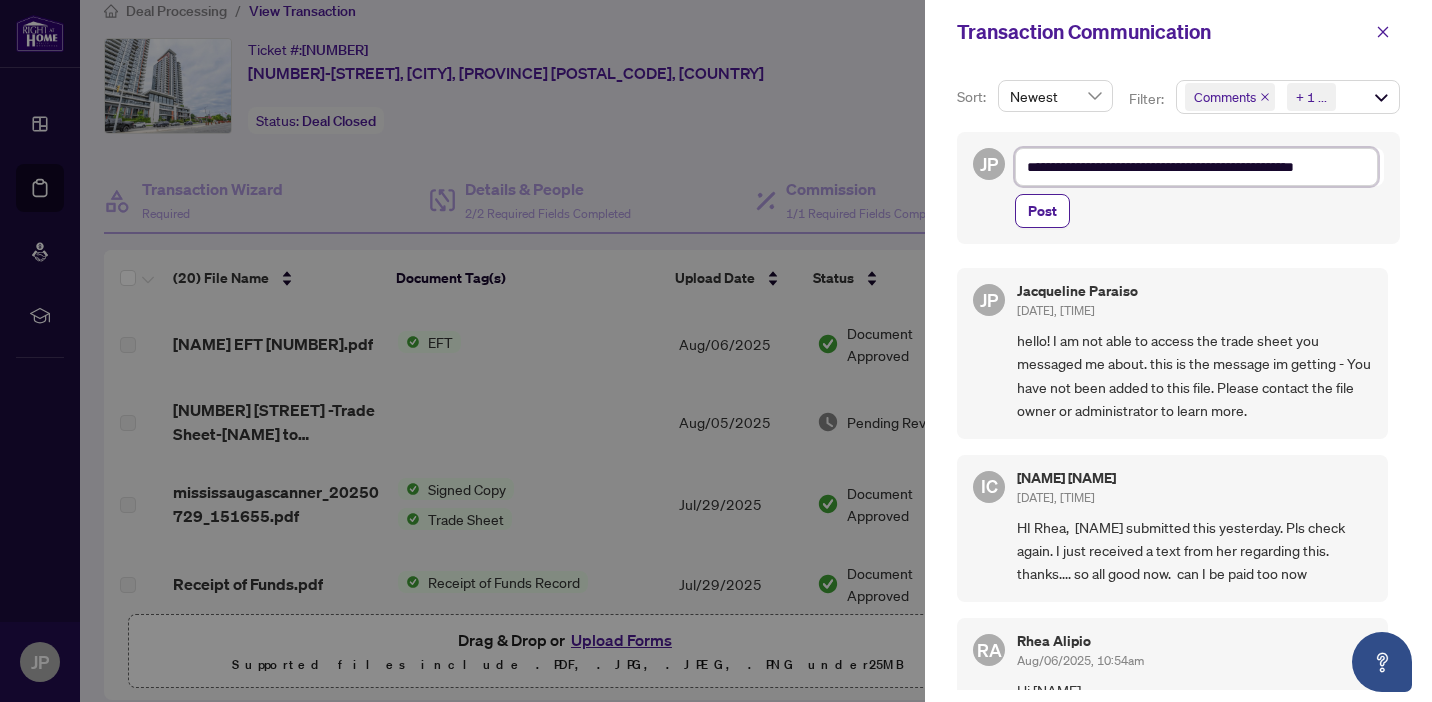 type on "**********" 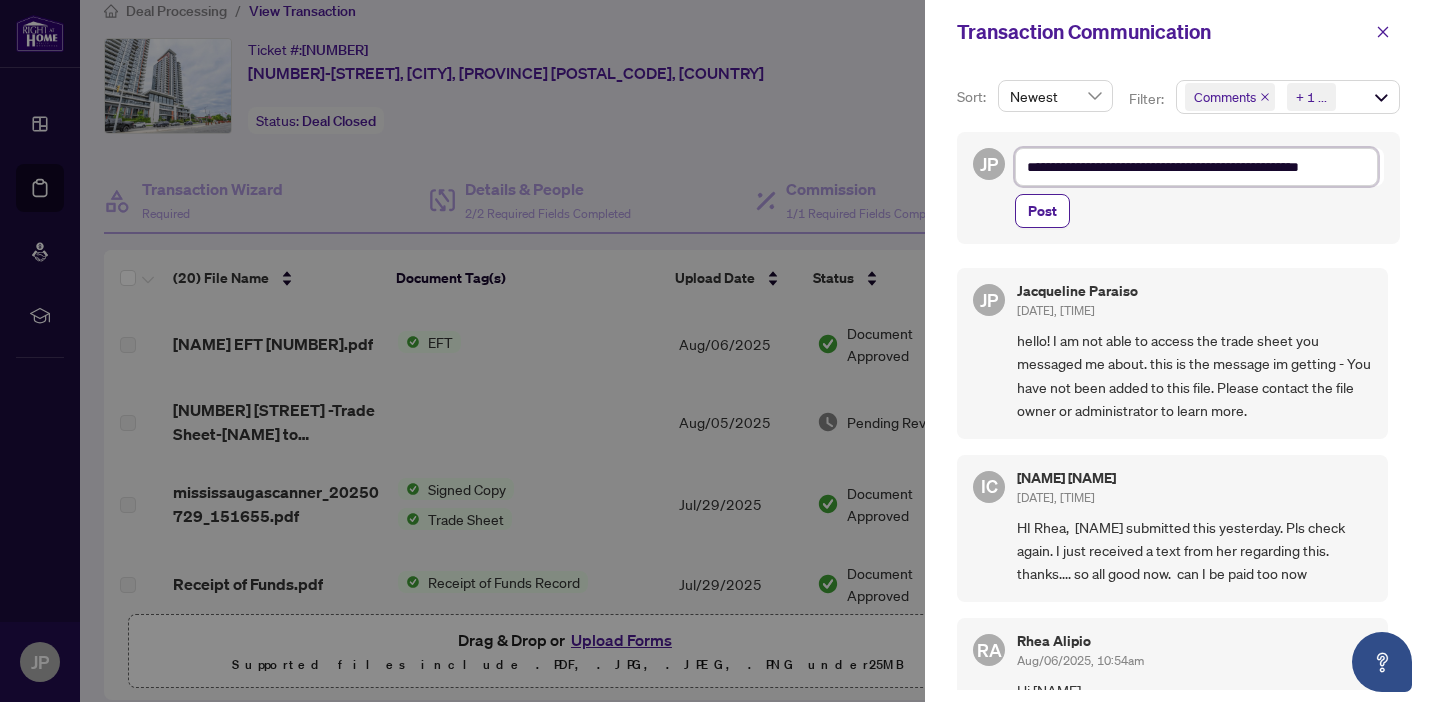 type on "**********" 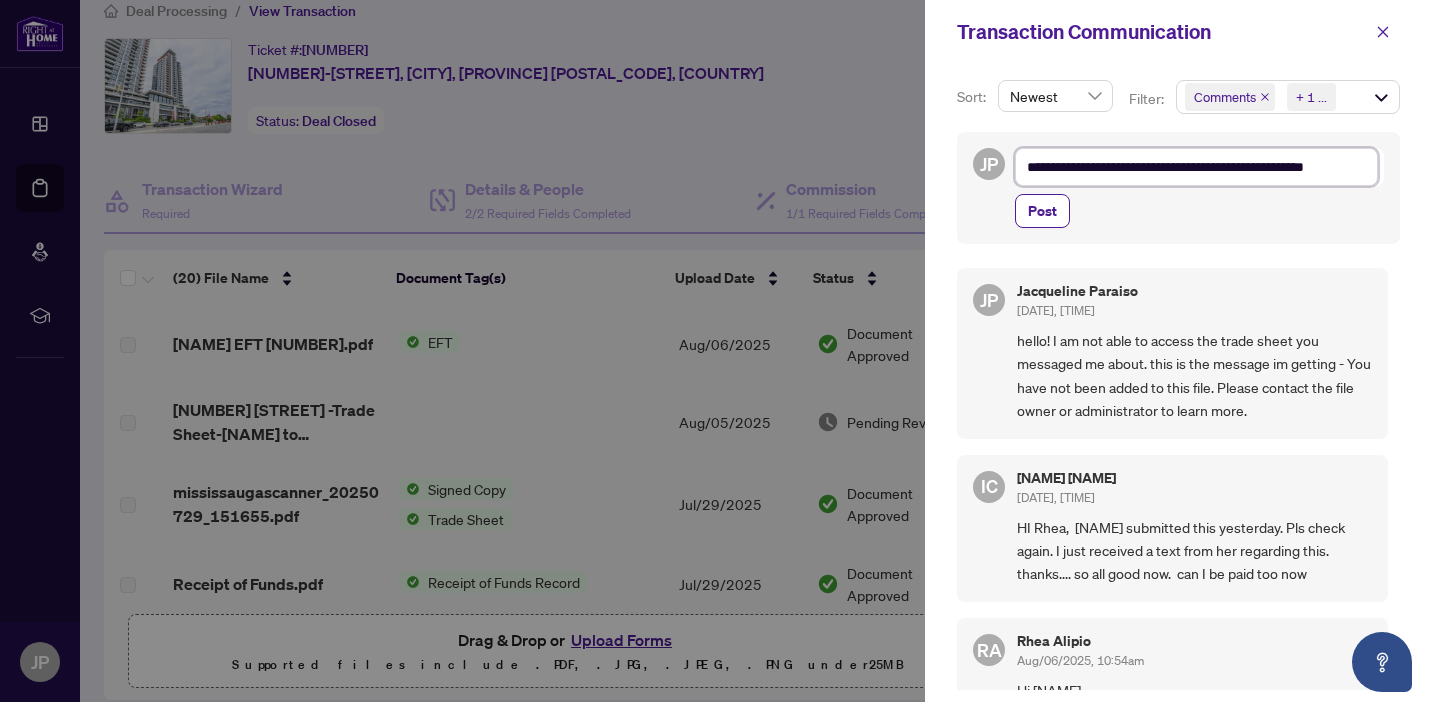 type on "**********" 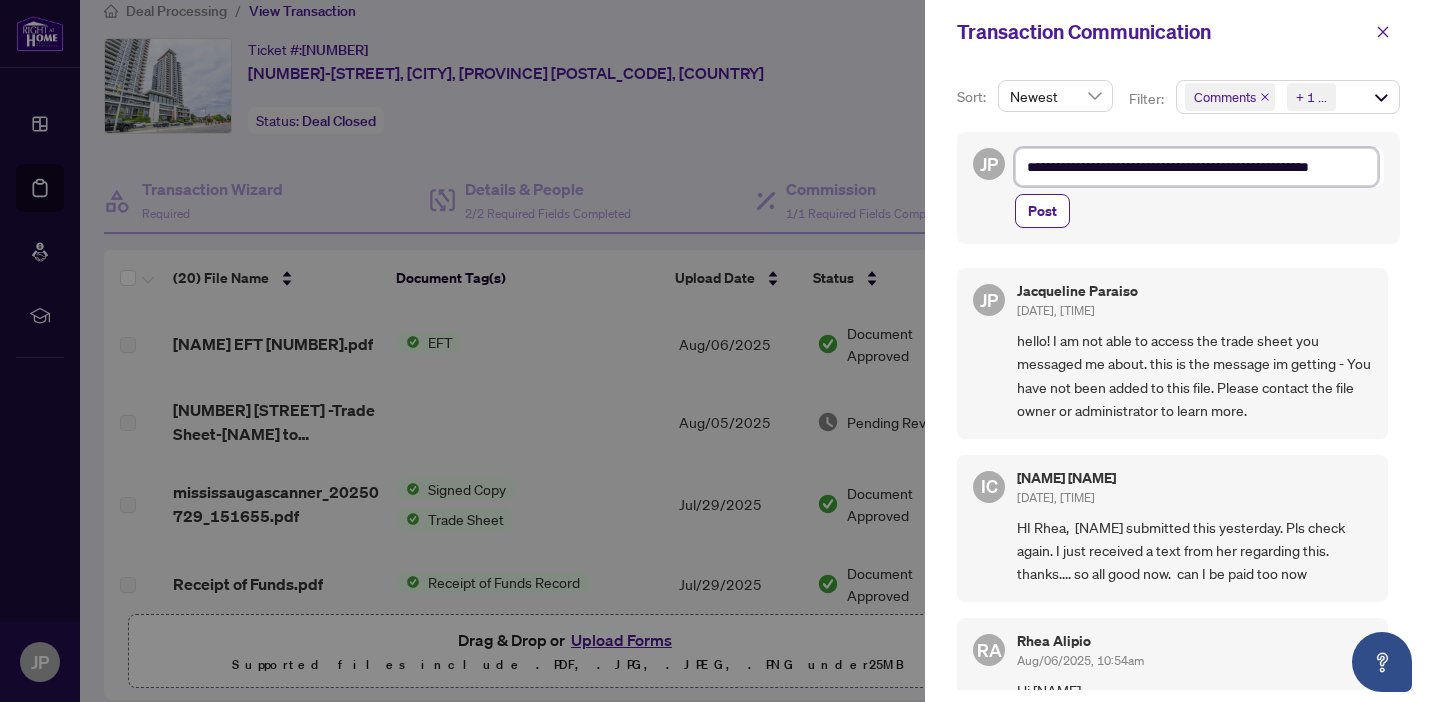 type on "**********" 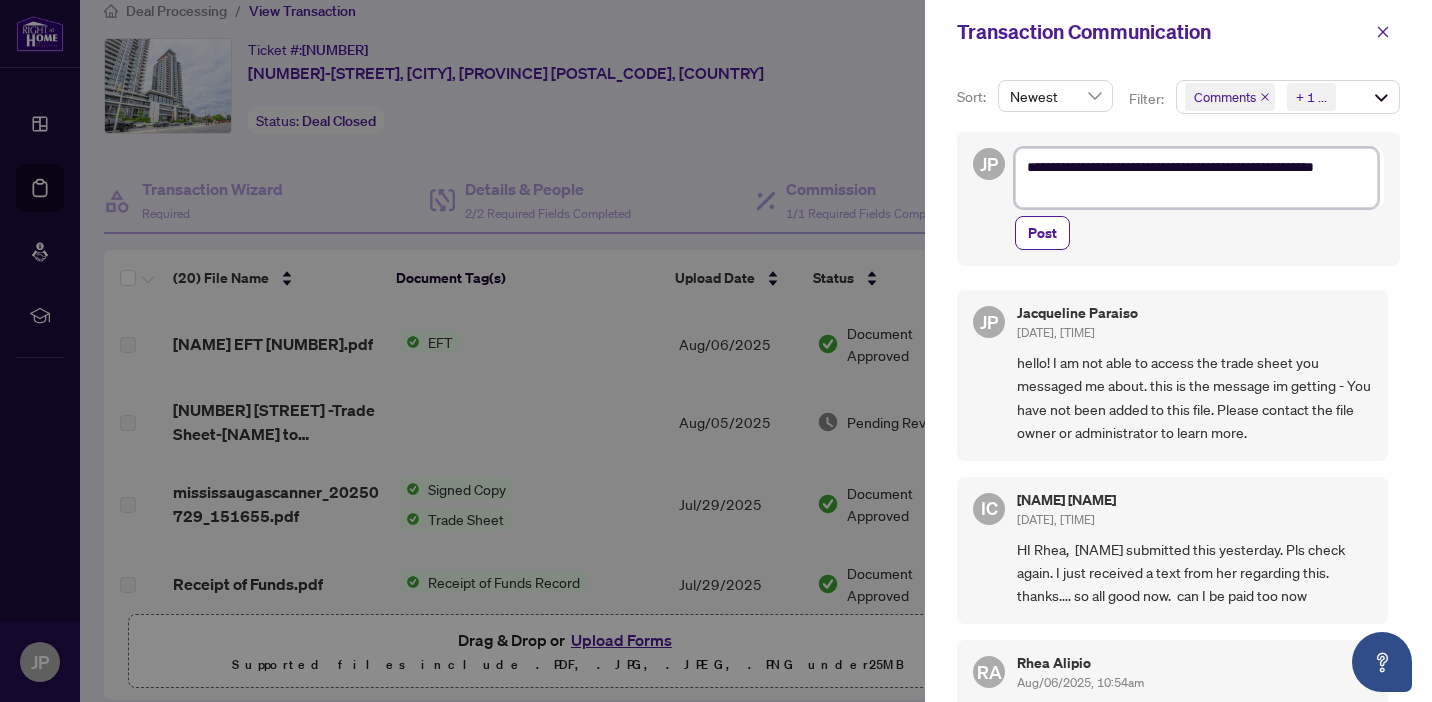 type on "**********" 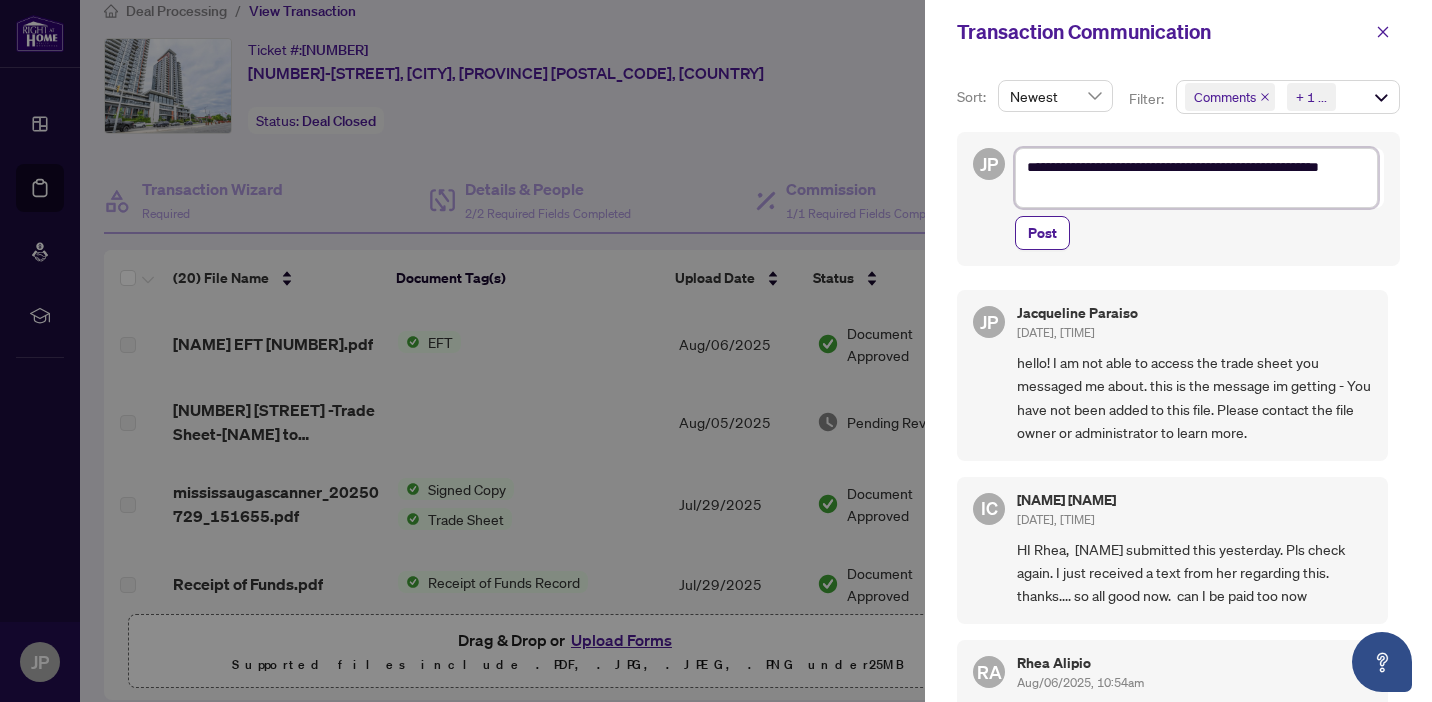type on "**********" 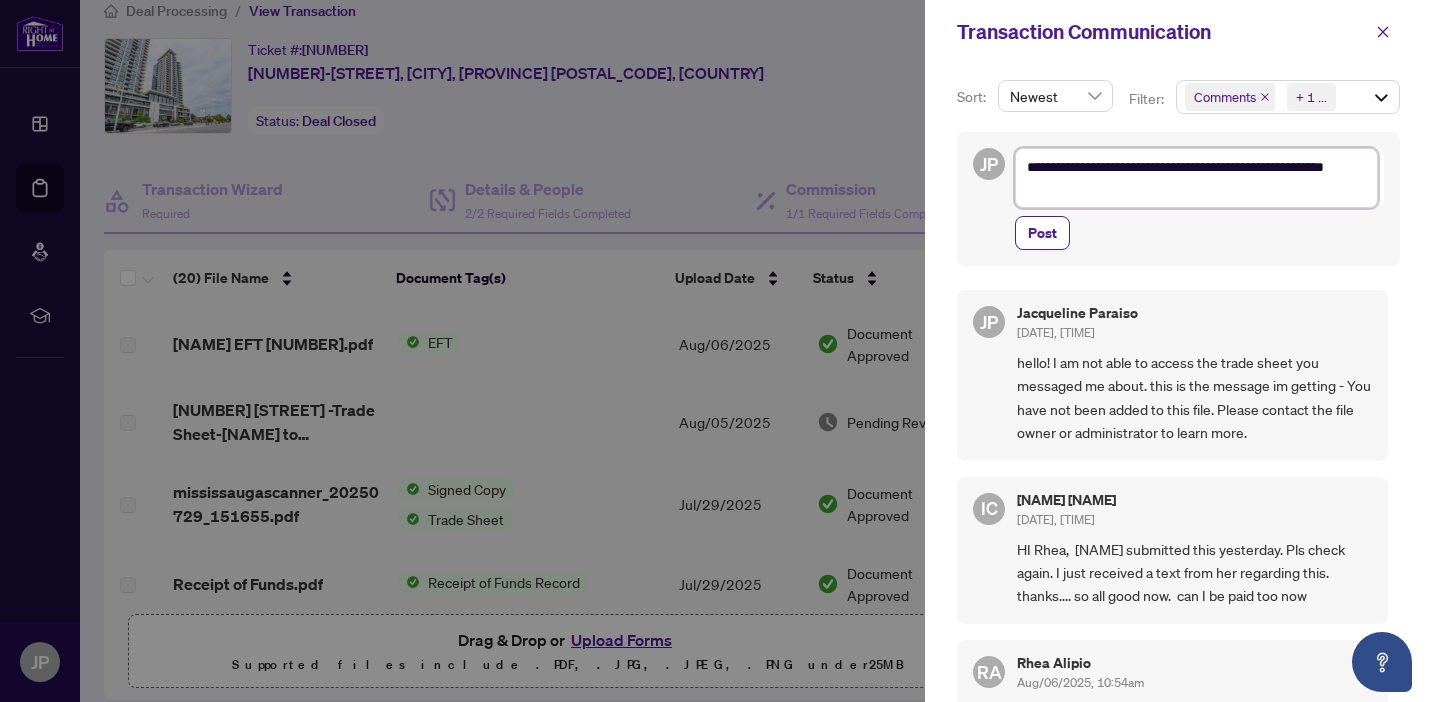 type on "**********" 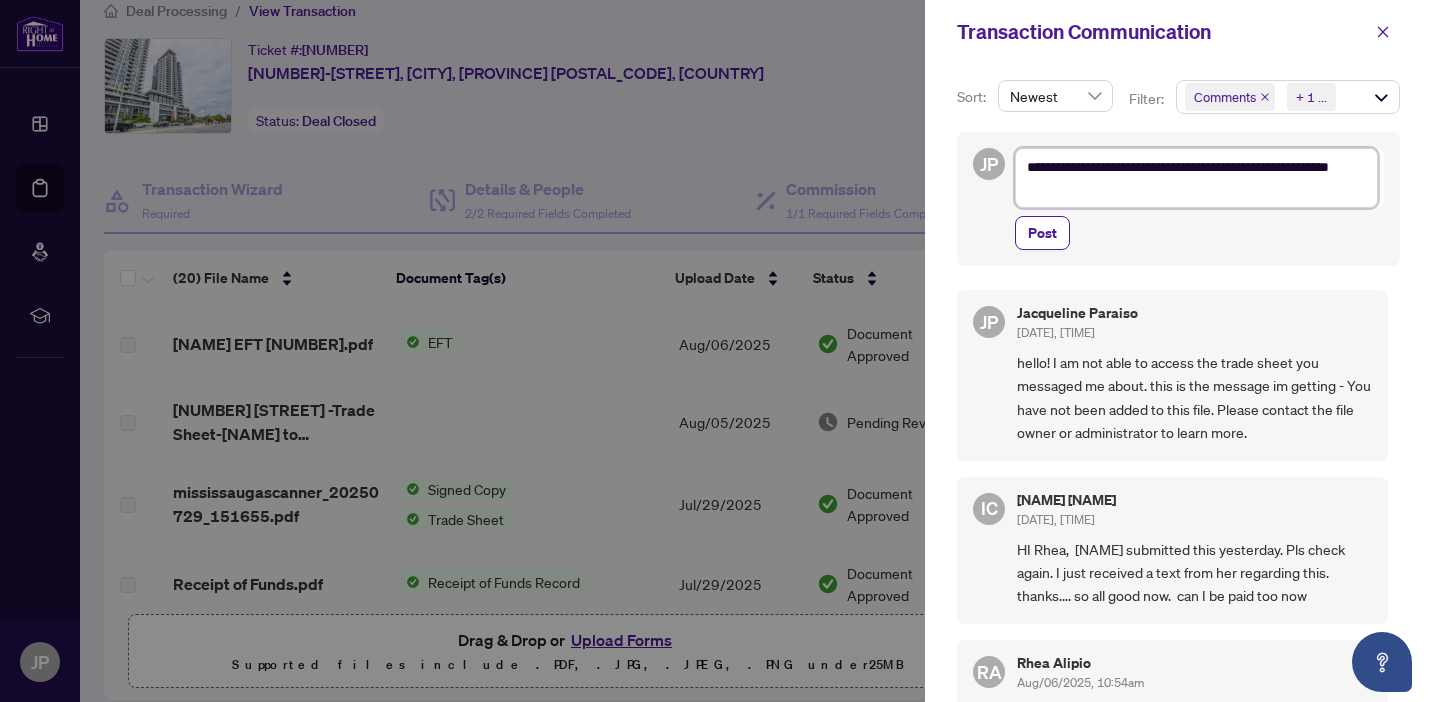 type on "**********" 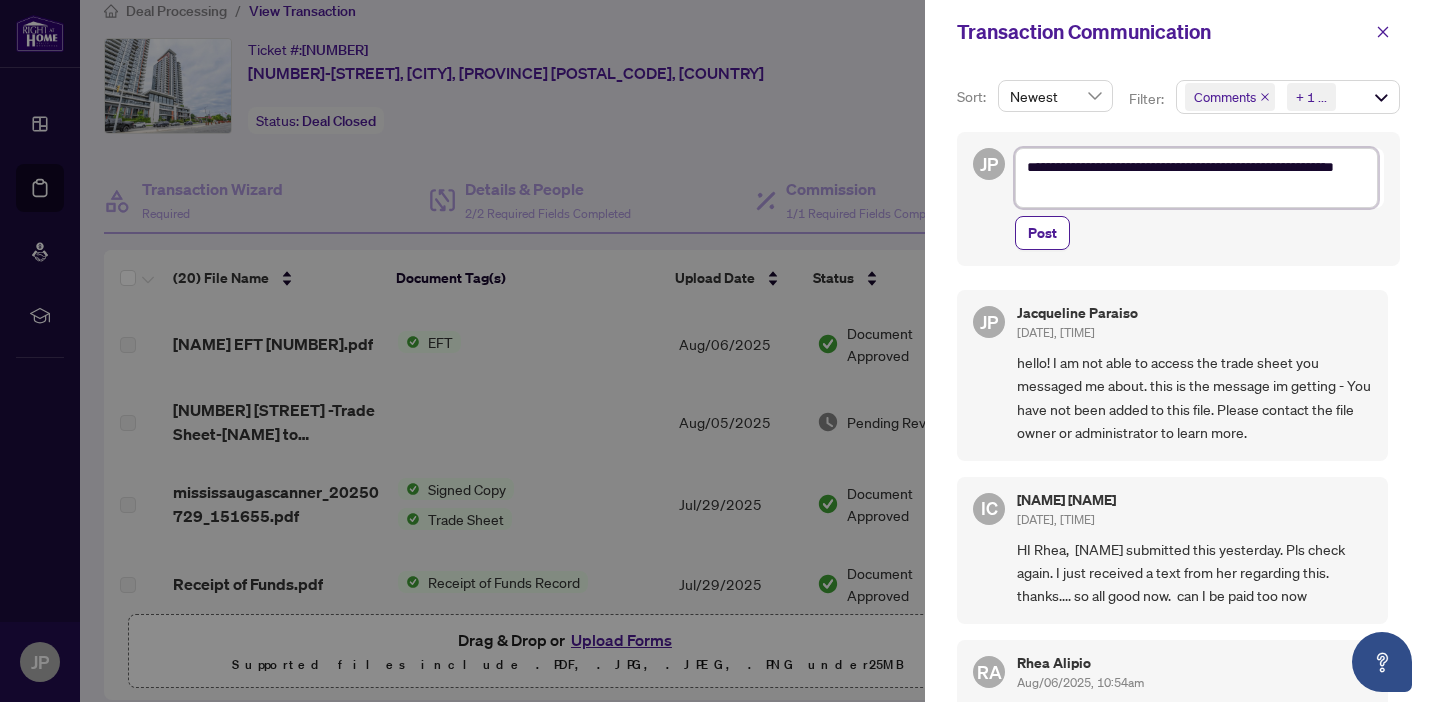 type on "**********" 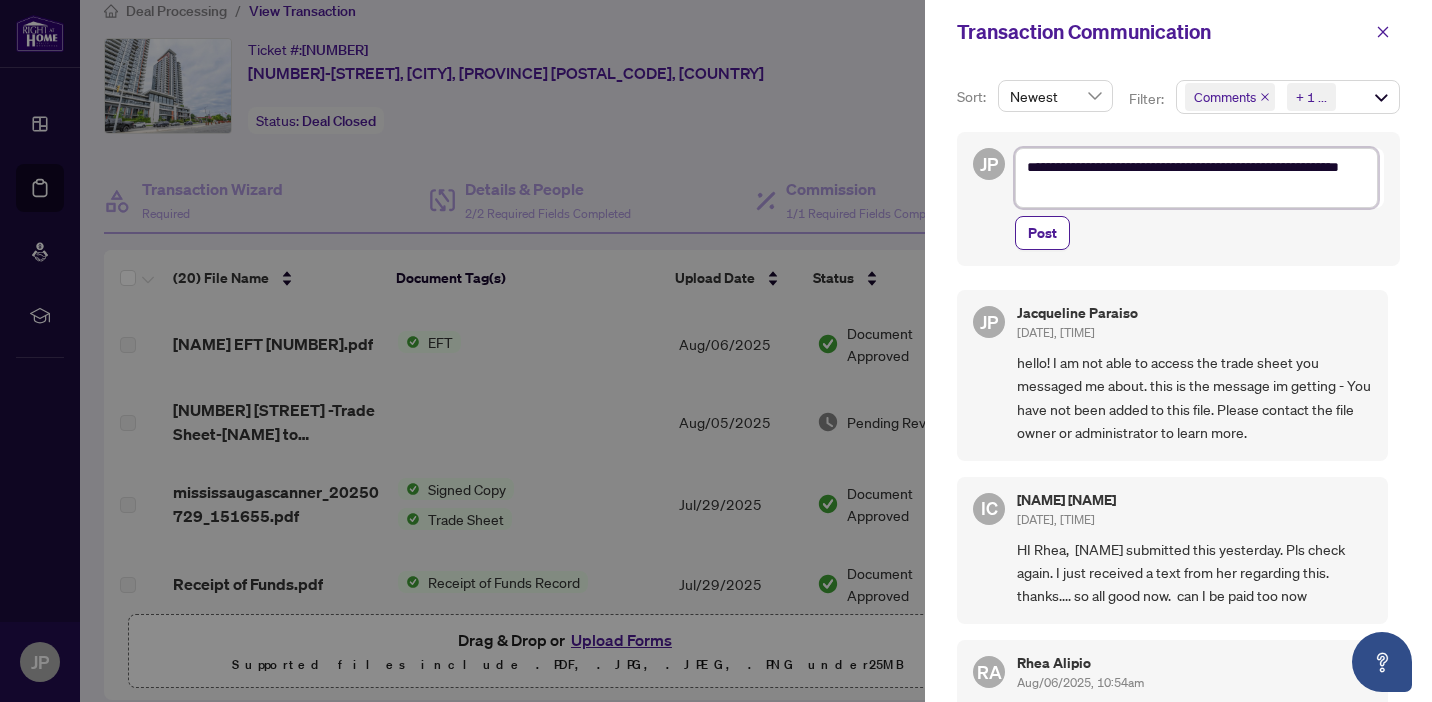 type on "**********" 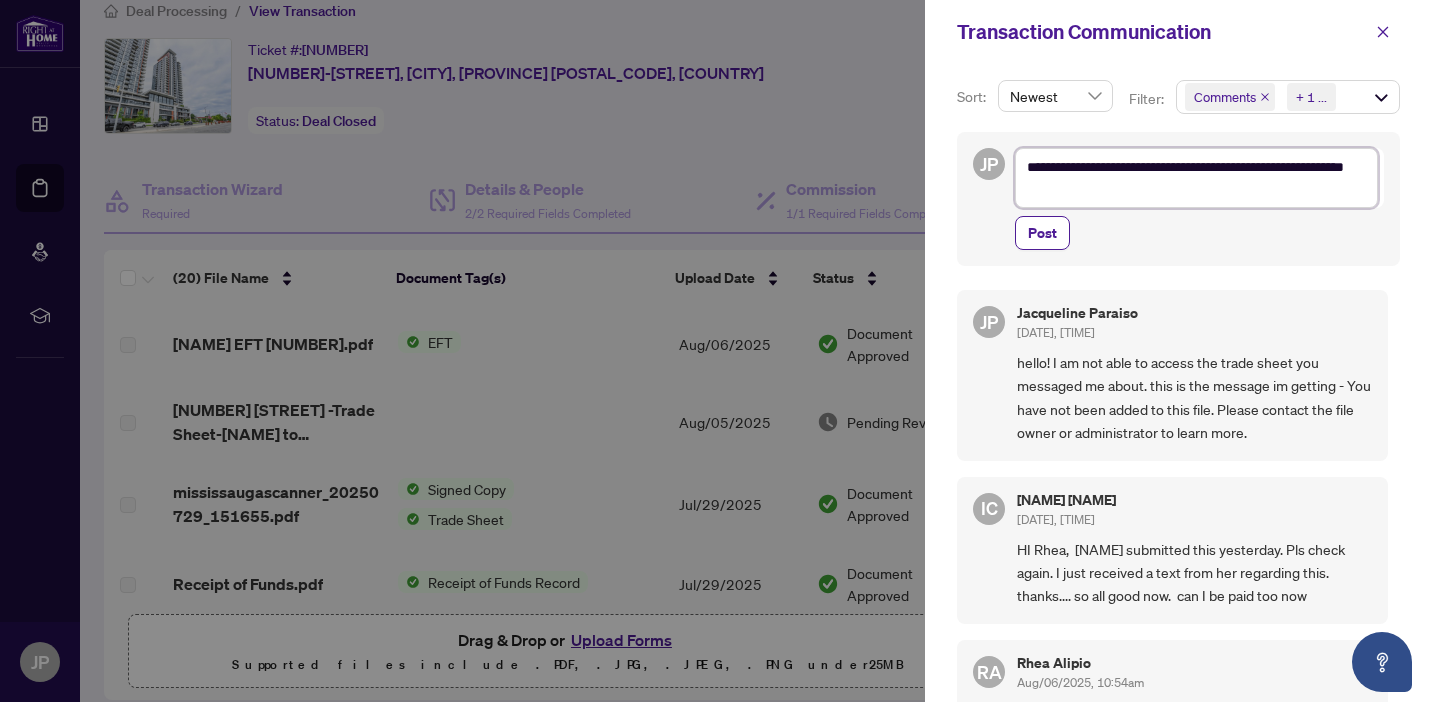 type on "**********" 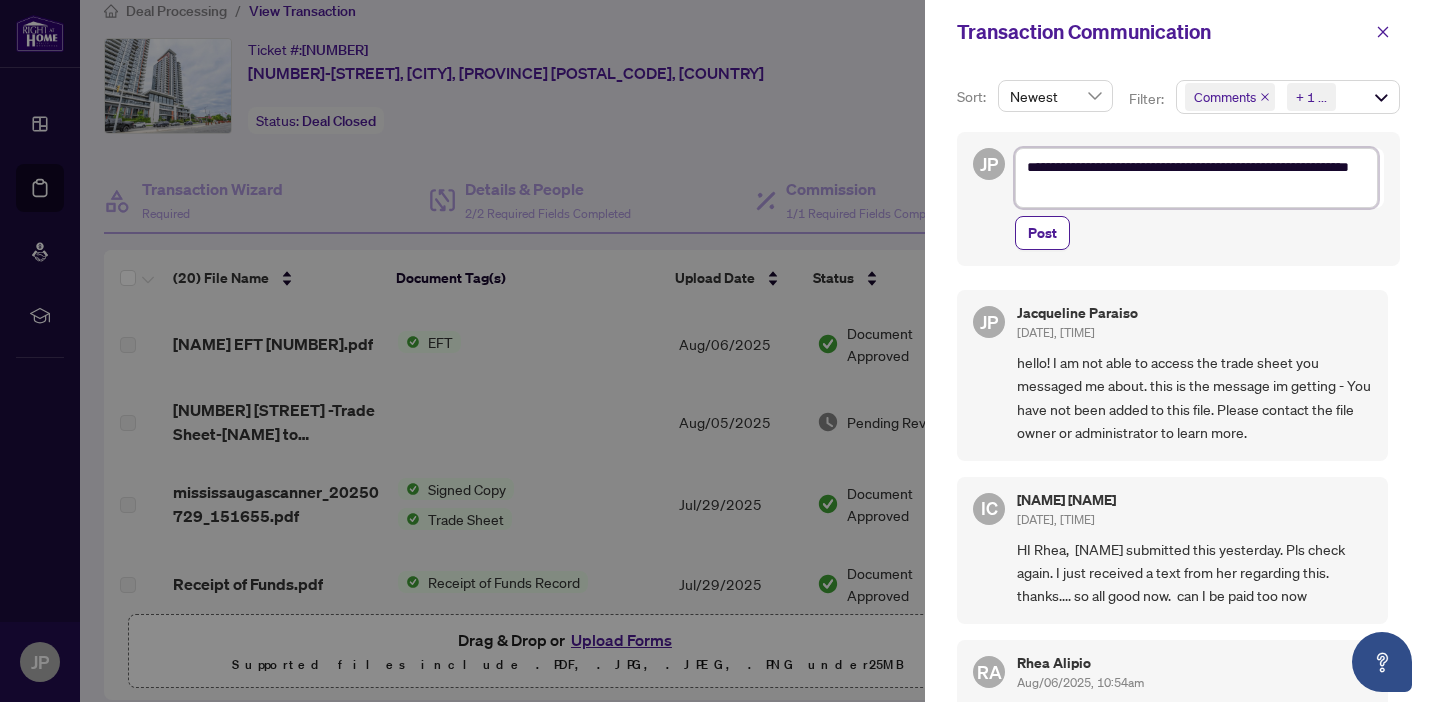 type on "**********" 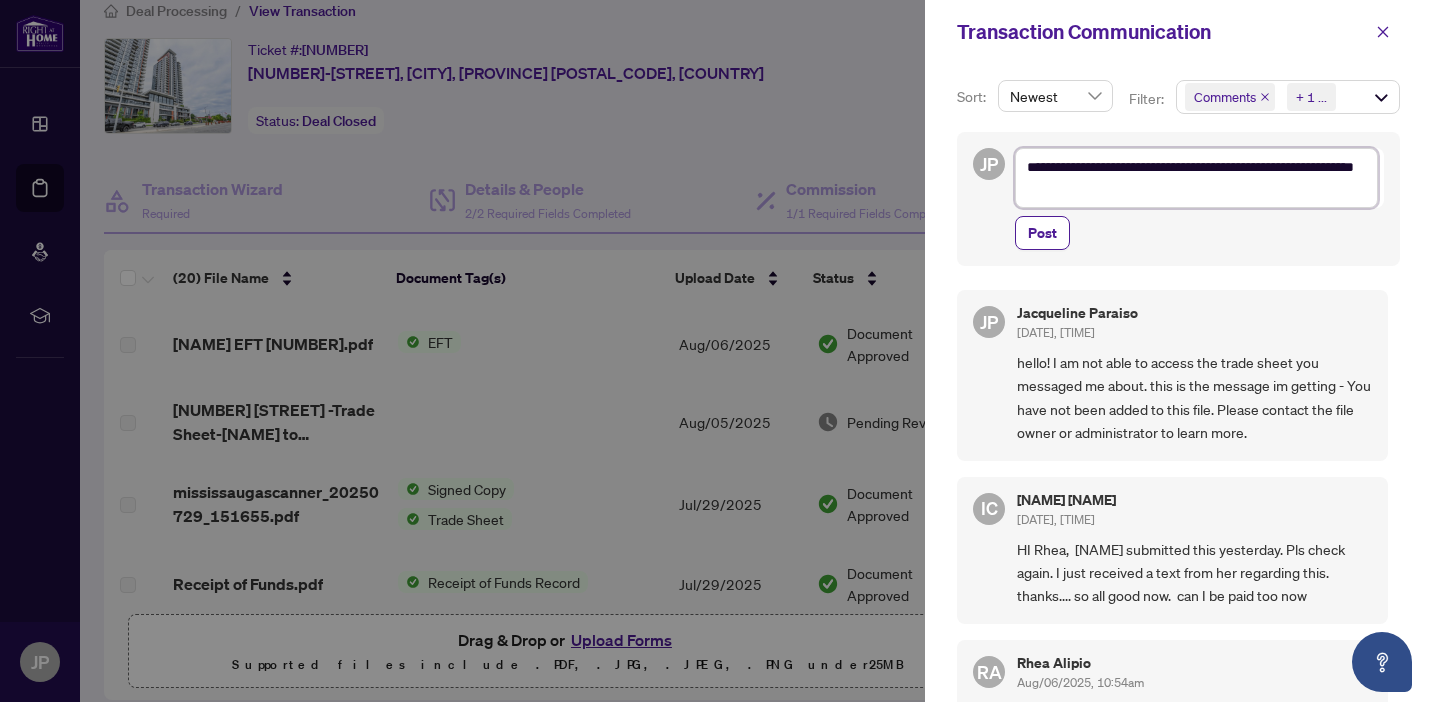 type on "**********" 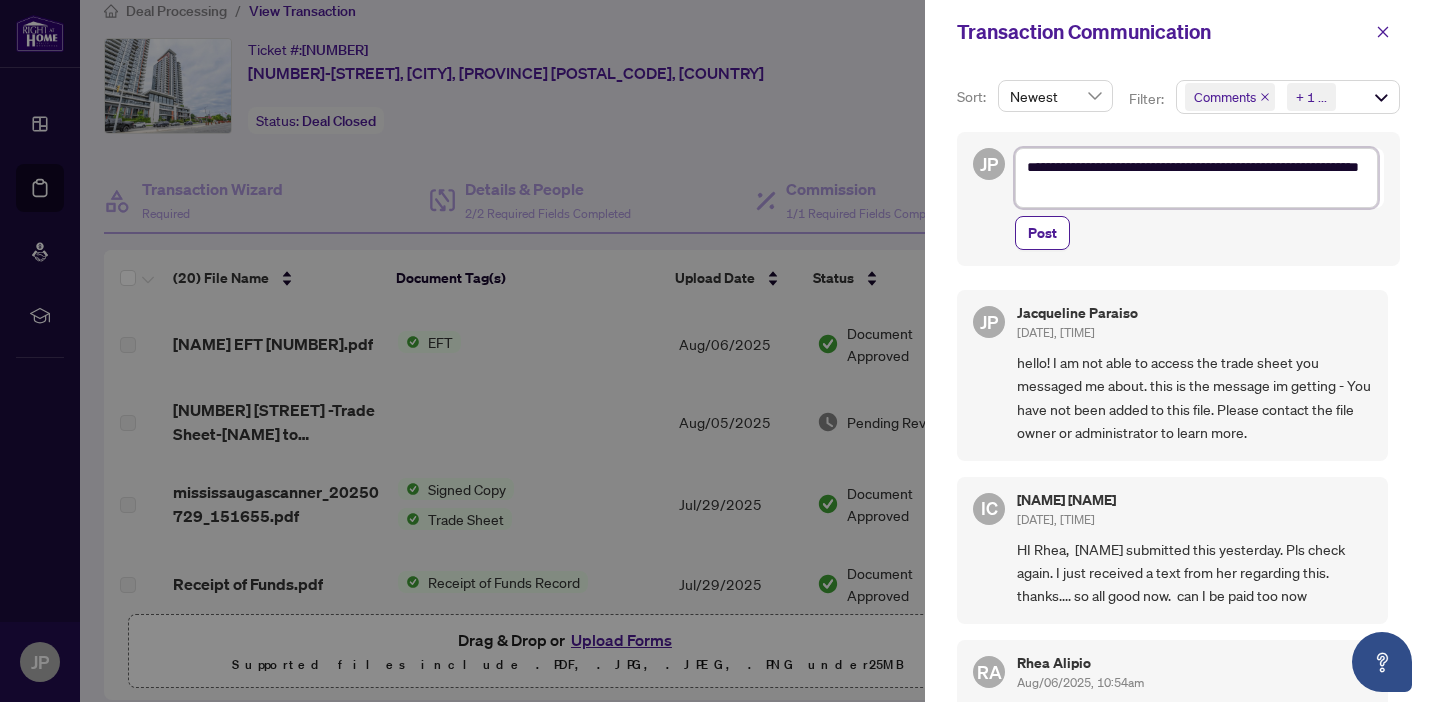 type on "**********" 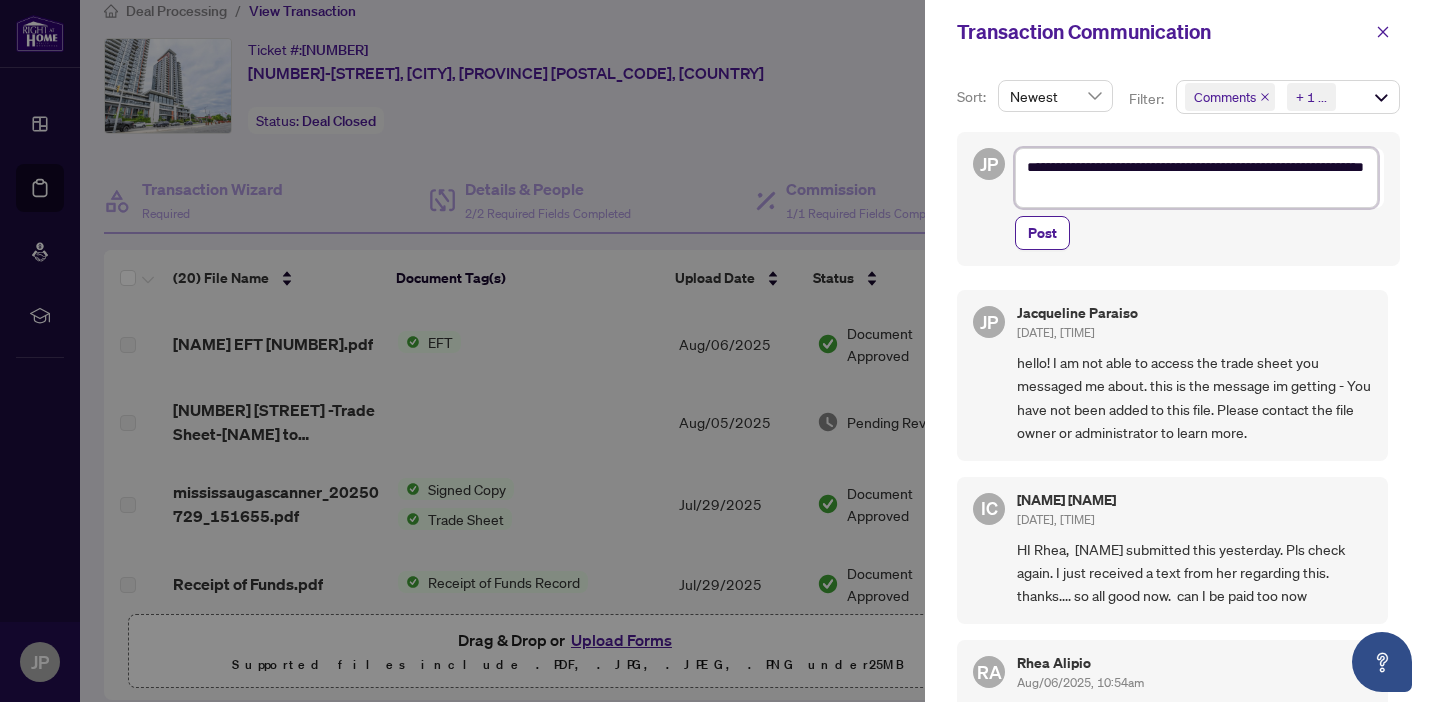 type on "**********" 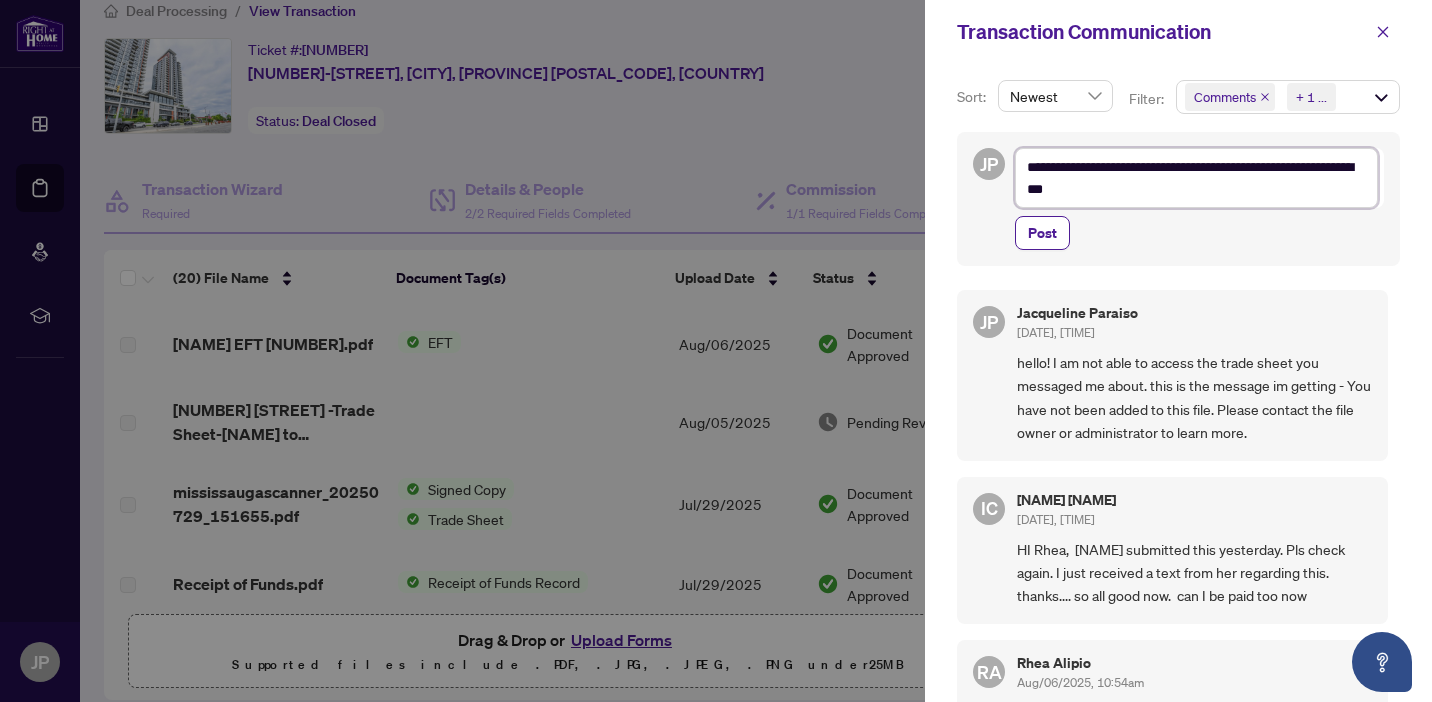 type on "**********" 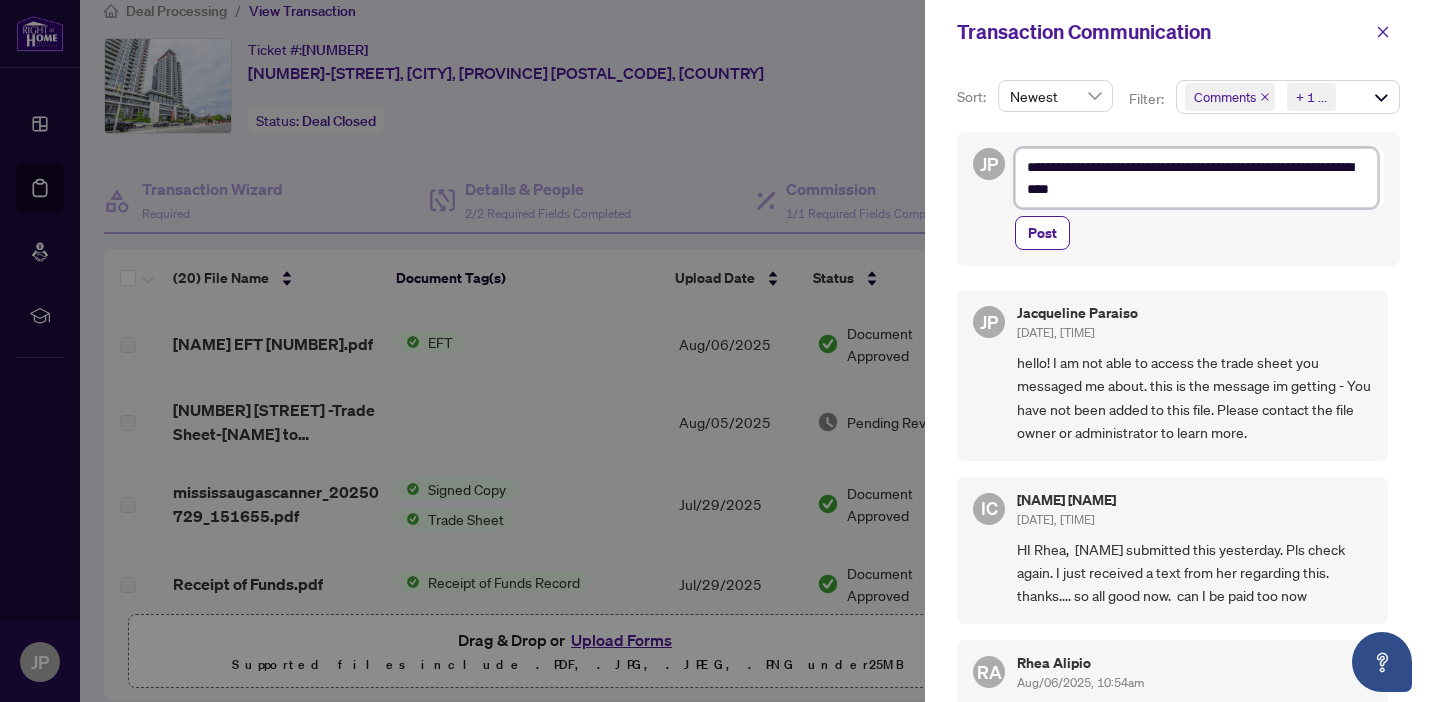 type on "**********" 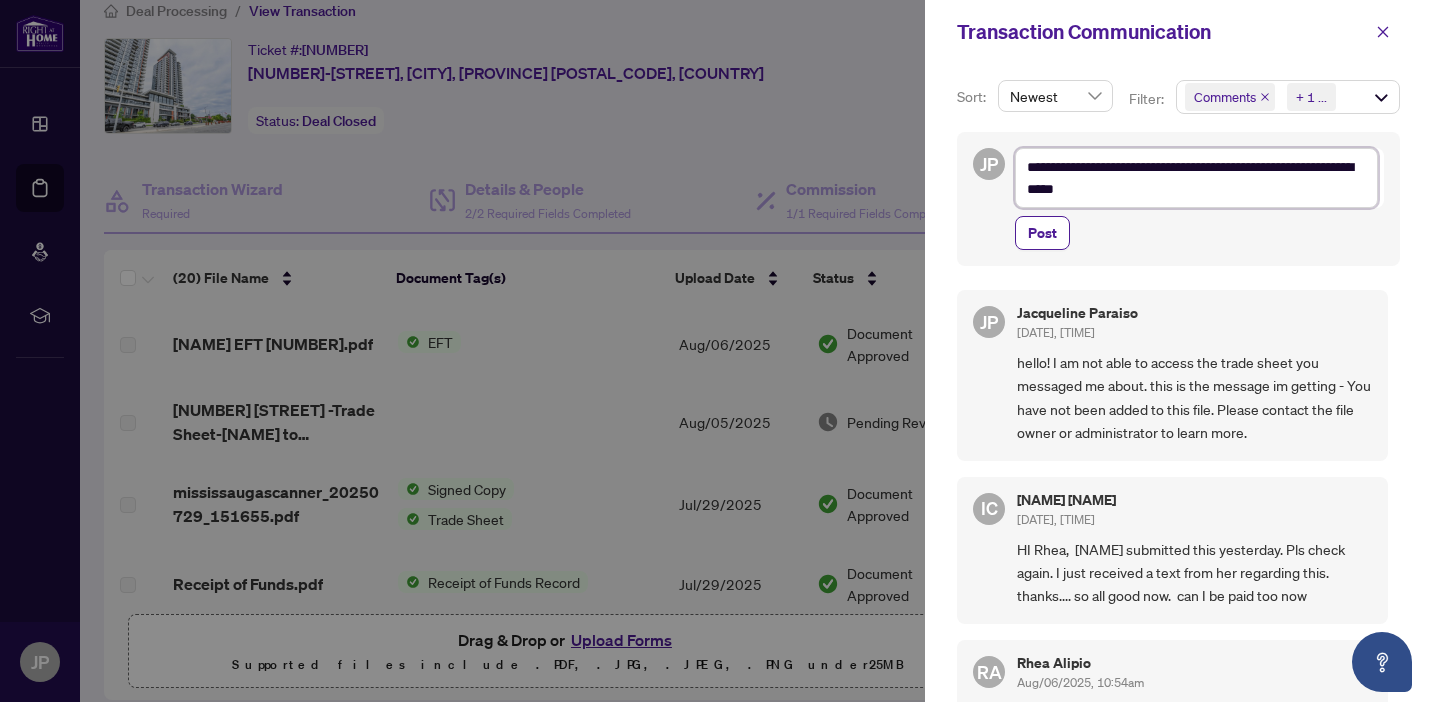 type on "**********" 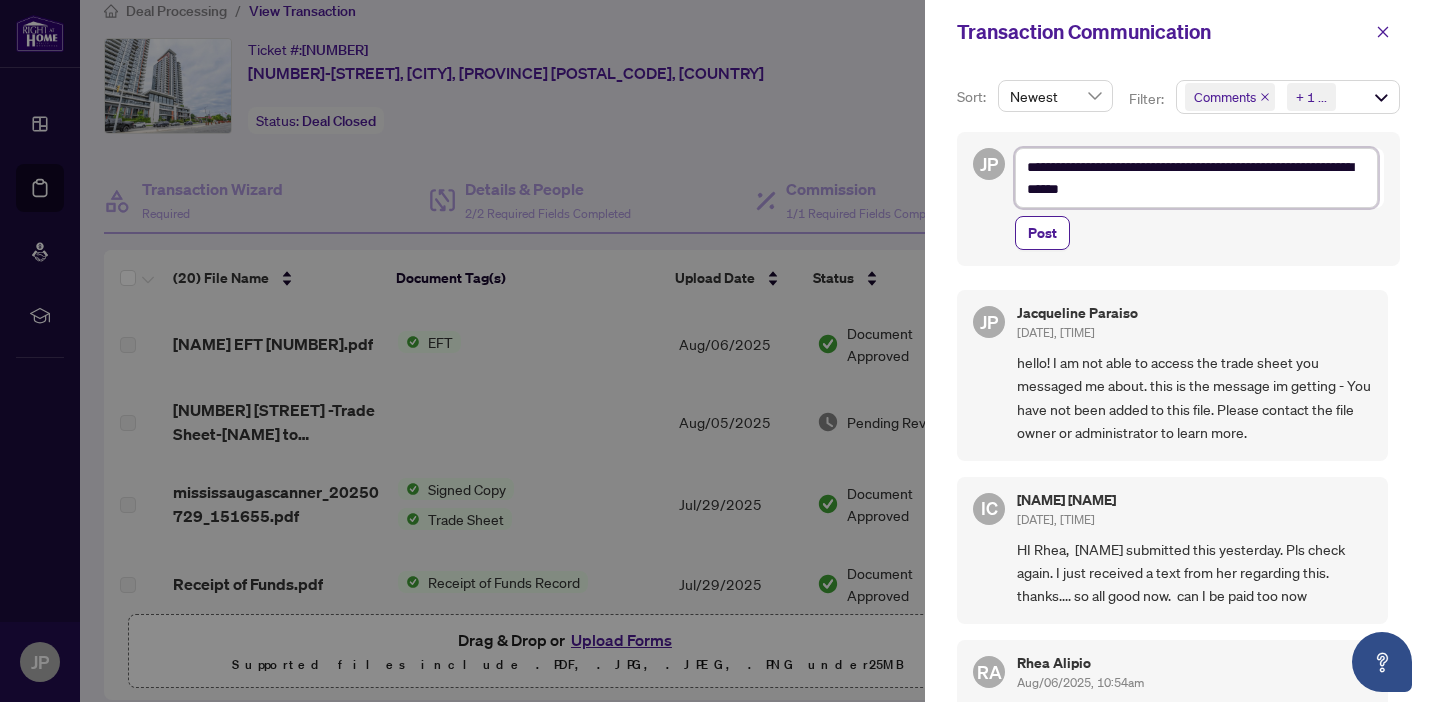 type on "**********" 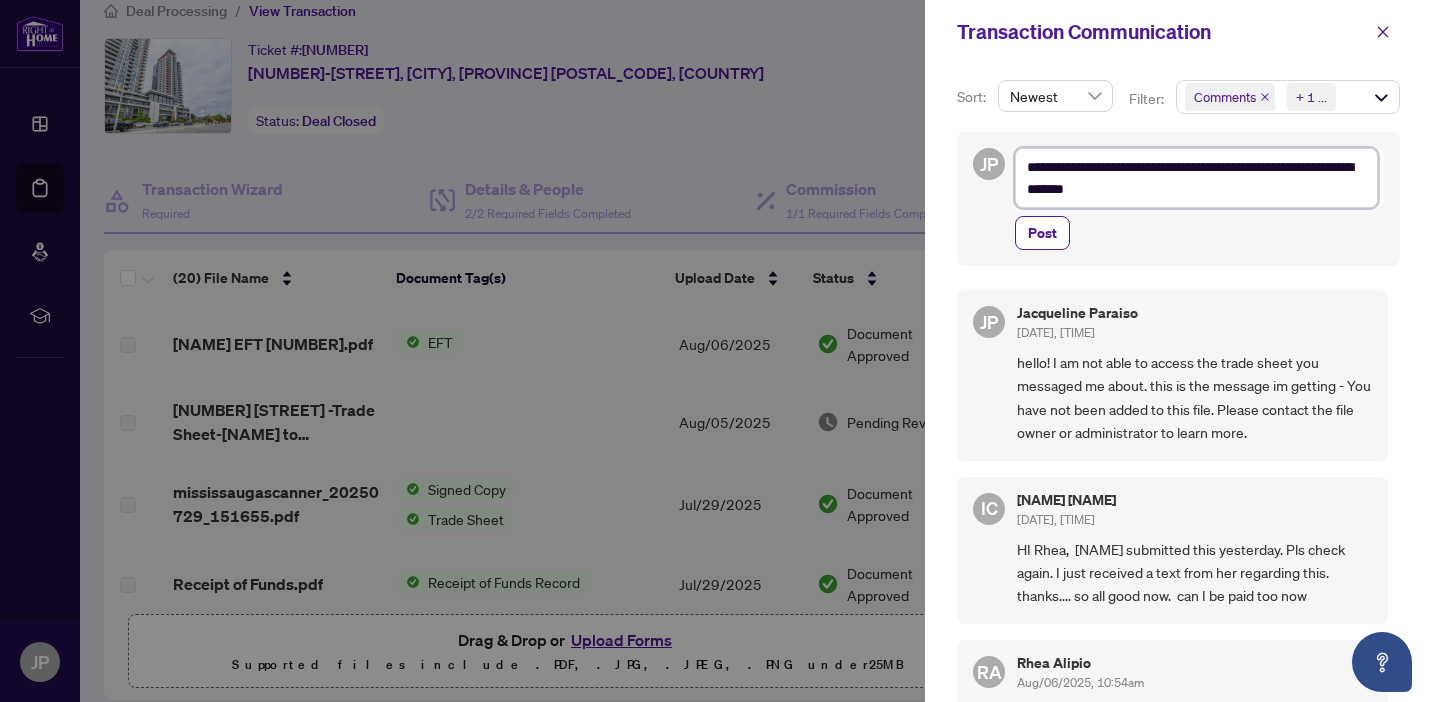 type on "**********" 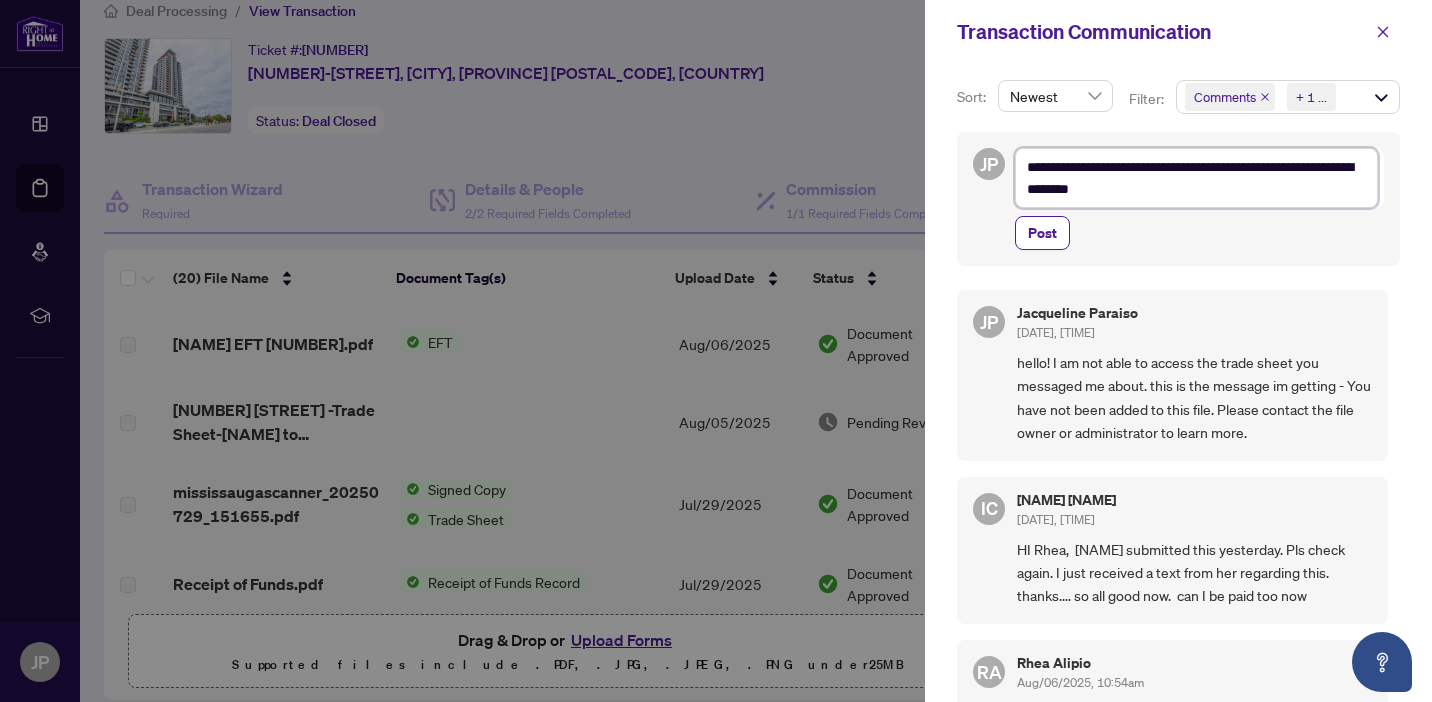 type on "**********" 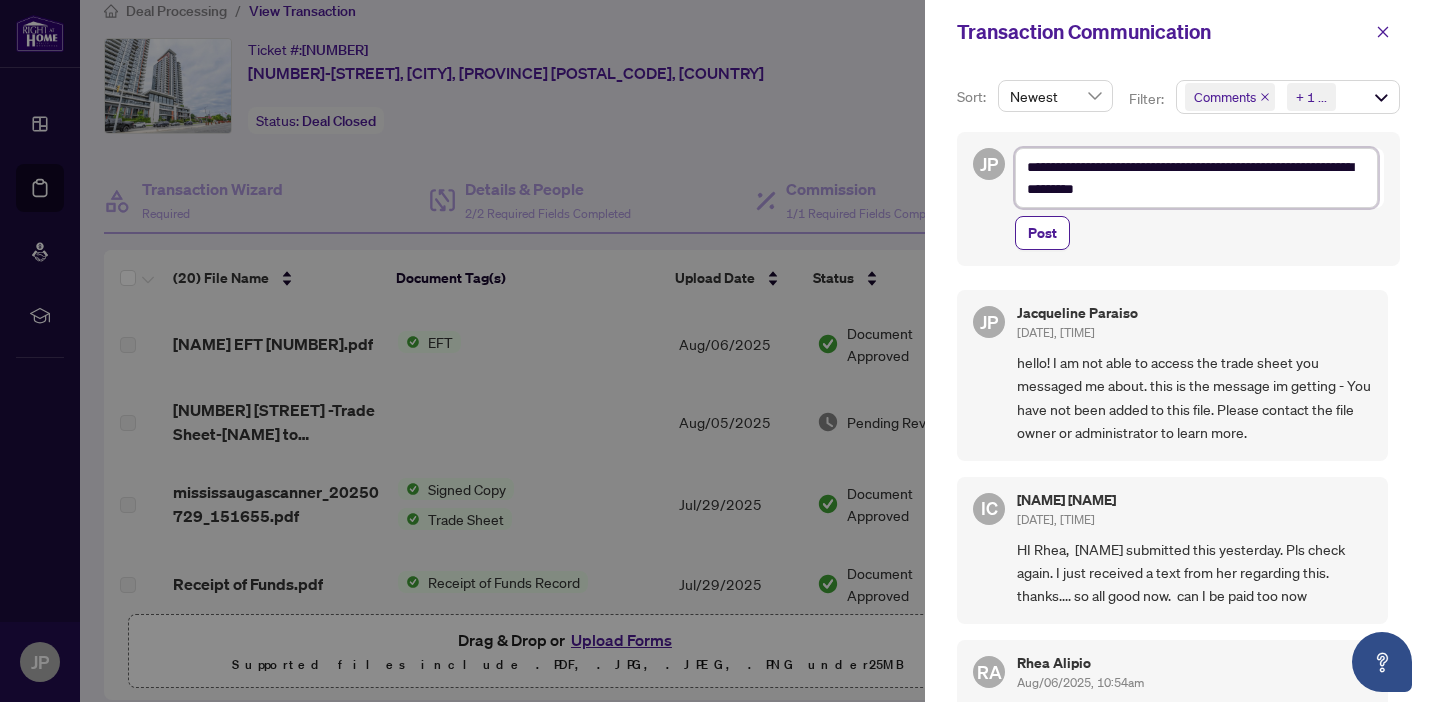 type on "**********" 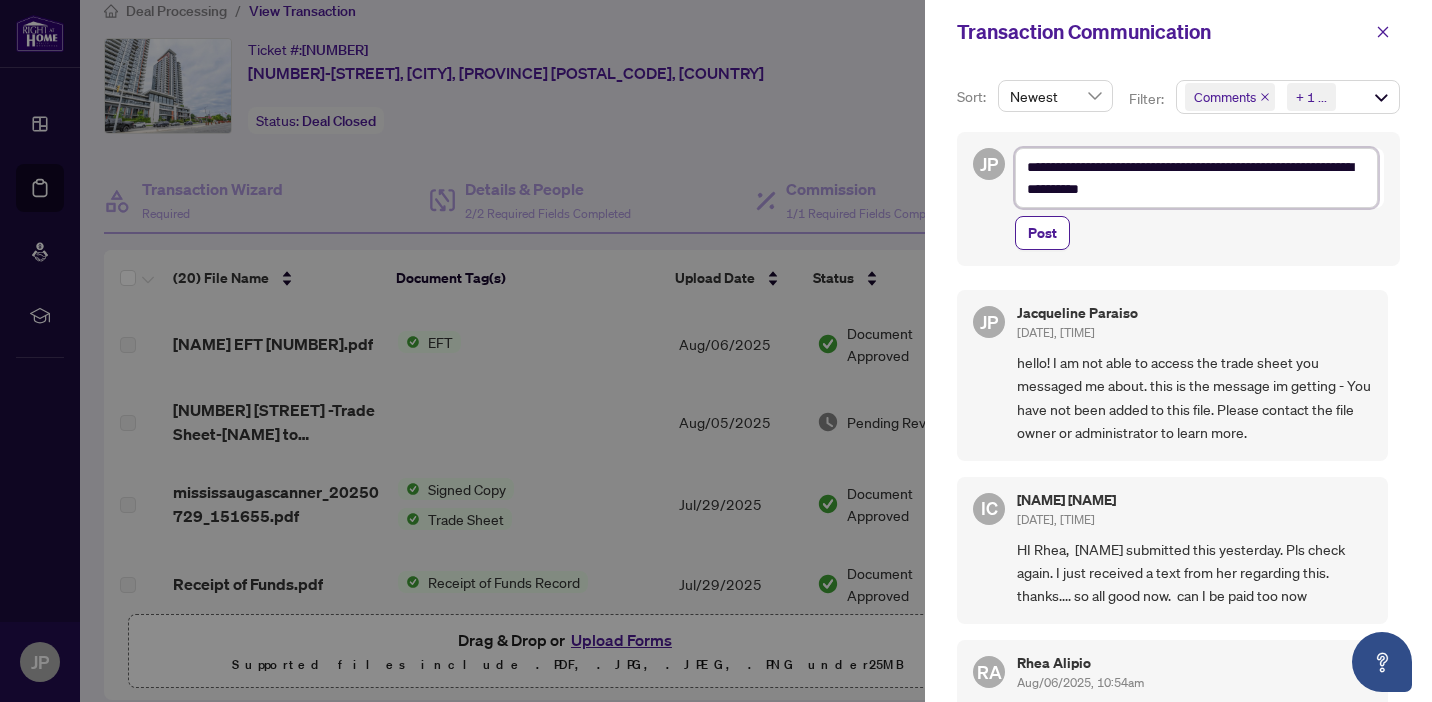 type on "**********" 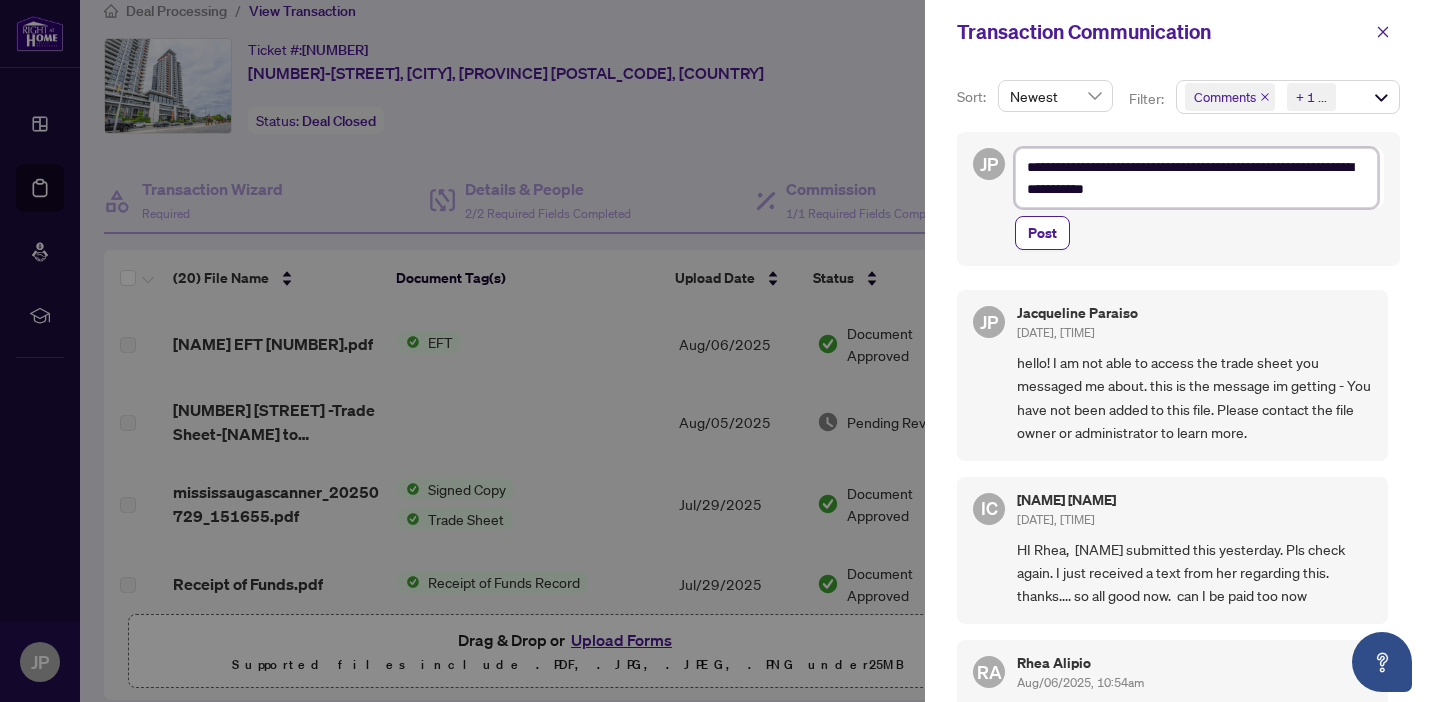 type on "**********" 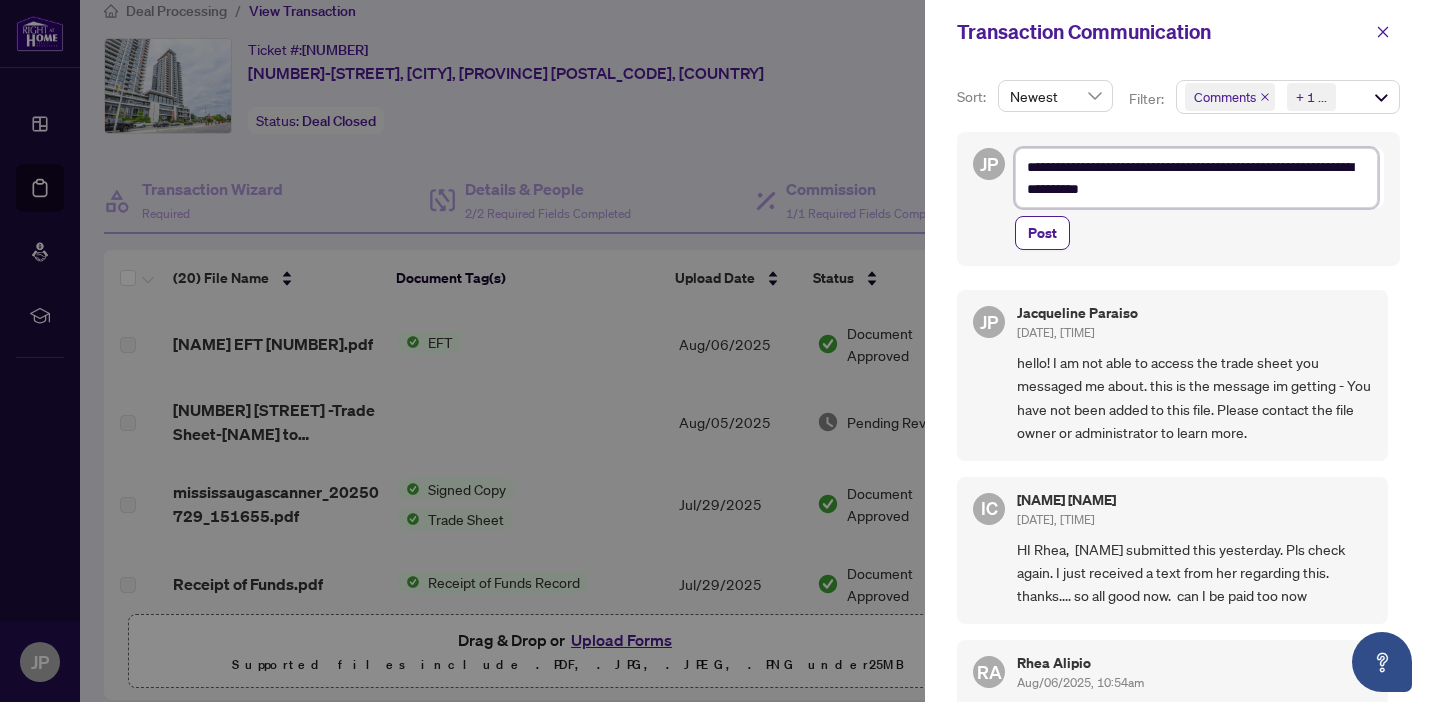 type on "**********" 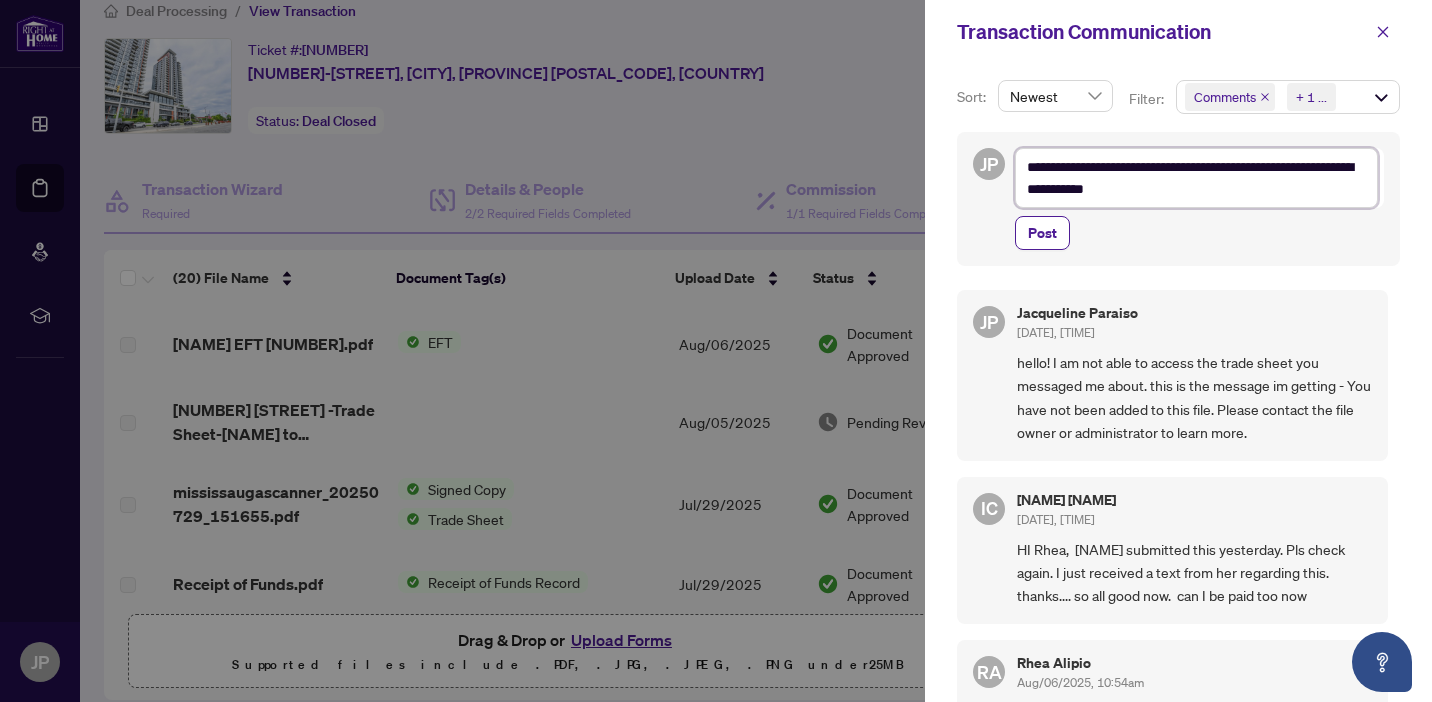 type on "**********" 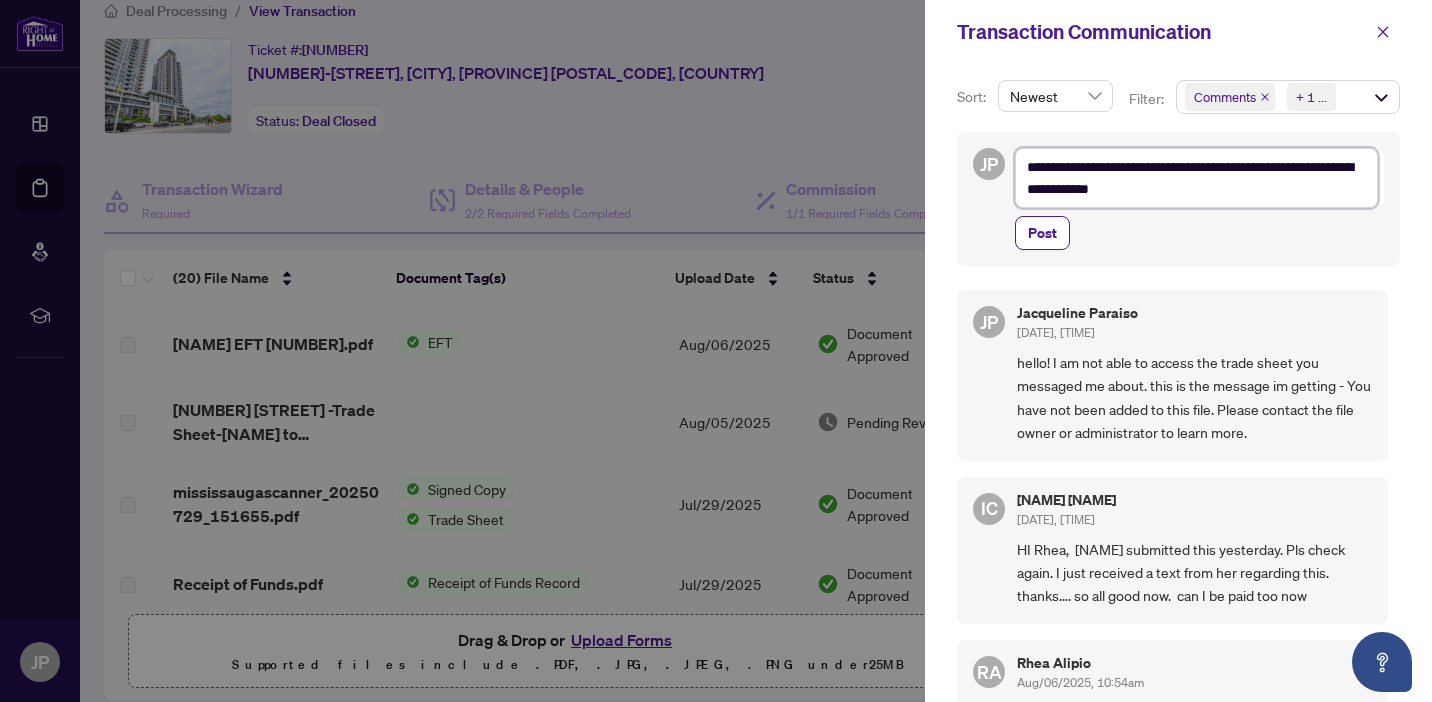 type on "**********" 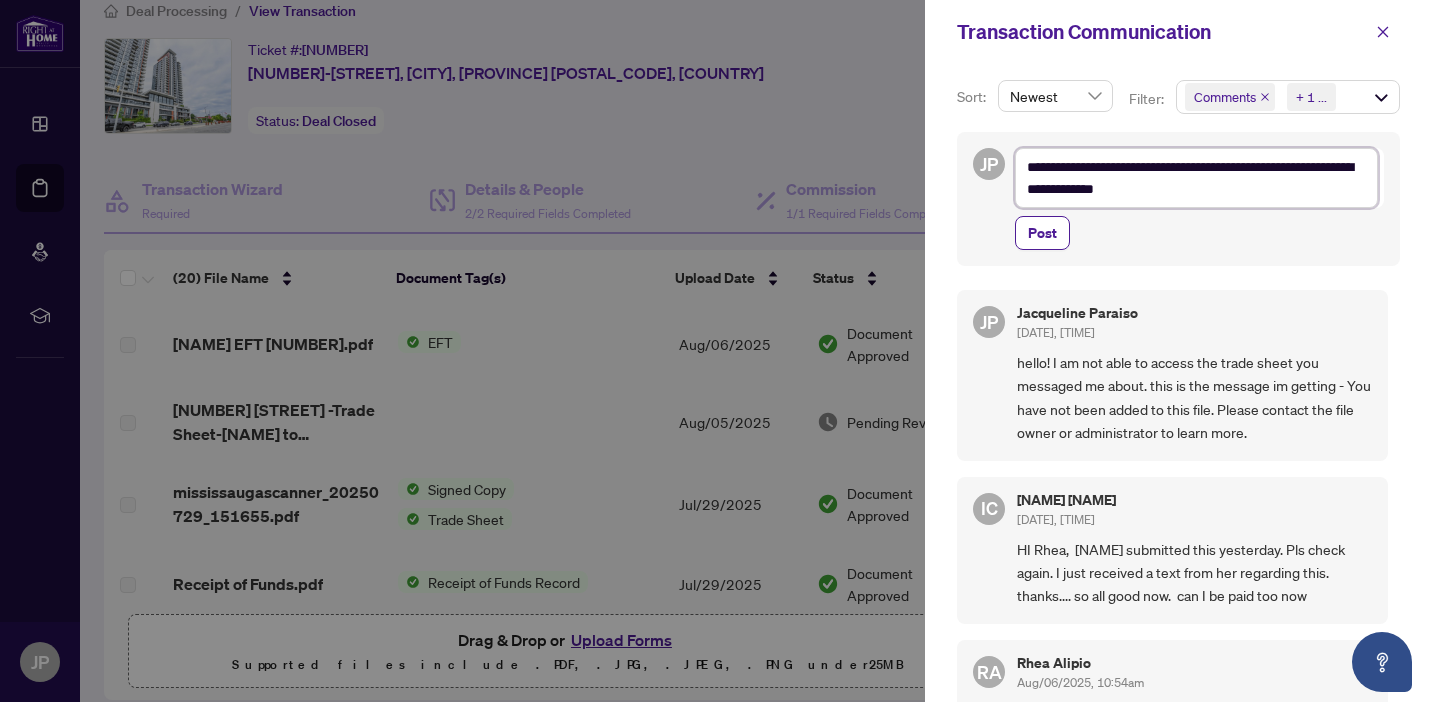 type on "**********" 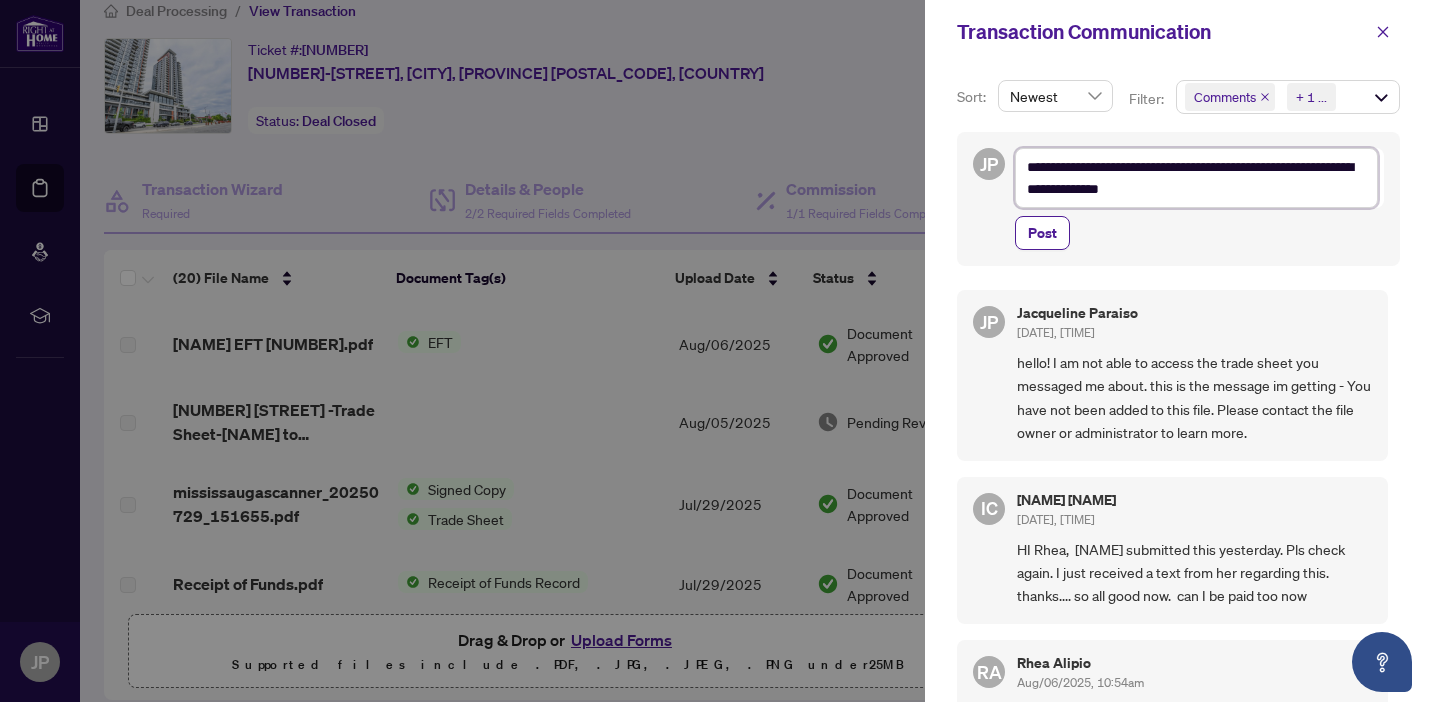 type 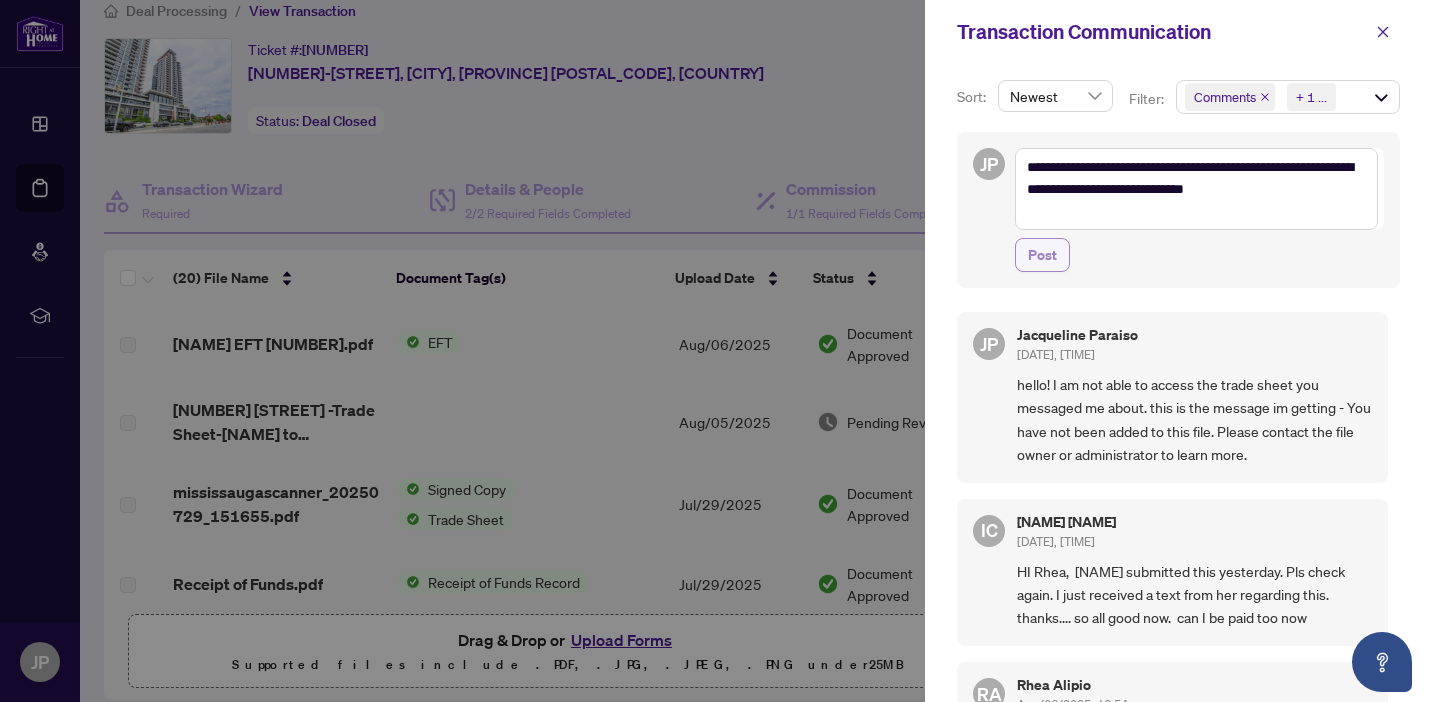 click on "Post" at bounding box center [1042, 255] 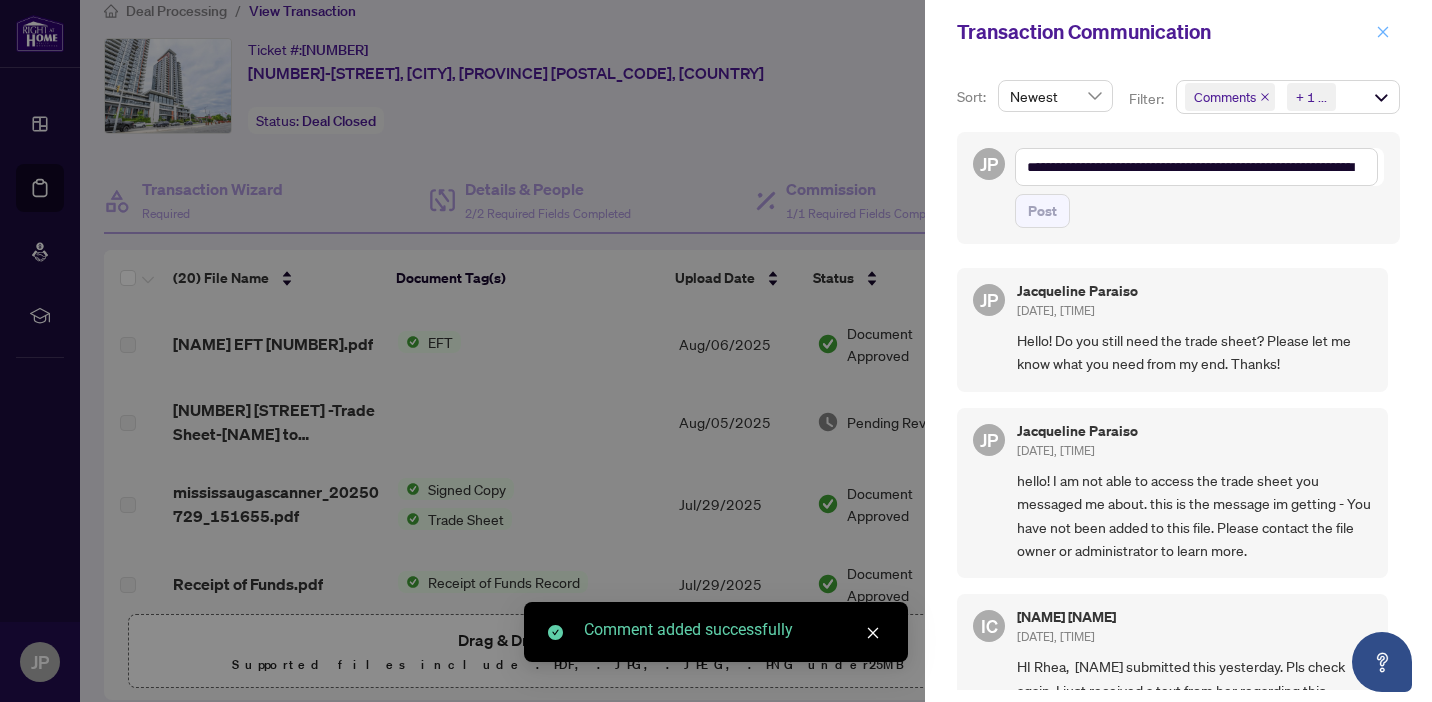 click 